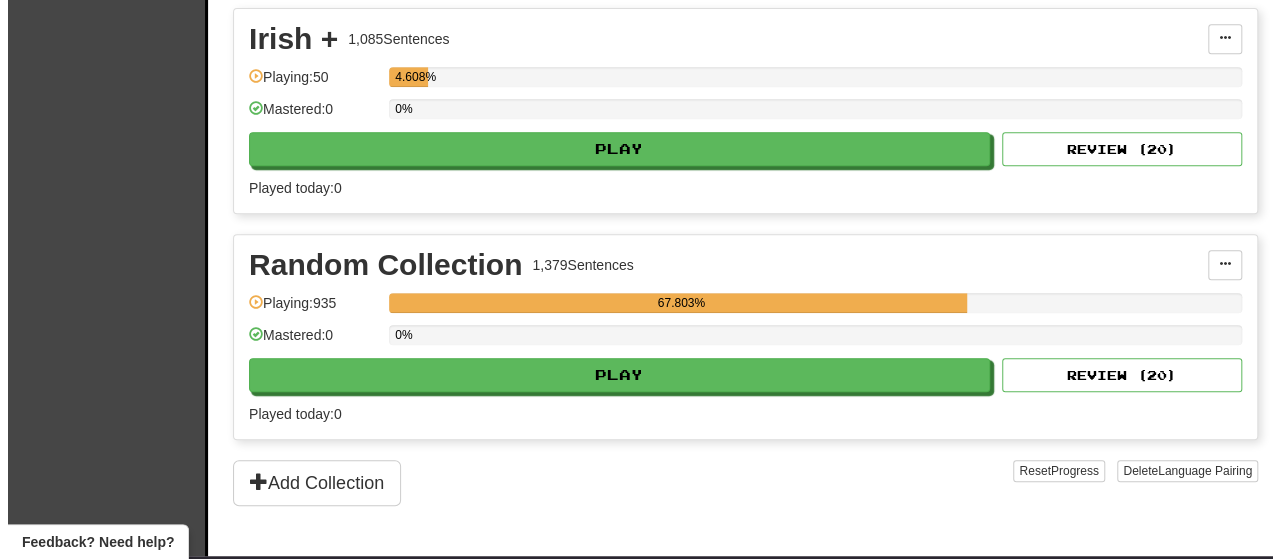 scroll, scrollTop: 497, scrollLeft: 0, axis: vertical 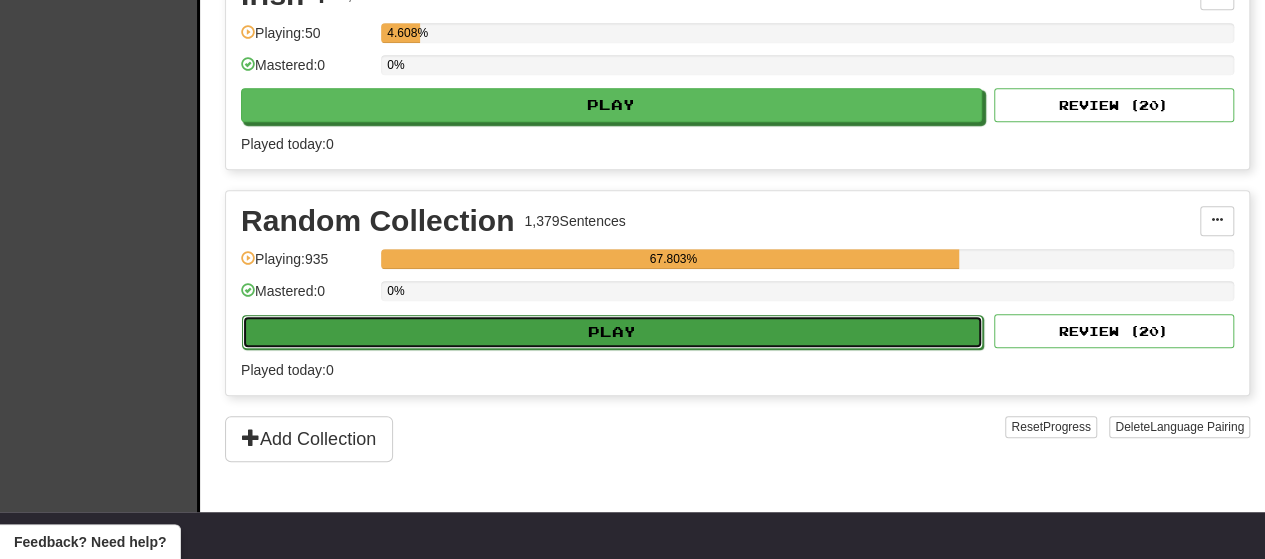 click on "Play" at bounding box center (612, 332) 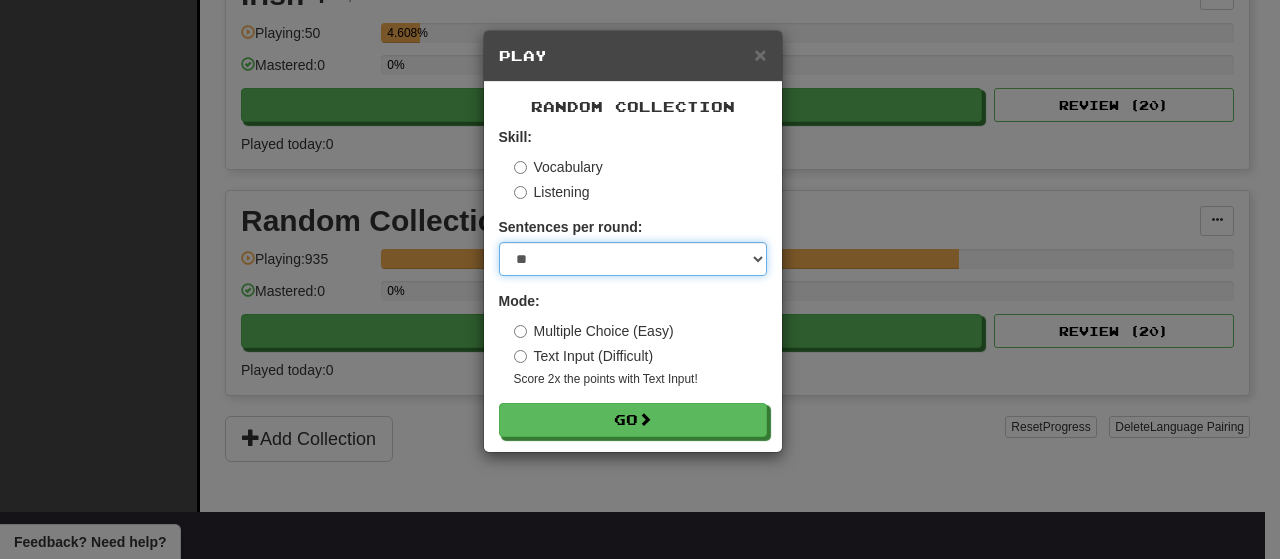 click on "* ** ** ** ** ** *** ********" at bounding box center [633, 259] 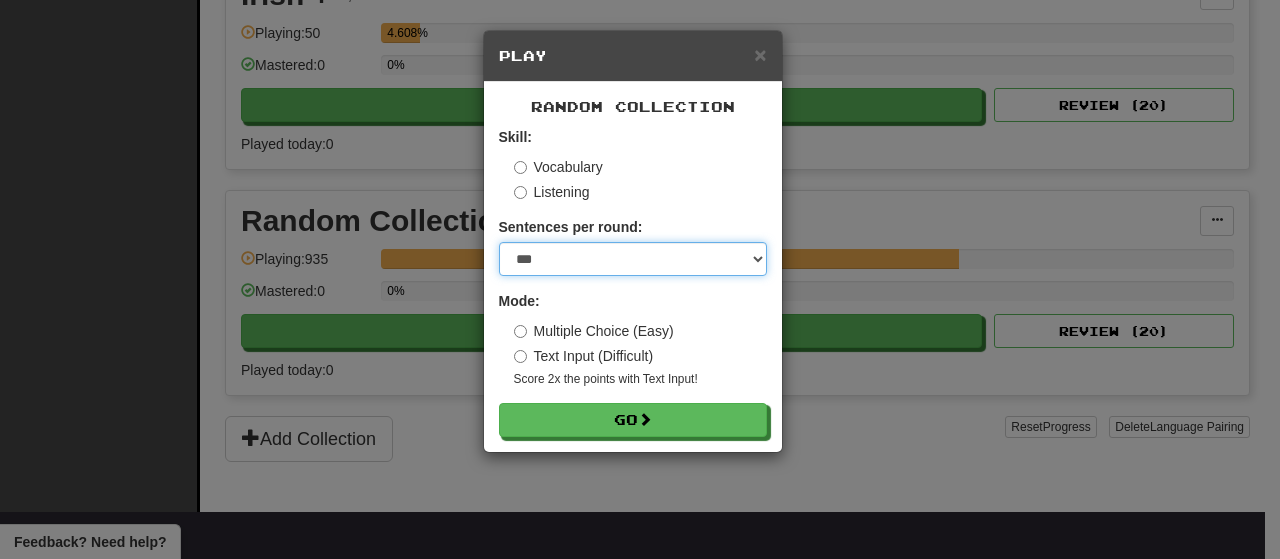 click on "* ** ** ** ** ** *** ********" at bounding box center [633, 259] 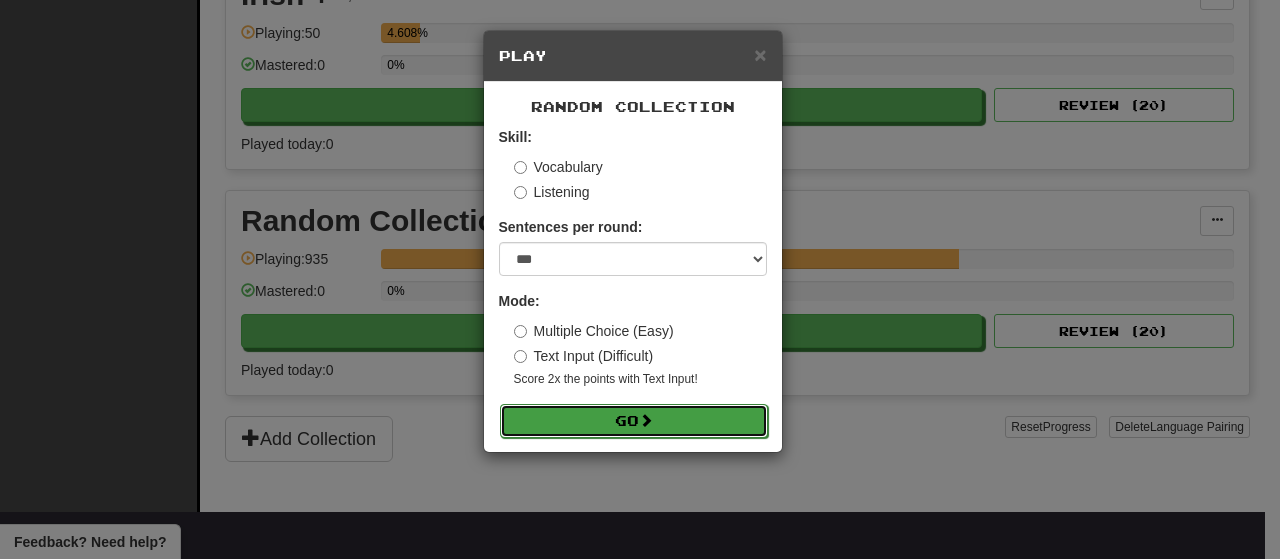 click on "Go" at bounding box center (634, 421) 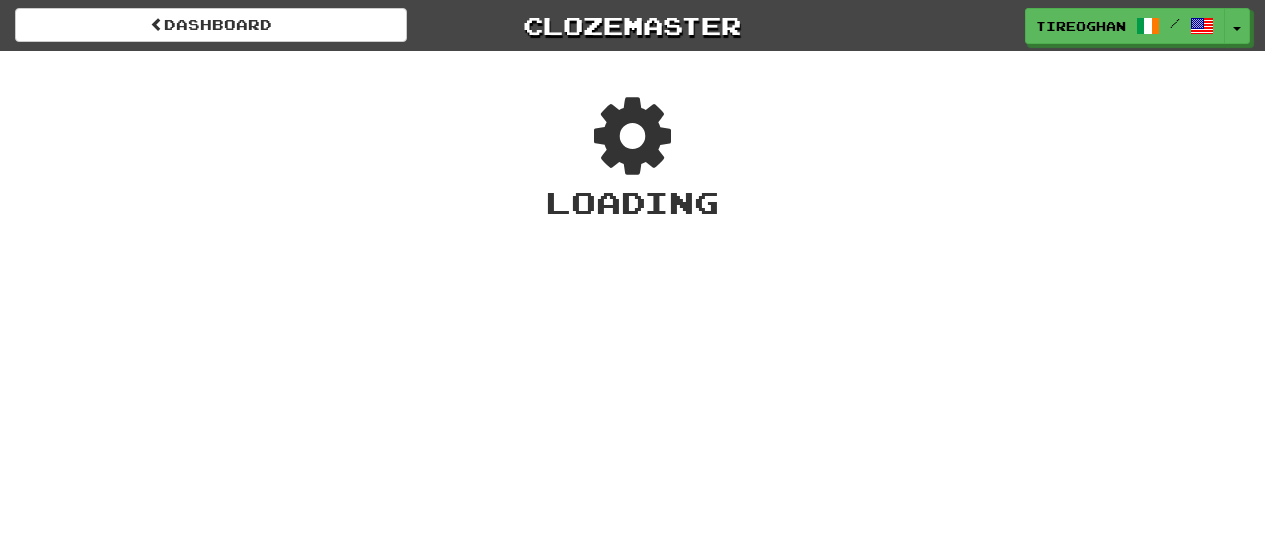 scroll, scrollTop: 0, scrollLeft: 0, axis: both 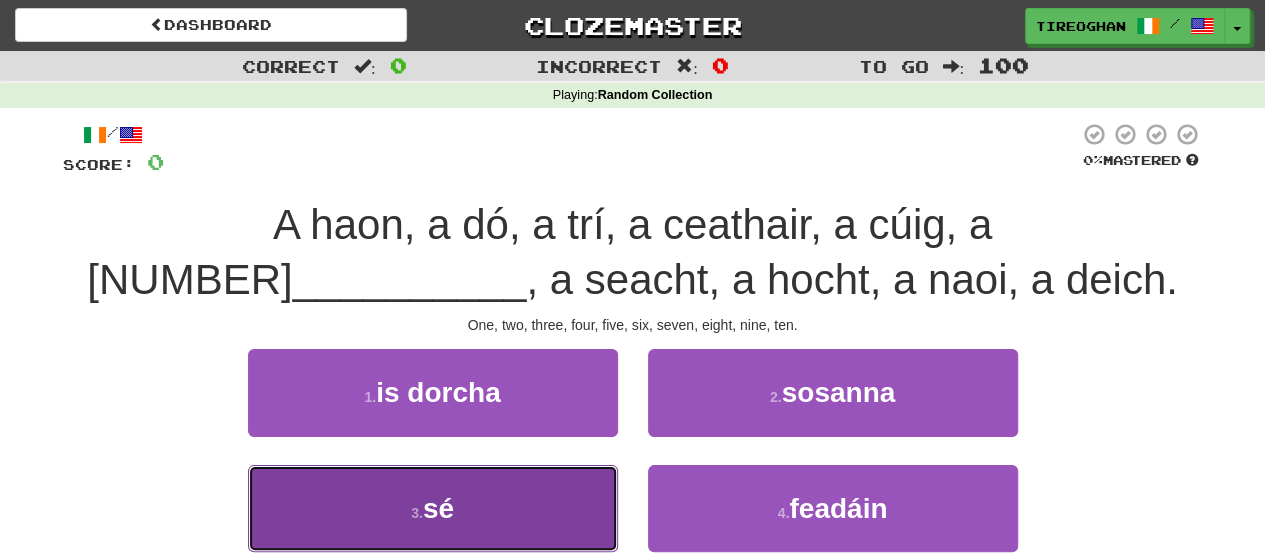 click on "3 .  sé" at bounding box center (433, 508) 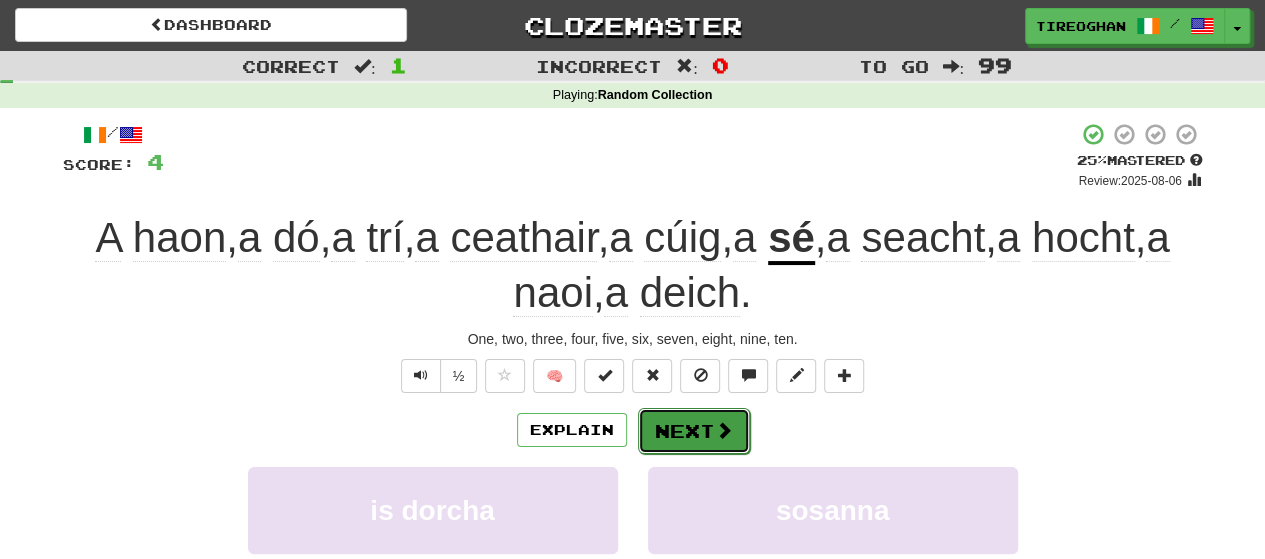 click on "Next" at bounding box center [694, 431] 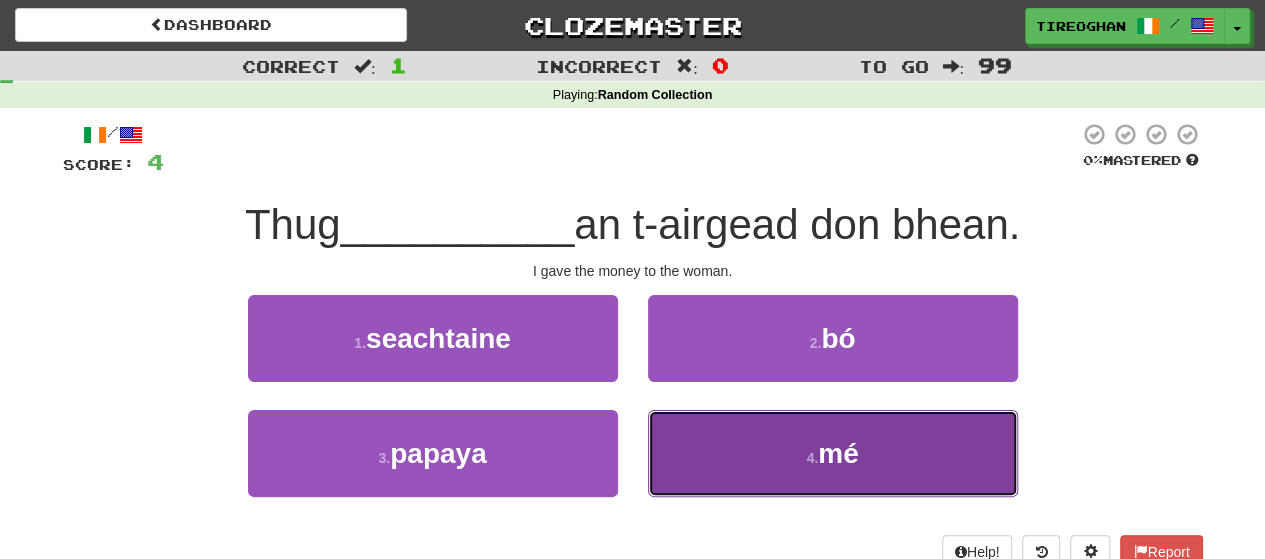 click on "4 ." at bounding box center [812, 458] 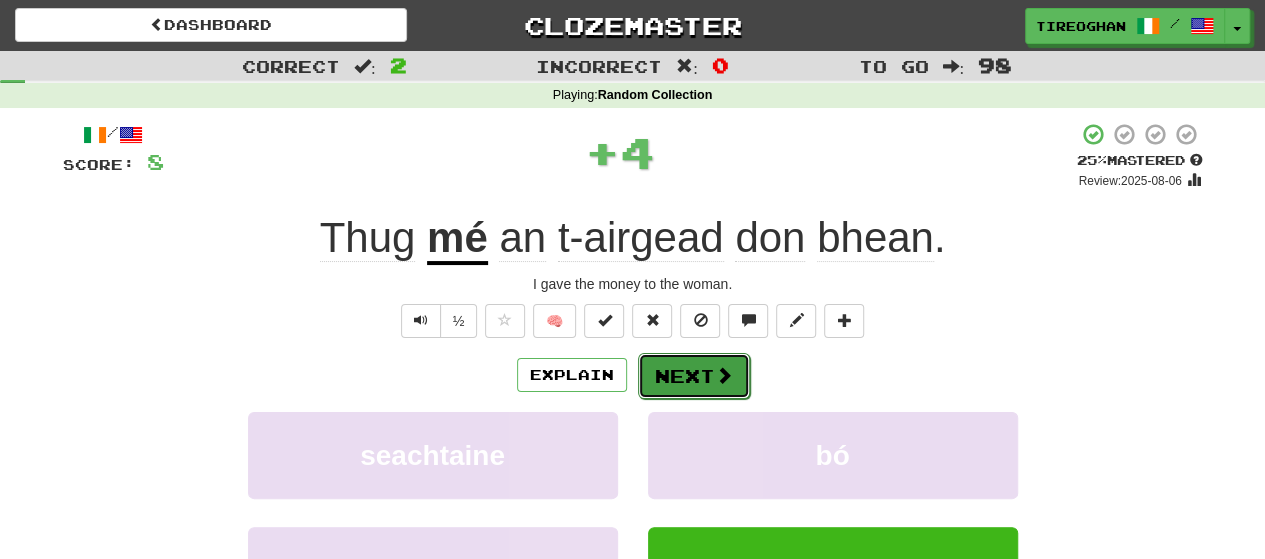 click on "Next" at bounding box center [694, 376] 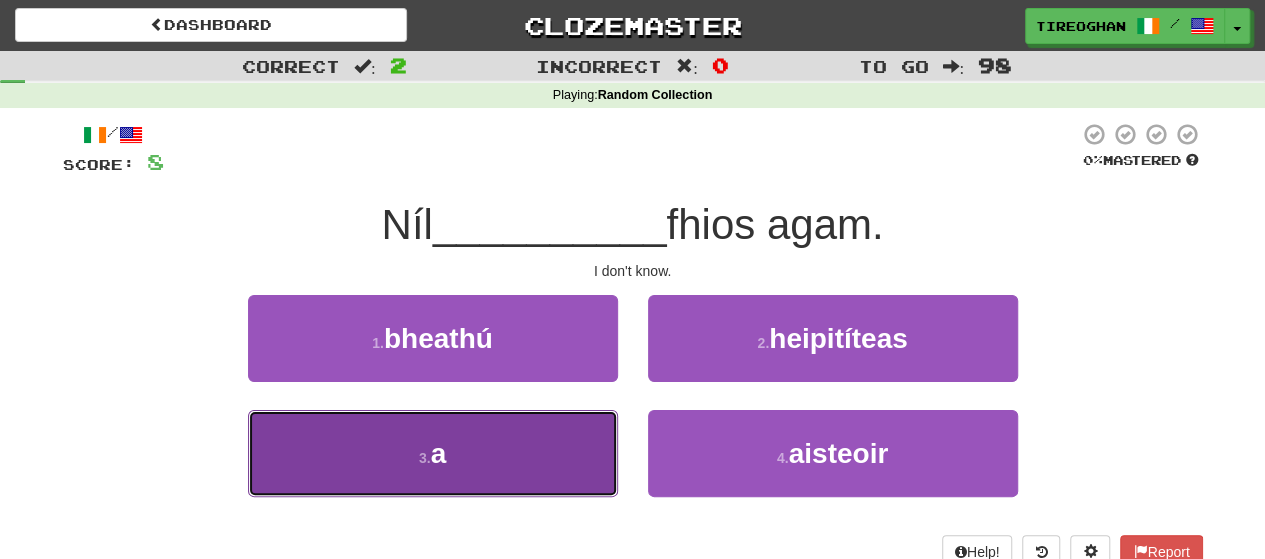 click on "3 .  a" at bounding box center (433, 453) 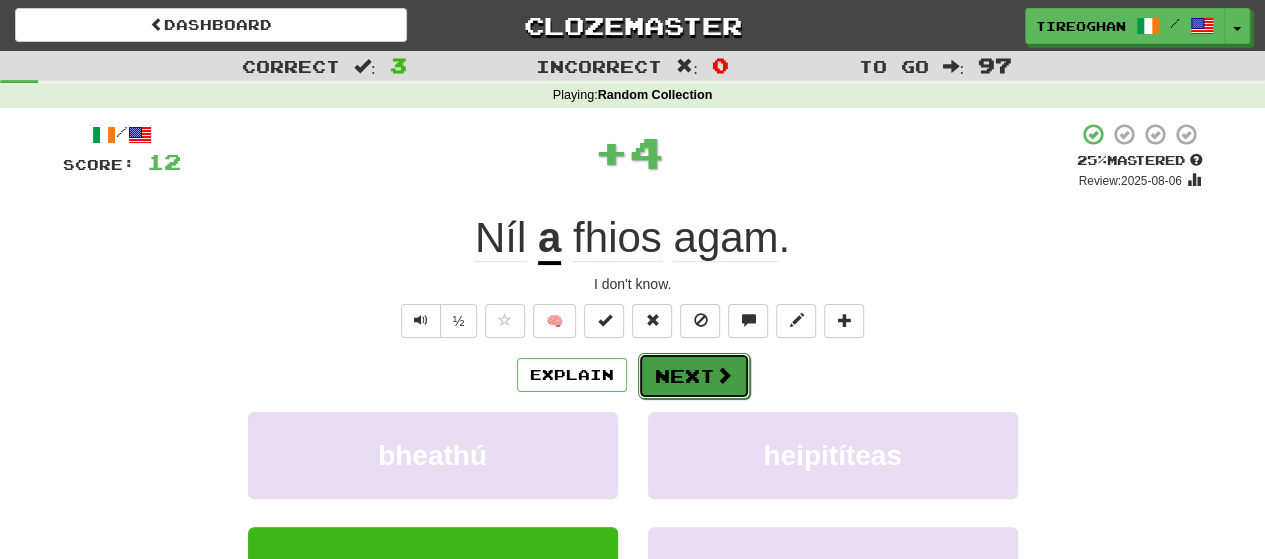 click on "Next" at bounding box center [694, 376] 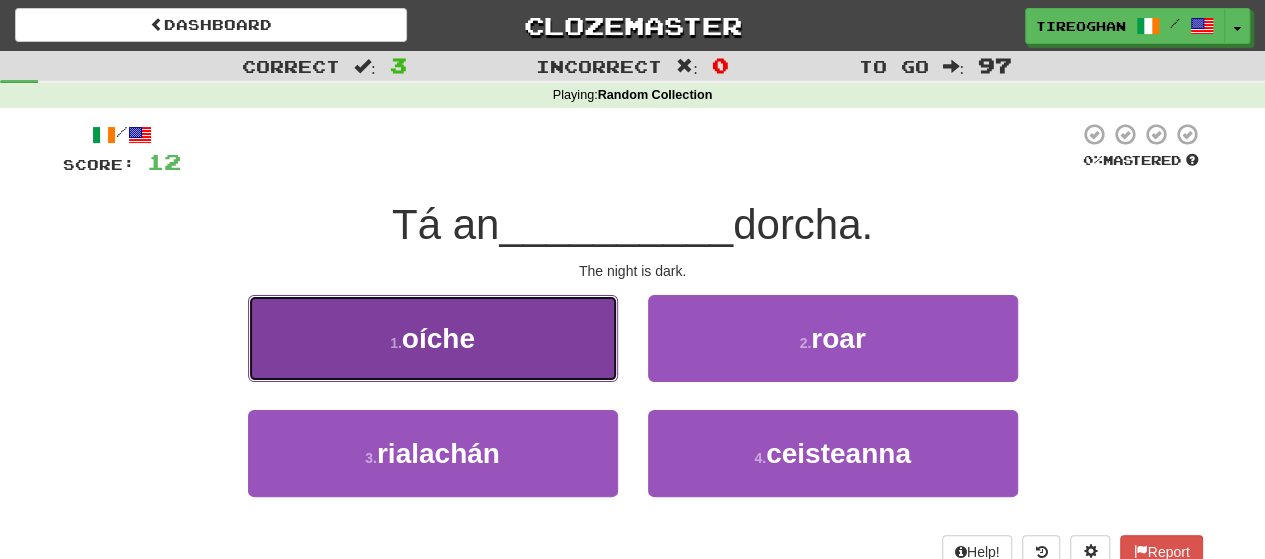 click on "1 .  oíche" at bounding box center [433, 338] 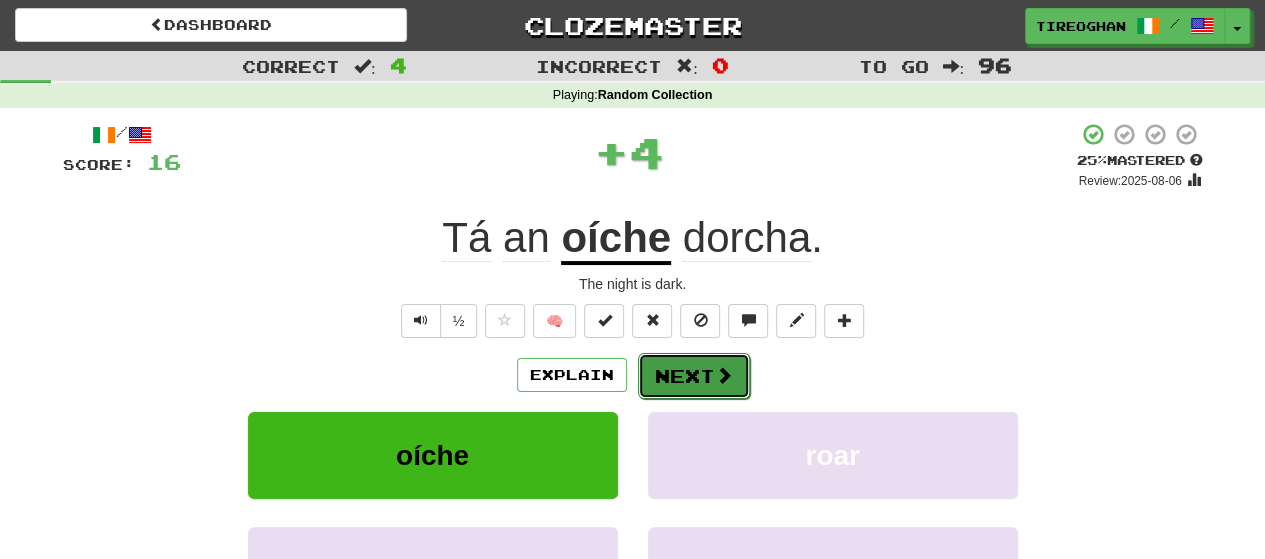 click on "Next" at bounding box center (694, 376) 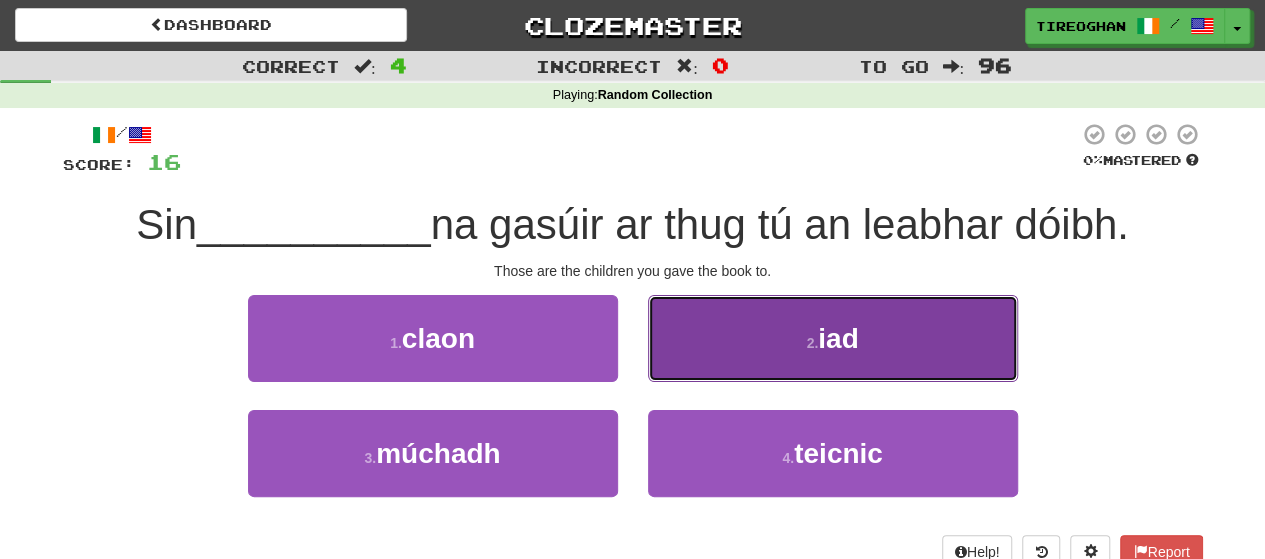 click on "2 .  iad" at bounding box center [833, 338] 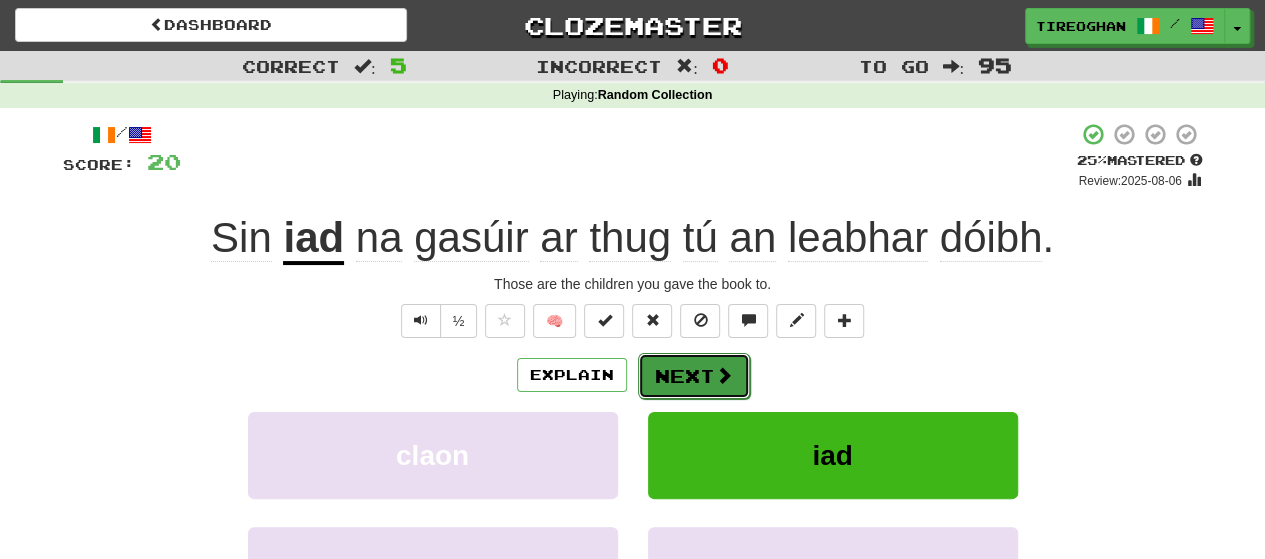 click at bounding box center [724, 375] 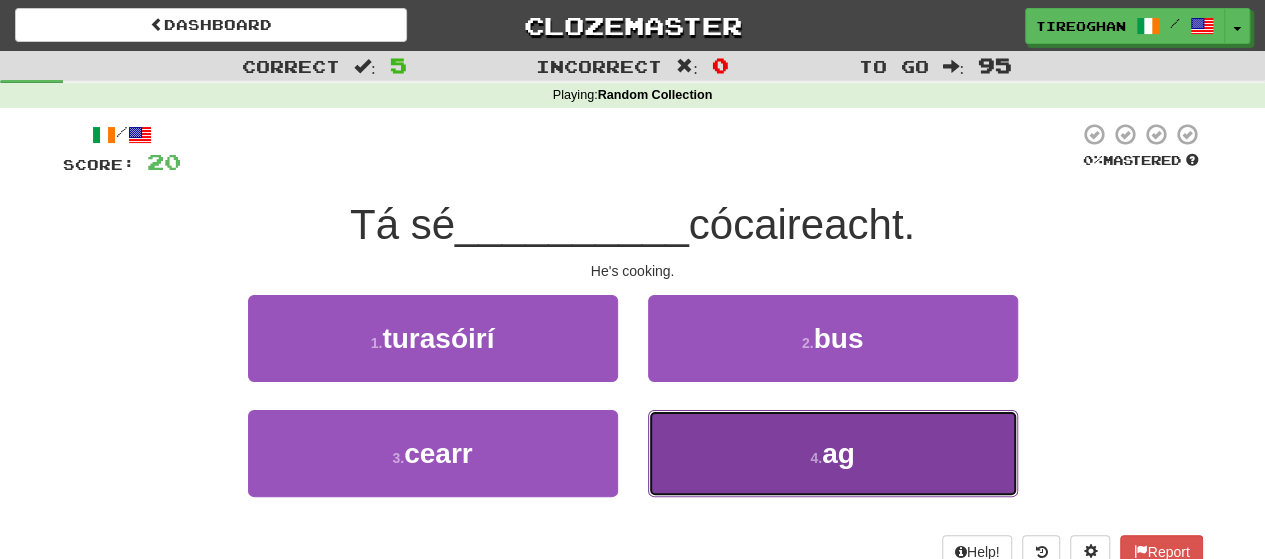 click on "4 .  ag" at bounding box center (833, 453) 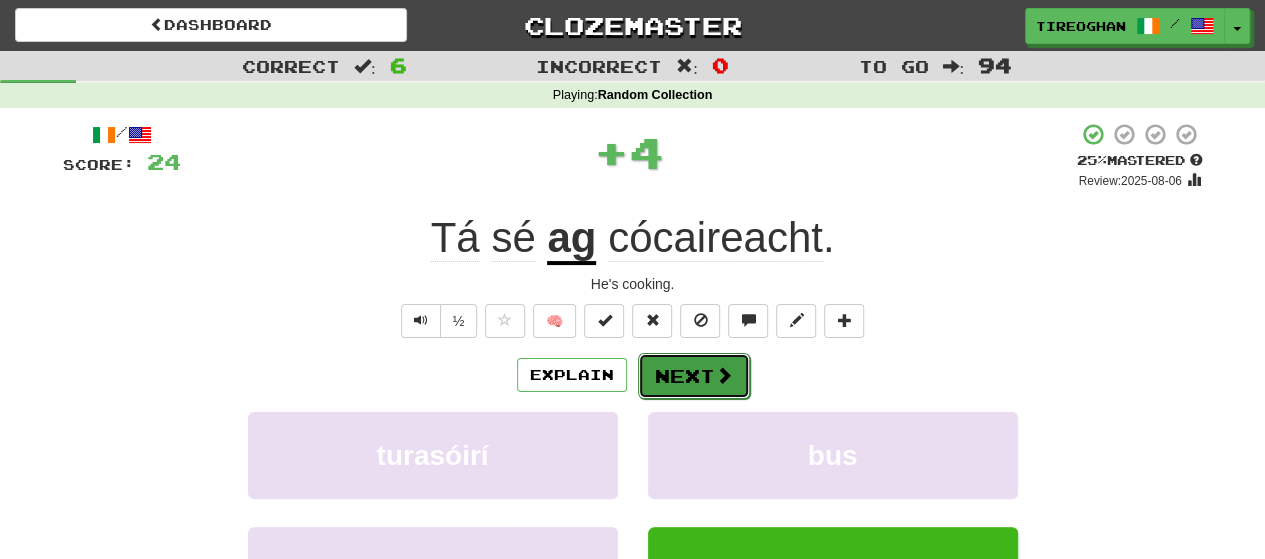 click at bounding box center [724, 375] 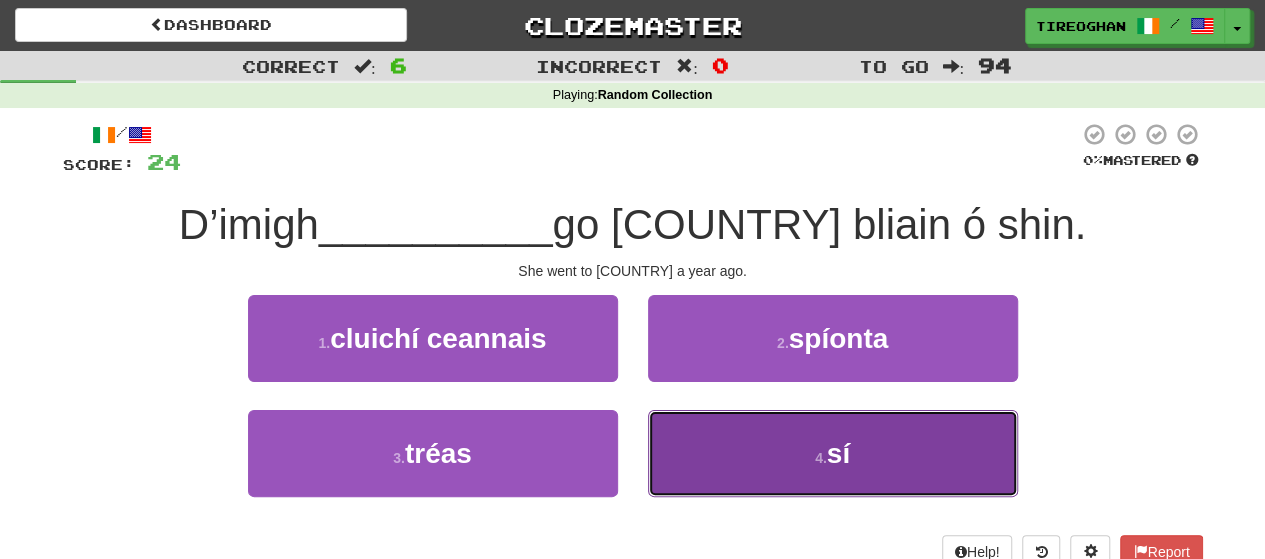 click on "4 .  sí" at bounding box center (833, 453) 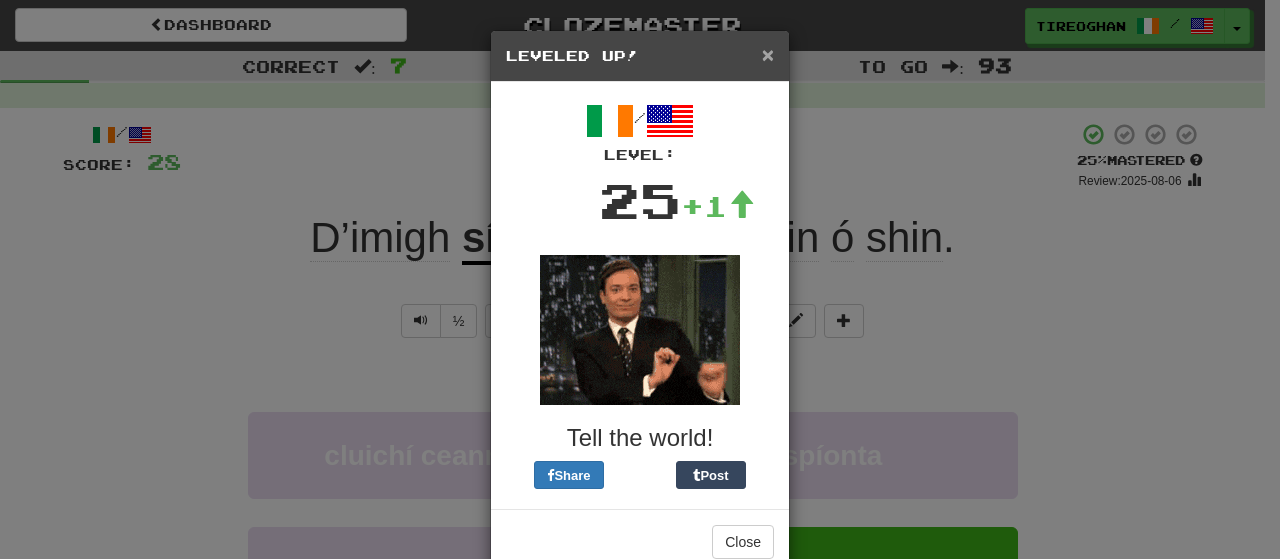 click on "×" at bounding box center (768, 54) 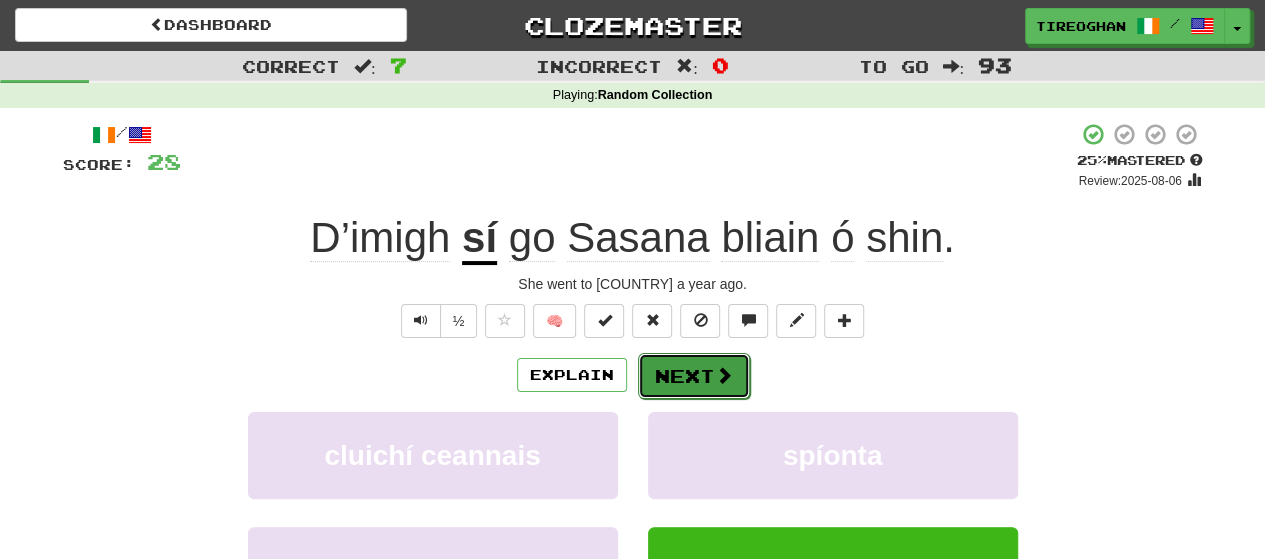 click on "Next" at bounding box center [694, 376] 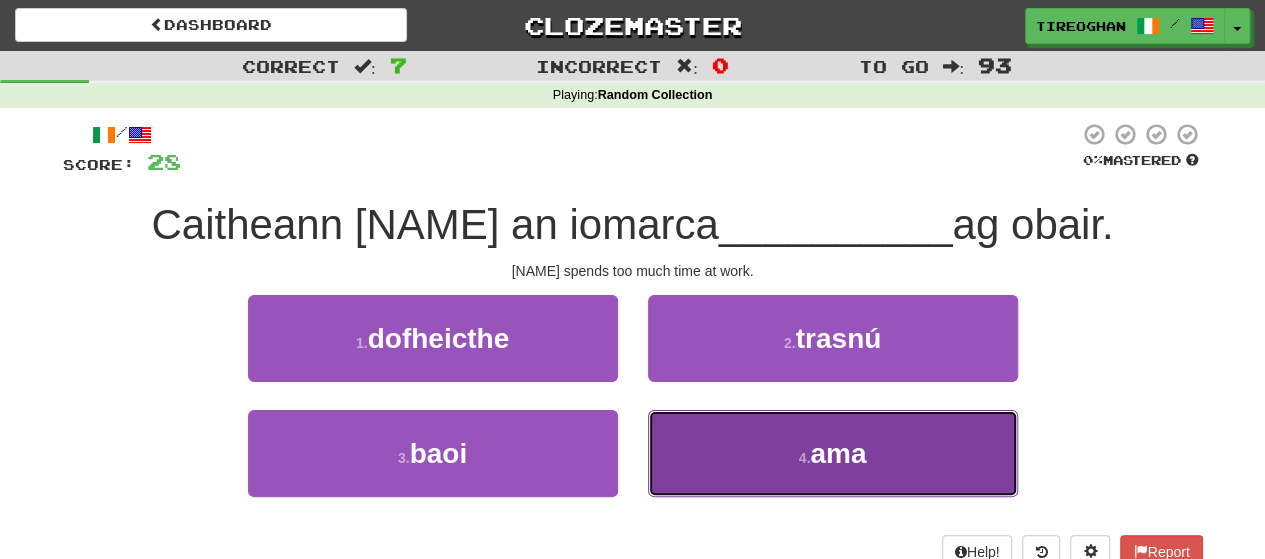 click on "4 .  ama" at bounding box center [833, 453] 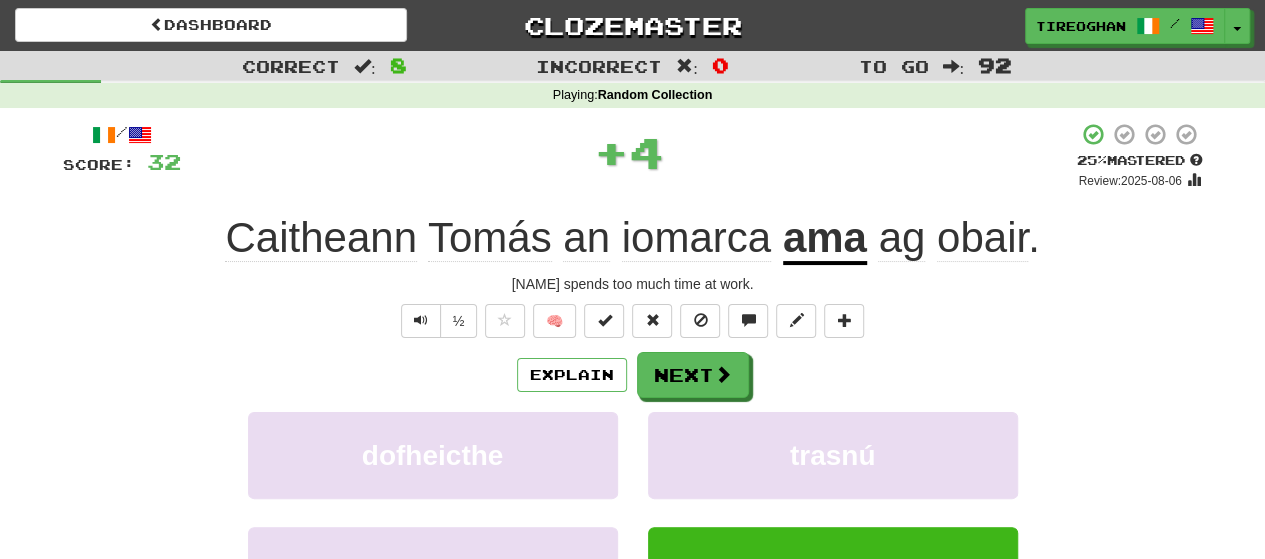 click on "ama" at bounding box center [825, 239] 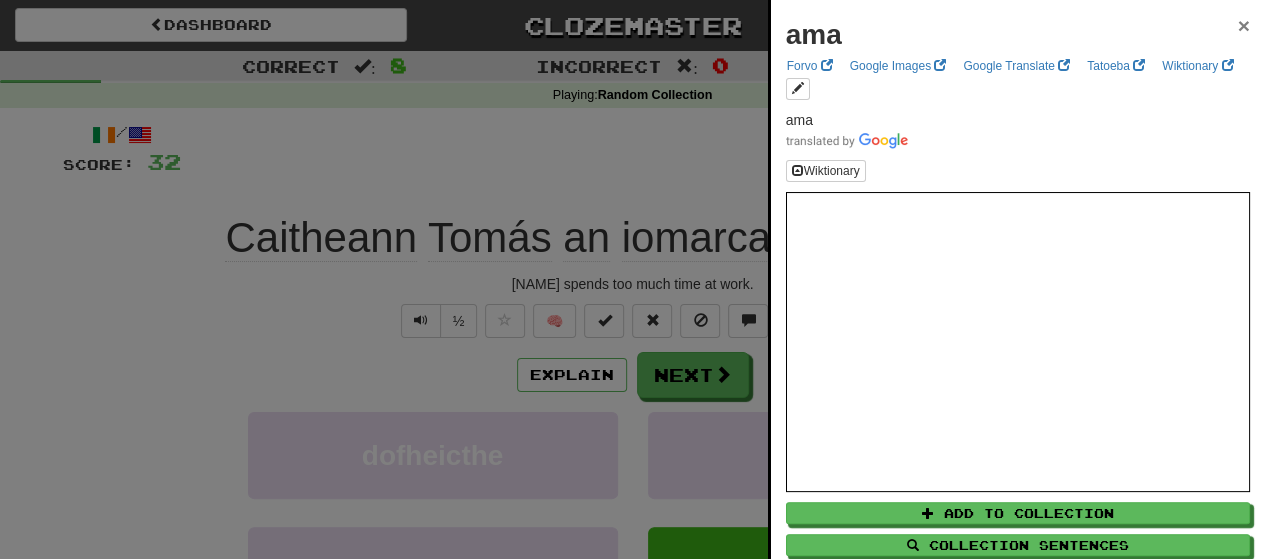click on "×" at bounding box center (1244, 25) 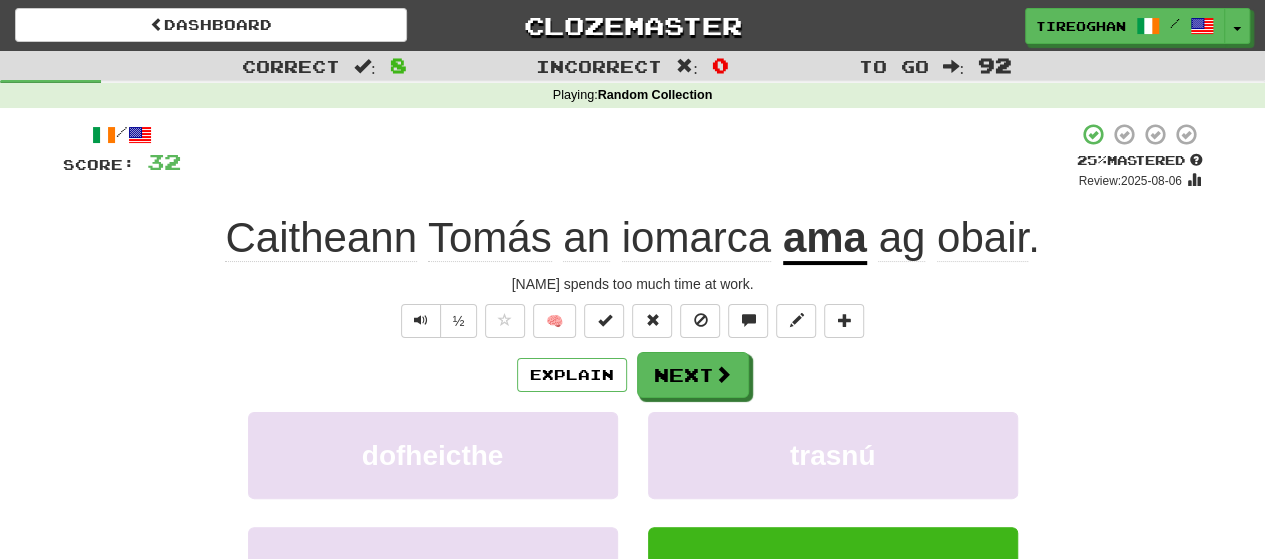 click on "iomarca" 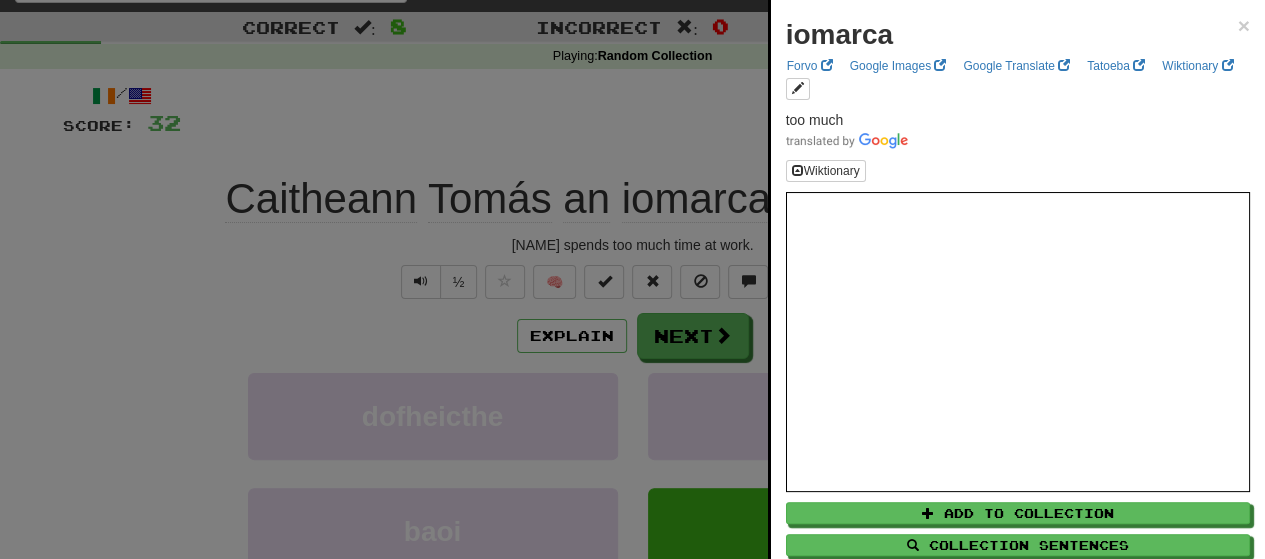 scroll, scrollTop: 40, scrollLeft: 0, axis: vertical 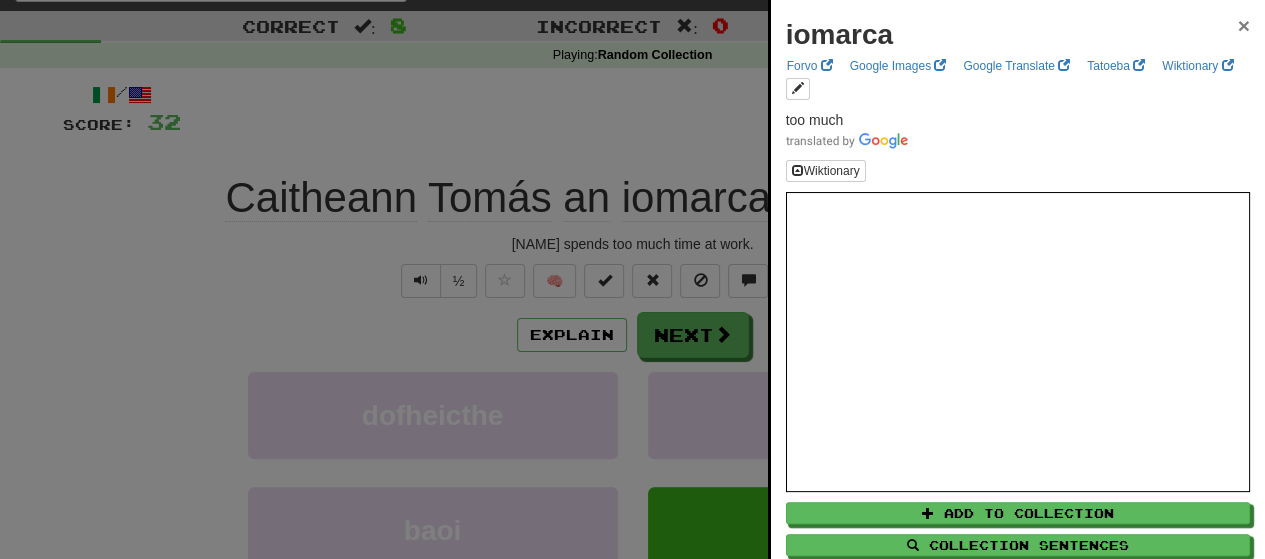 click on "×" at bounding box center (1244, 25) 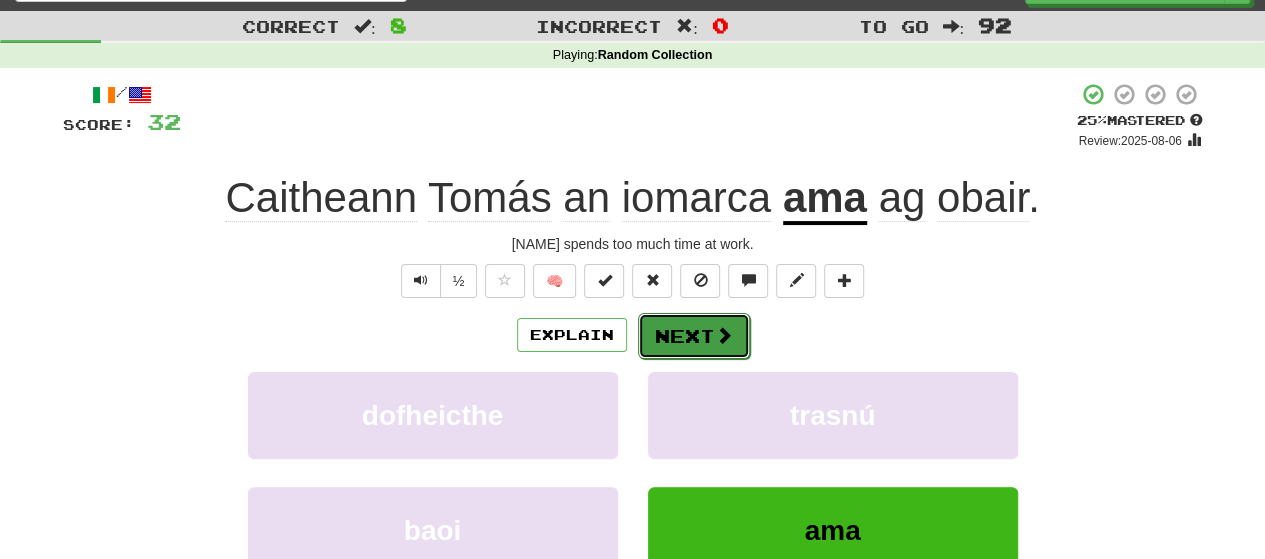 click on "Next" at bounding box center (694, 336) 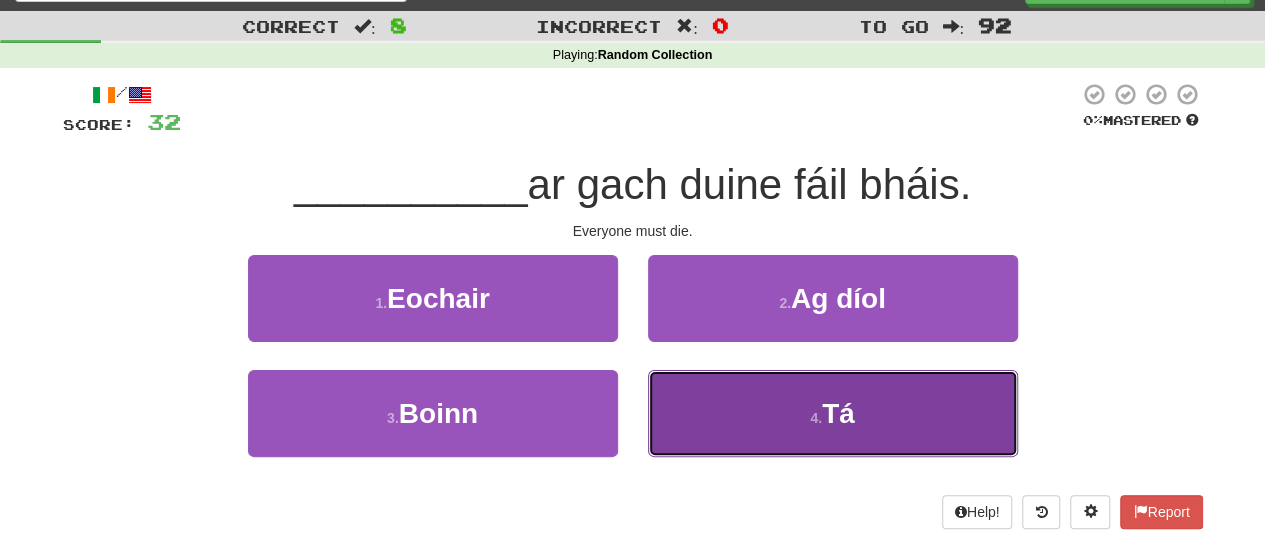 click on "4 .  Tá" at bounding box center (833, 413) 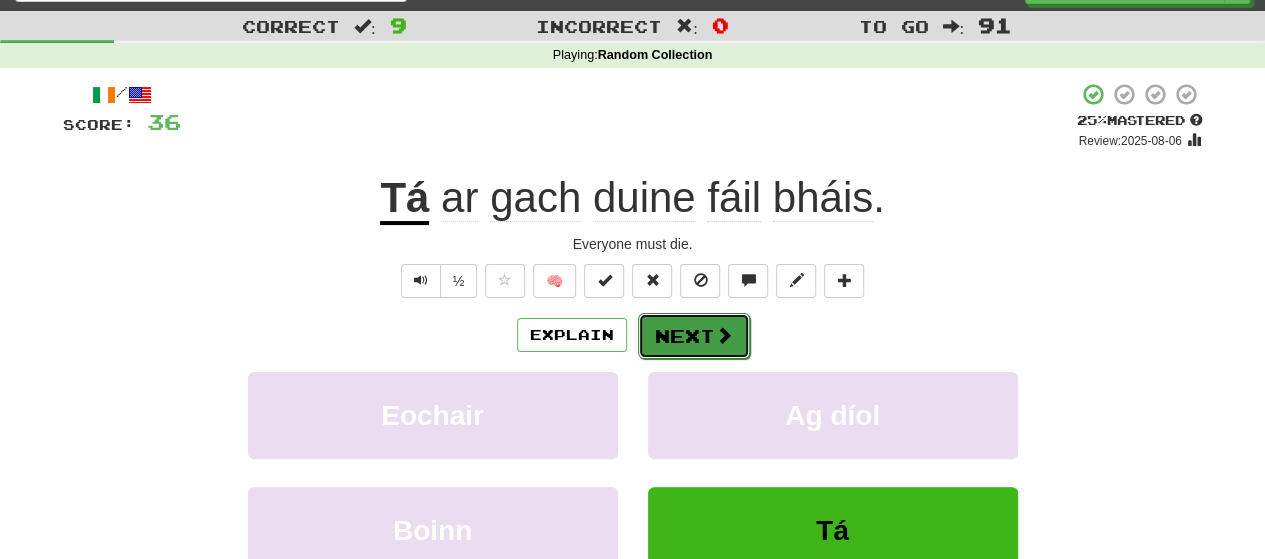 click on "Next" at bounding box center (694, 336) 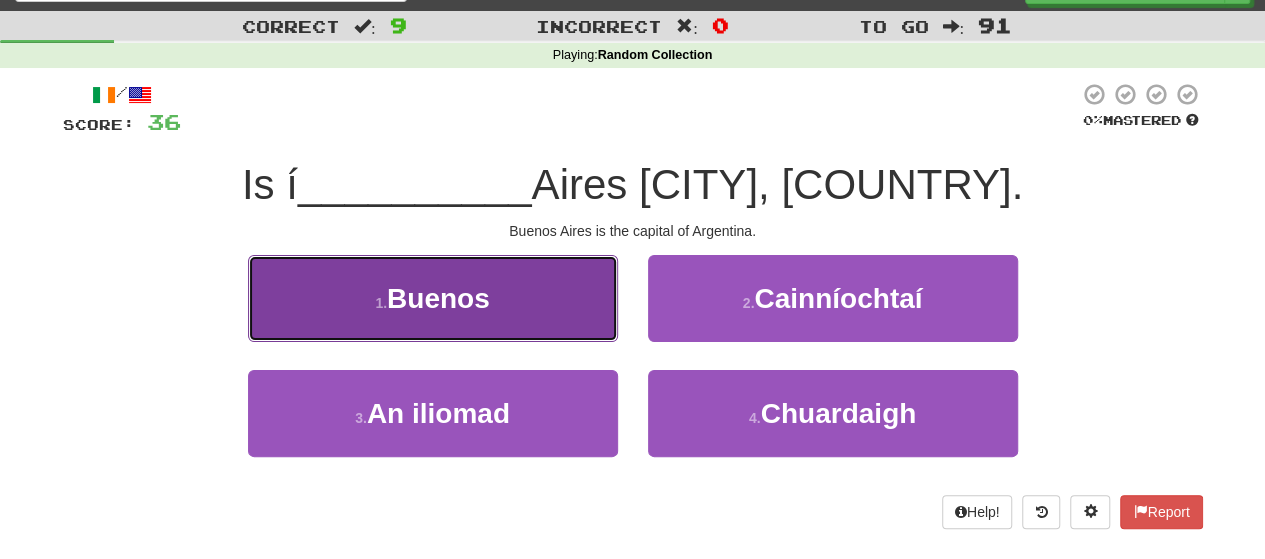 click on "1 .  Buenos" at bounding box center (433, 298) 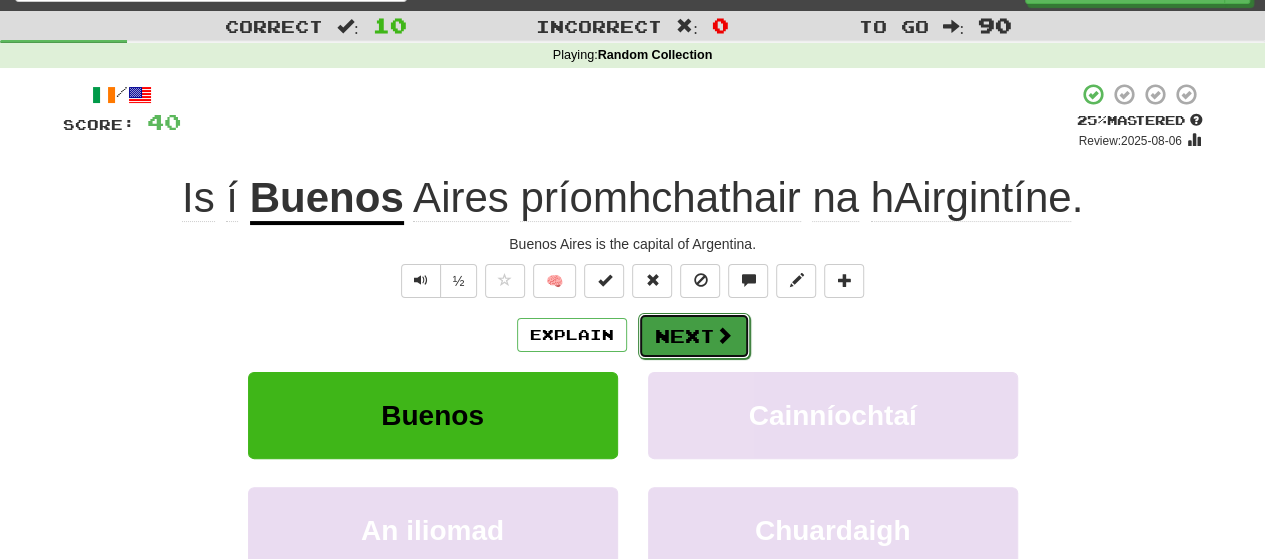 click on "Next" at bounding box center (694, 336) 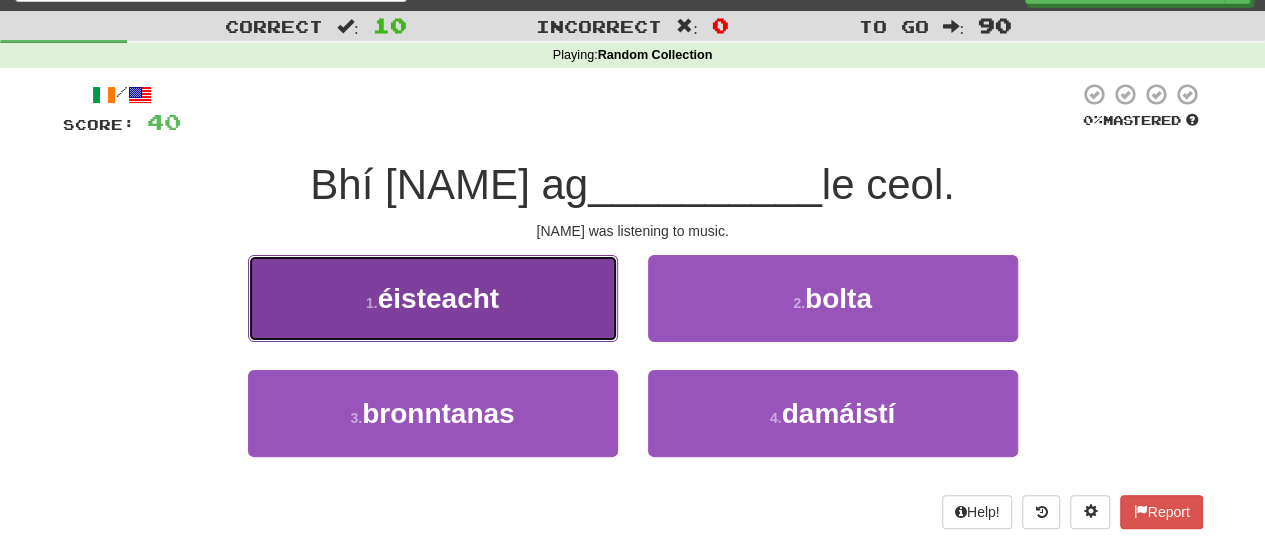 click on "1 .  éisteacht" at bounding box center [433, 298] 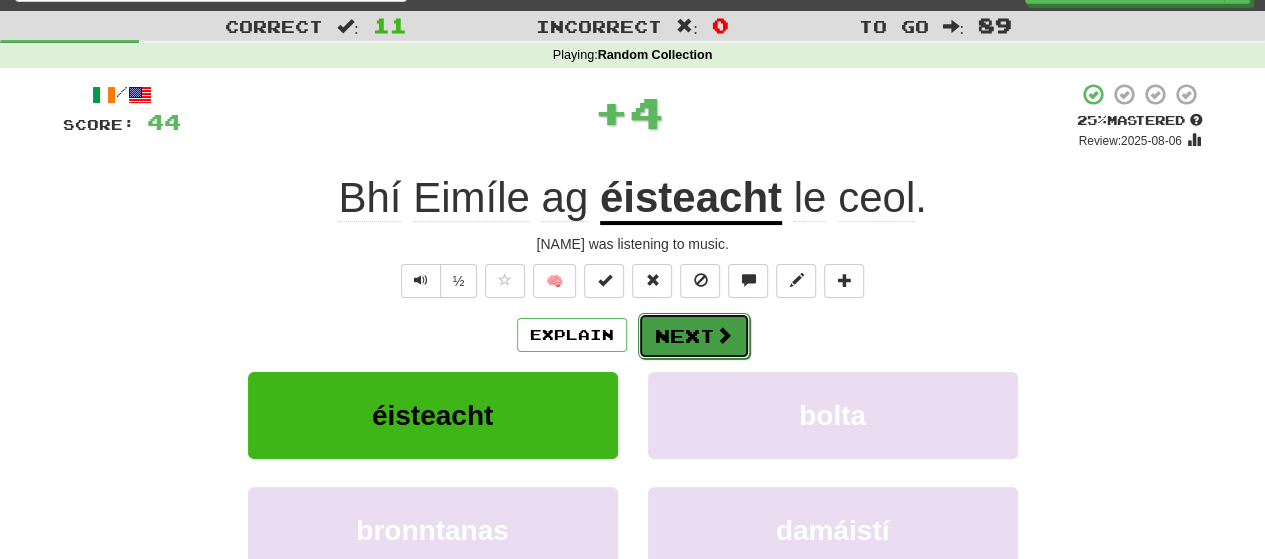 click on "Next" at bounding box center [694, 336] 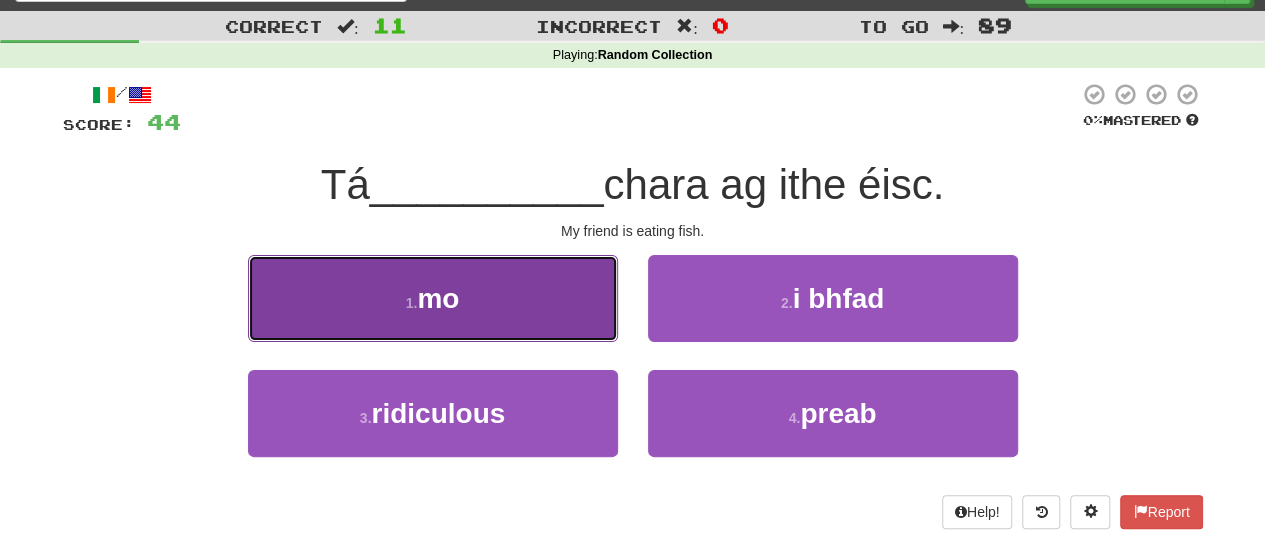 click on "1 .  mo" at bounding box center (433, 298) 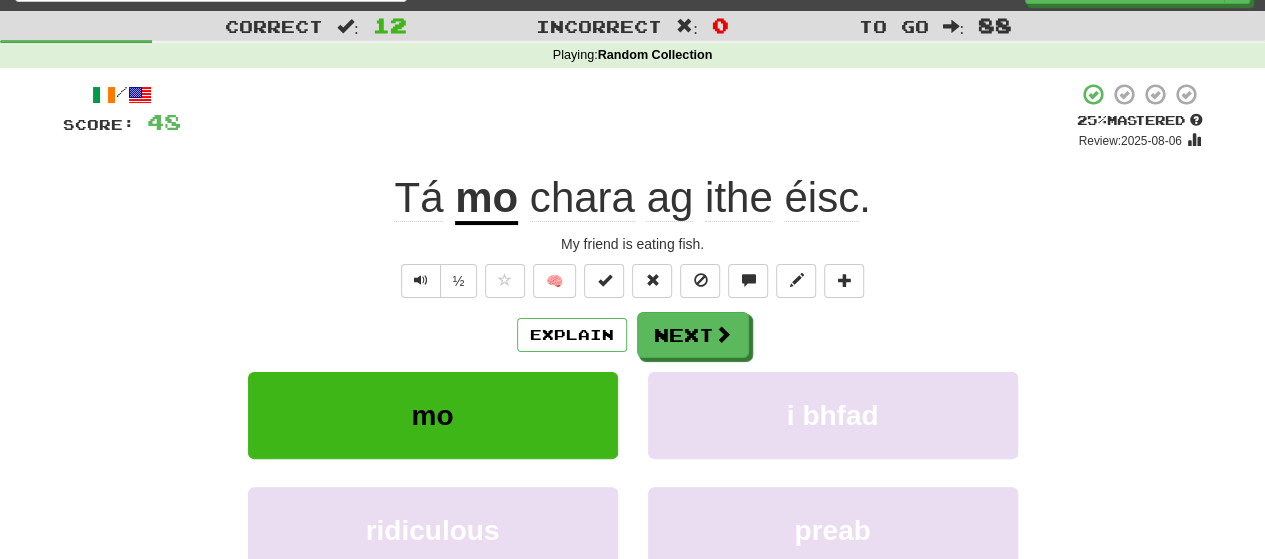 click on "éisc" at bounding box center [821, 198] 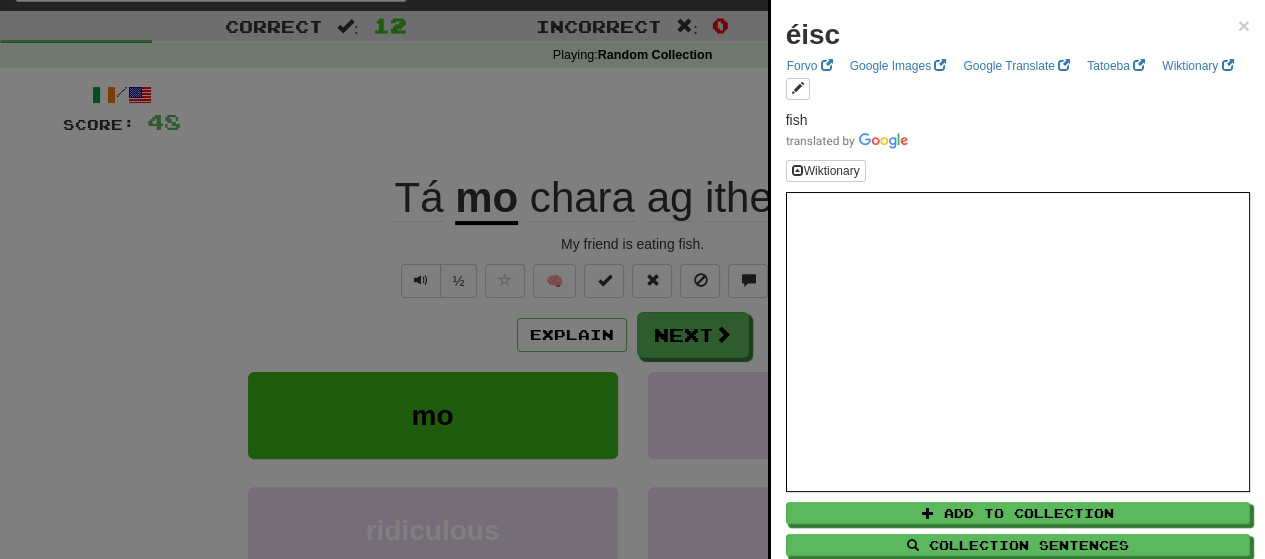 click on "éisc ×" at bounding box center [1018, 35] 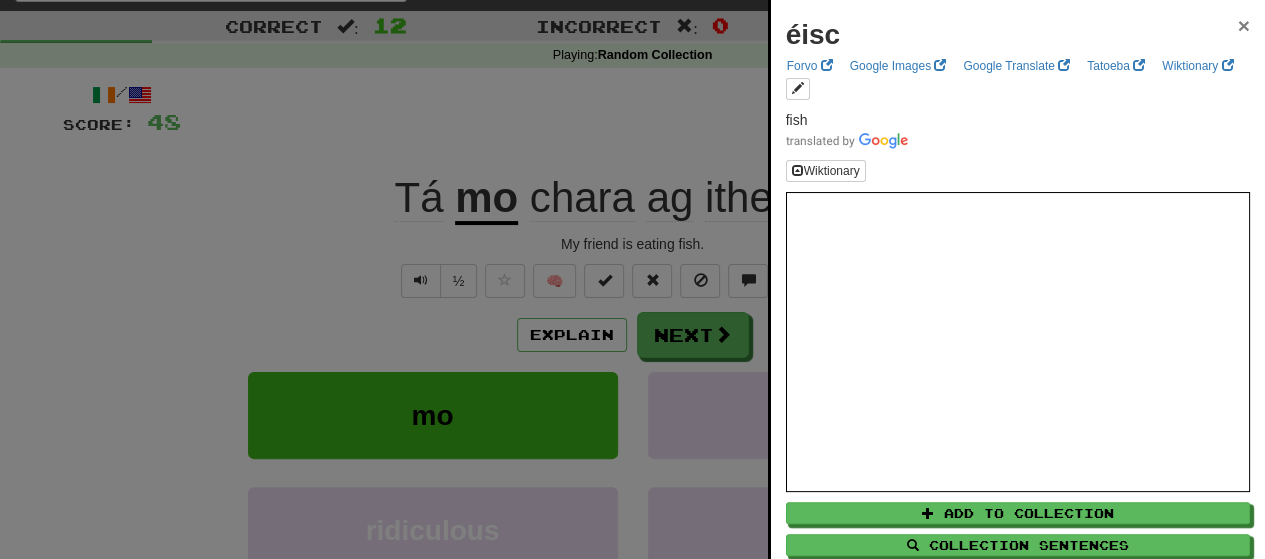 click on "×" at bounding box center (1244, 25) 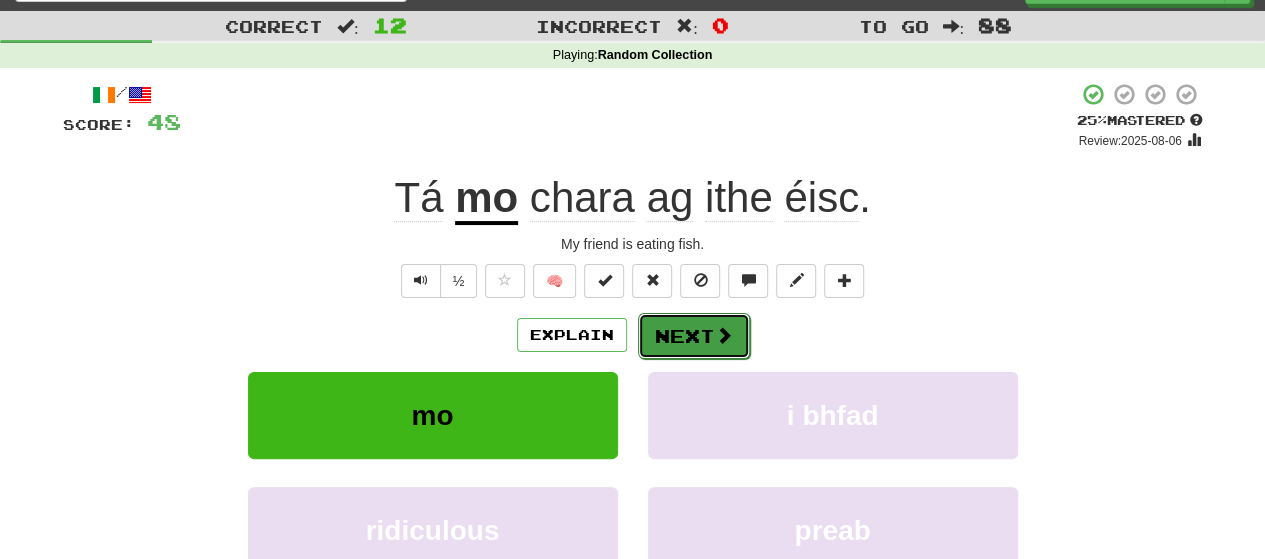 click on "Next" at bounding box center (694, 336) 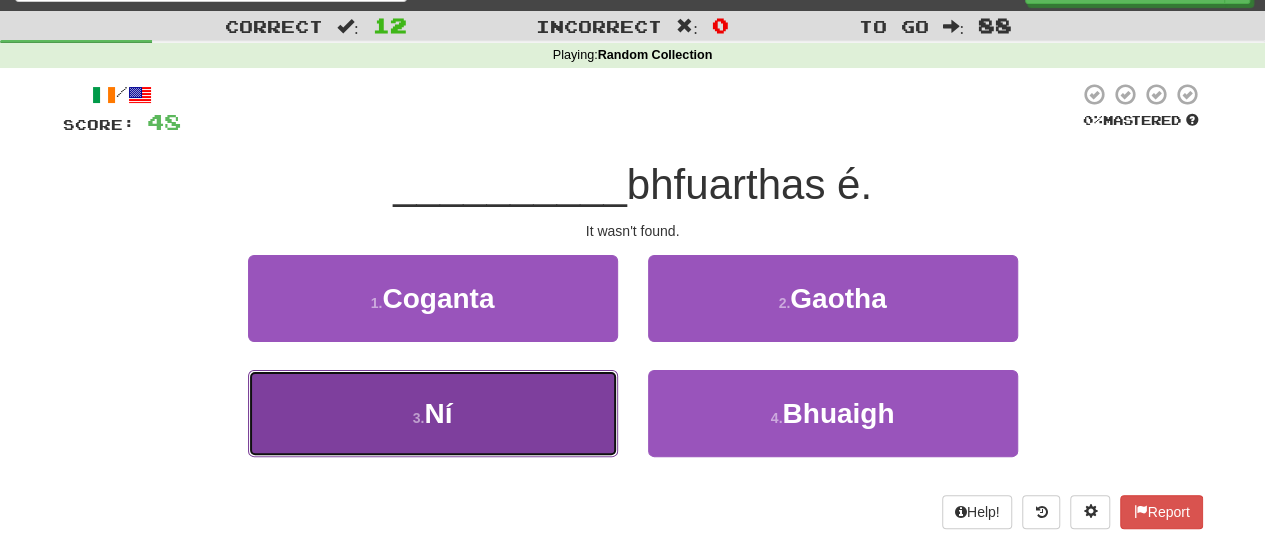 click on "3 .  Ní" at bounding box center [433, 413] 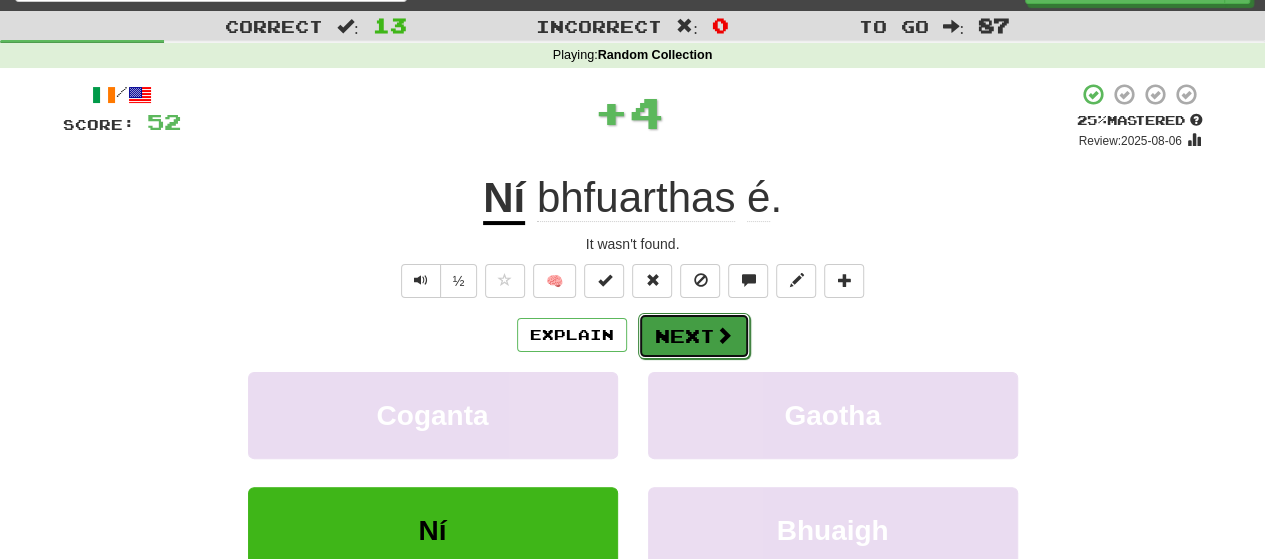 click on "Next" at bounding box center (694, 336) 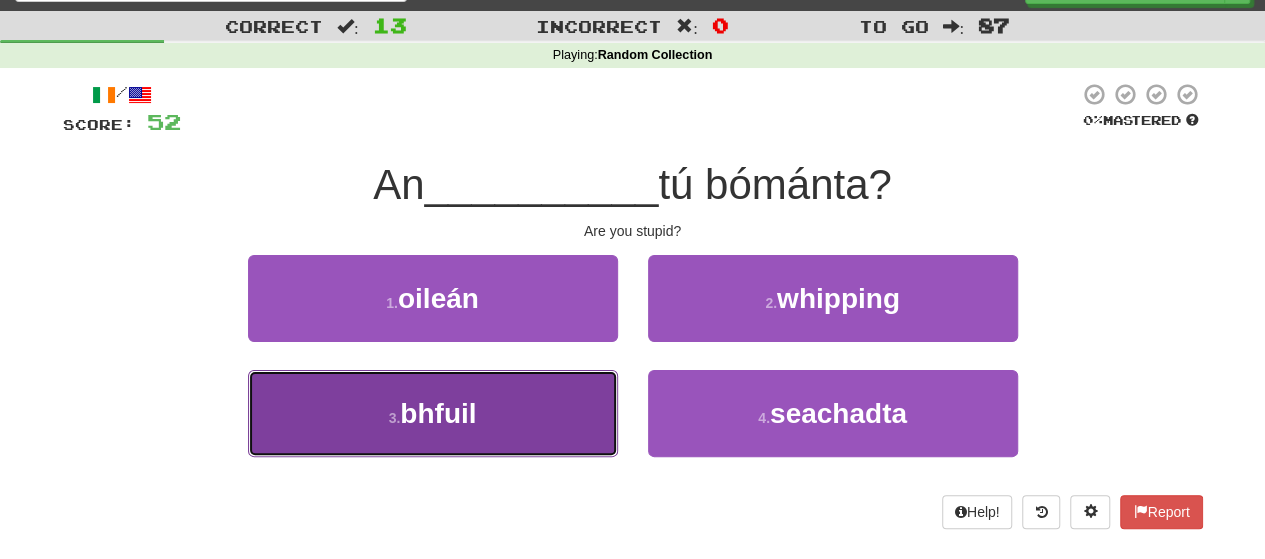 click on "3 .  bhfuil" at bounding box center [433, 413] 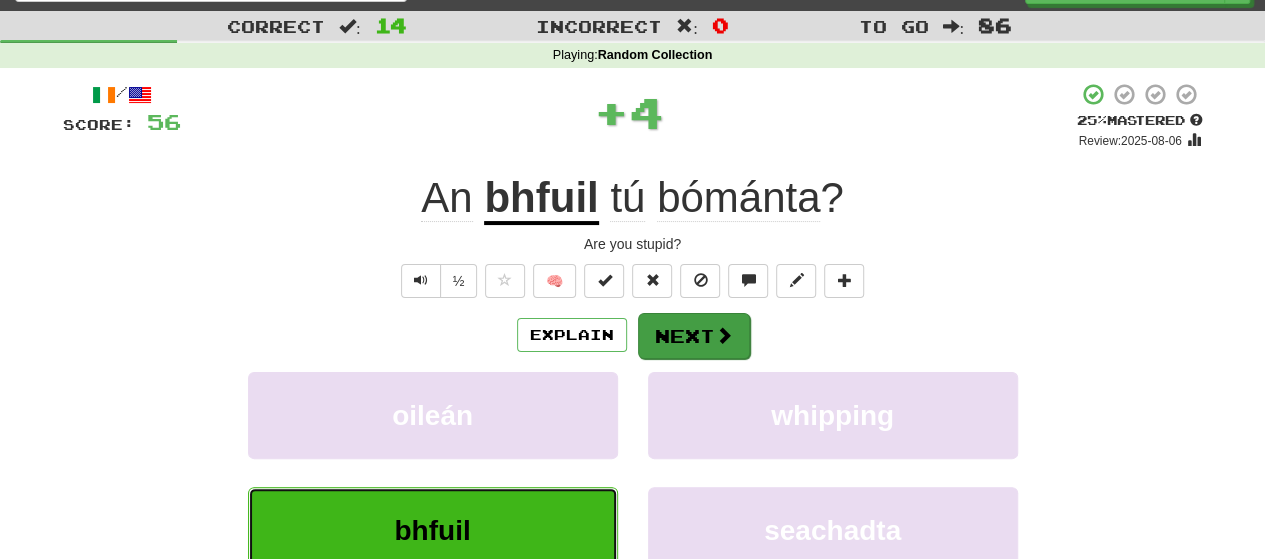 type 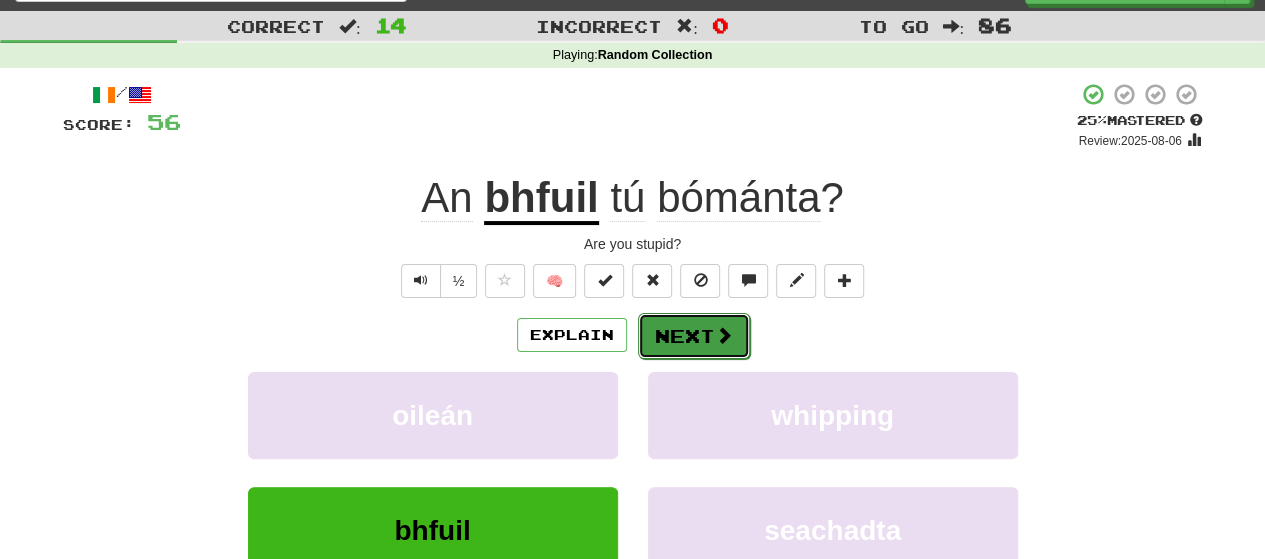 click on "Next" at bounding box center [694, 336] 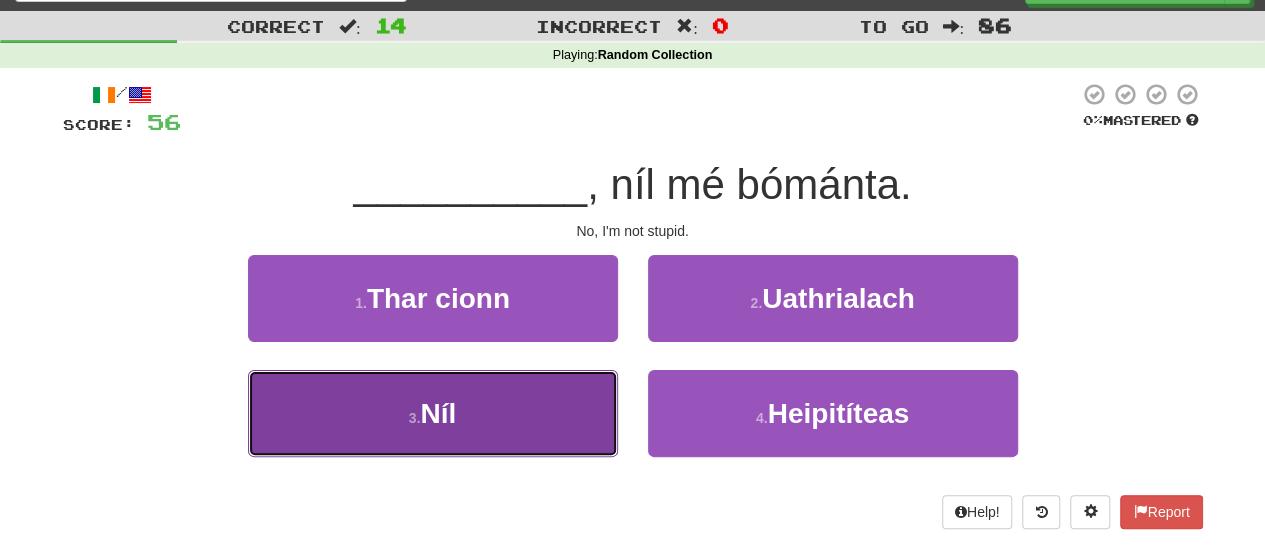 click on "3 .  Níl" at bounding box center [433, 413] 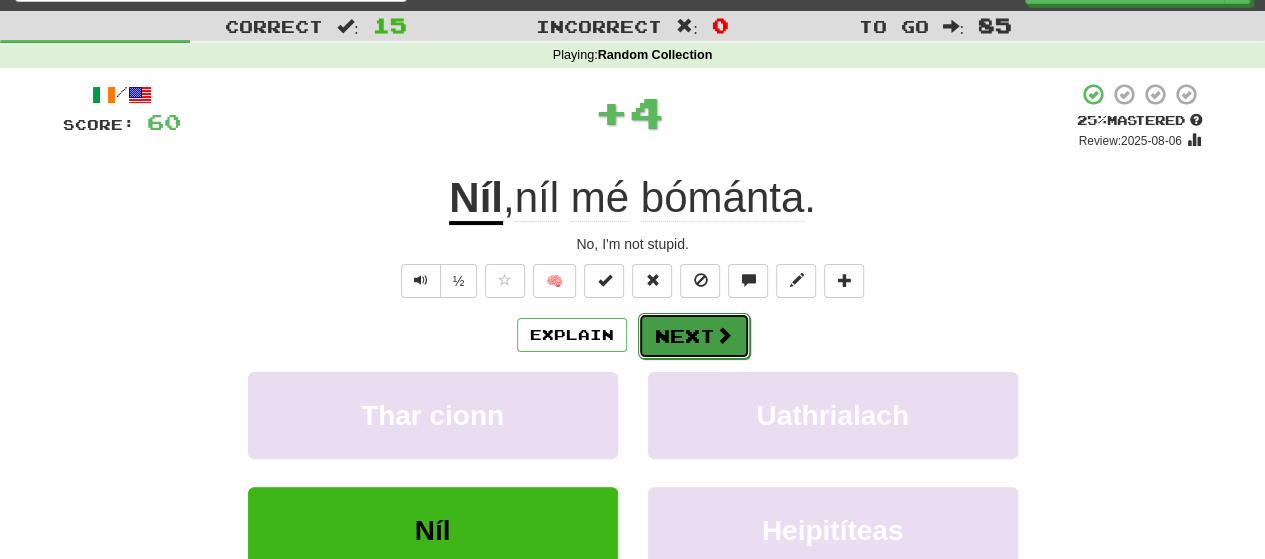 click at bounding box center (724, 335) 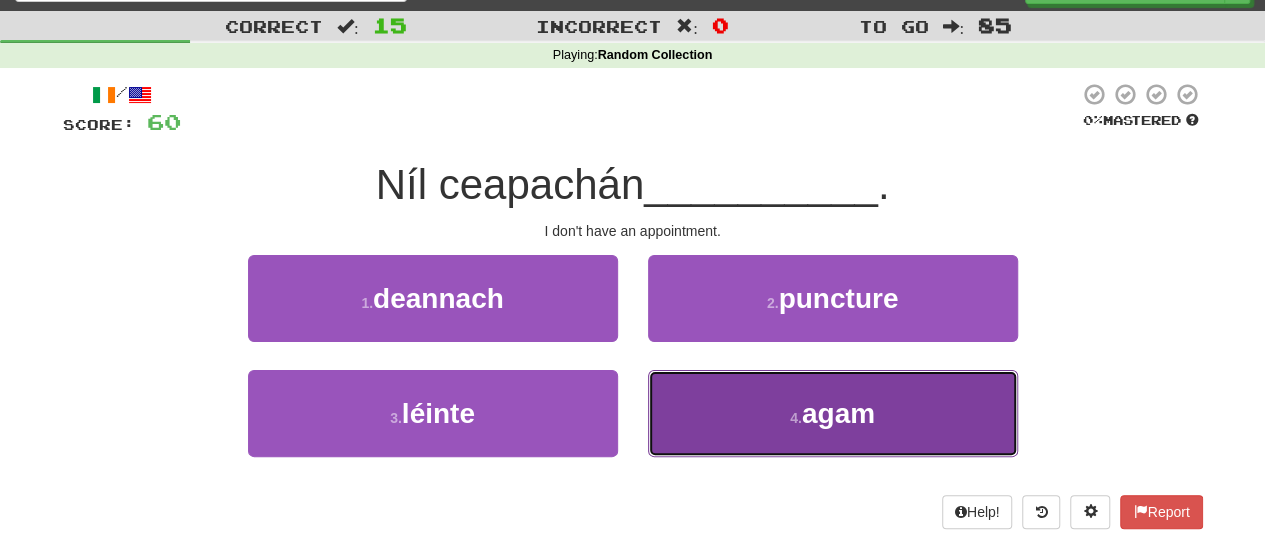 click on "4 .  agam" at bounding box center [833, 413] 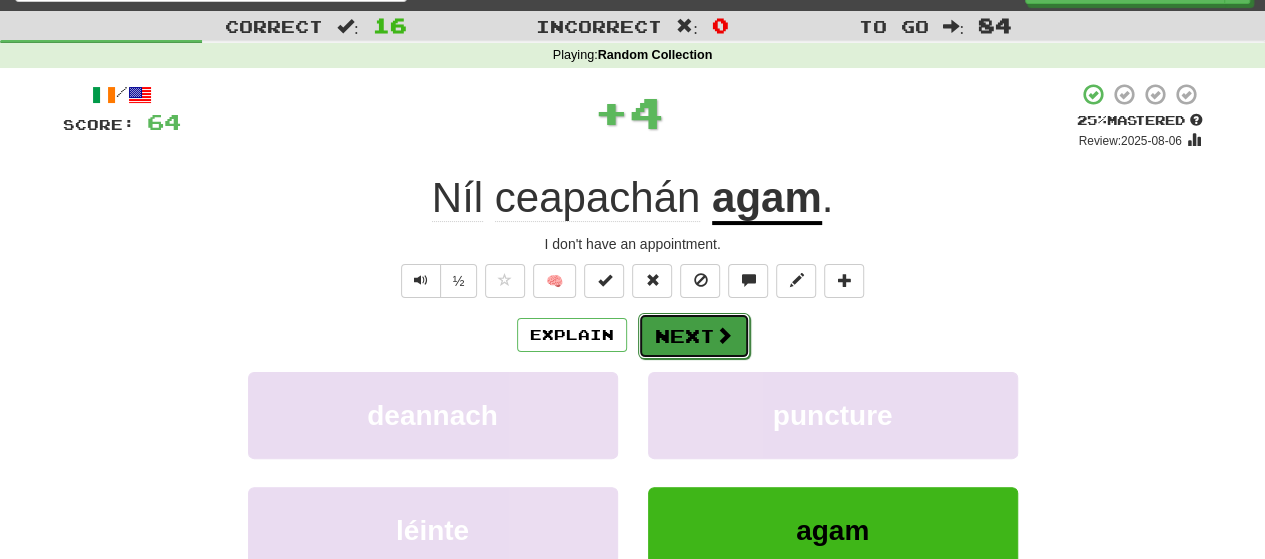 click on "Next" at bounding box center (694, 336) 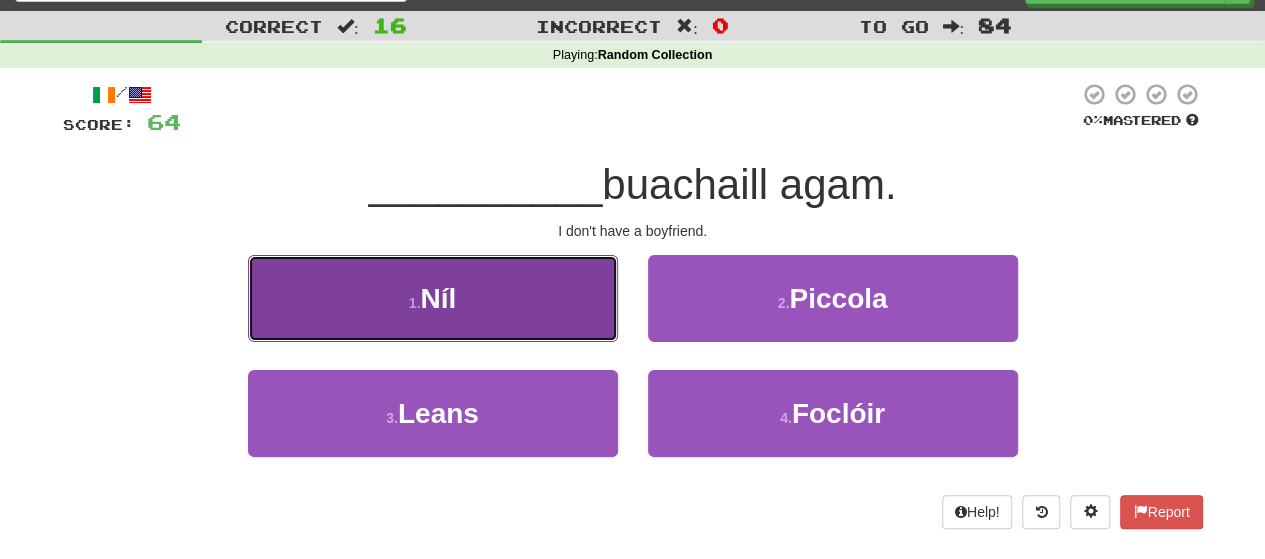 click on "1 .  Níl" at bounding box center (433, 298) 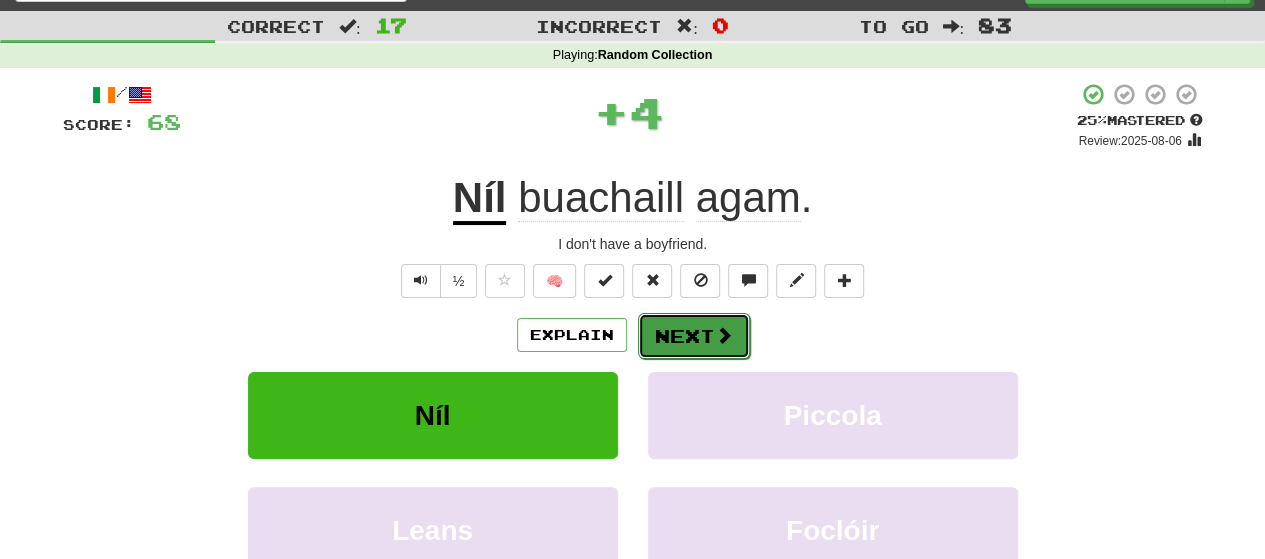 click on "Next" at bounding box center (694, 336) 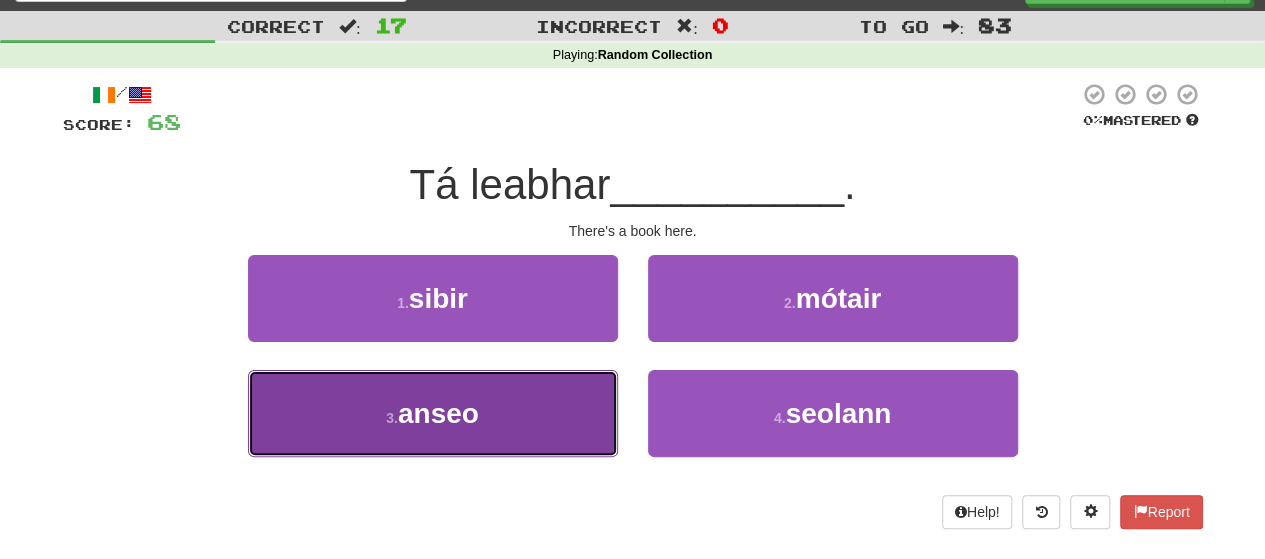 click on "3 .  anseo" at bounding box center [433, 413] 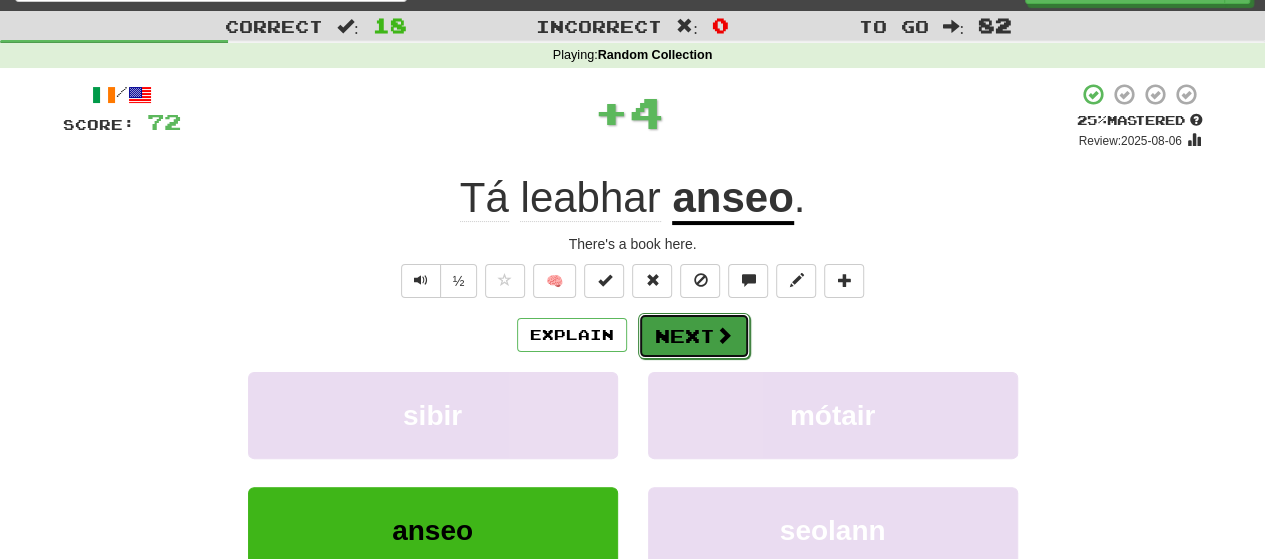 click on "Next" at bounding box center (694, 336) 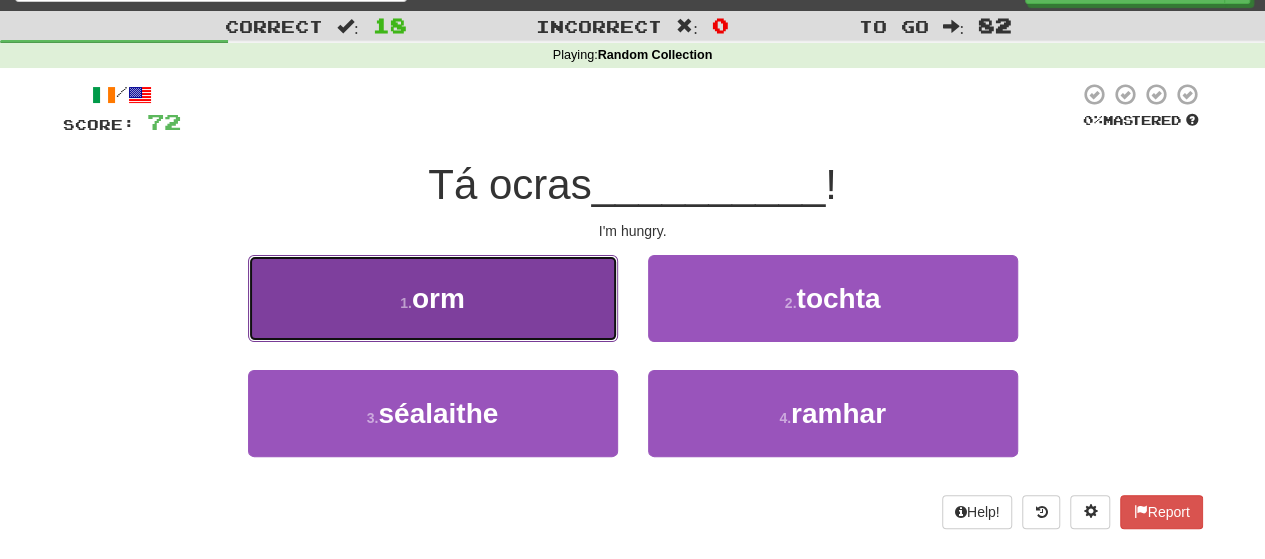 click on "1 .  orm" at bounding box center (433, 298) 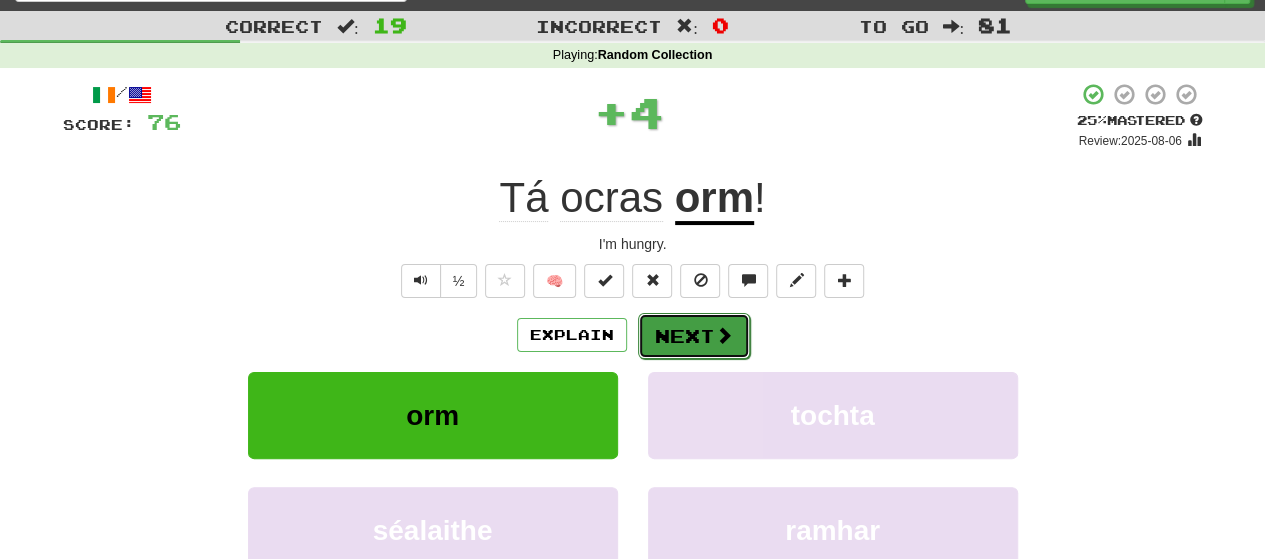 click on "Next" at bounding box center (694, 336) 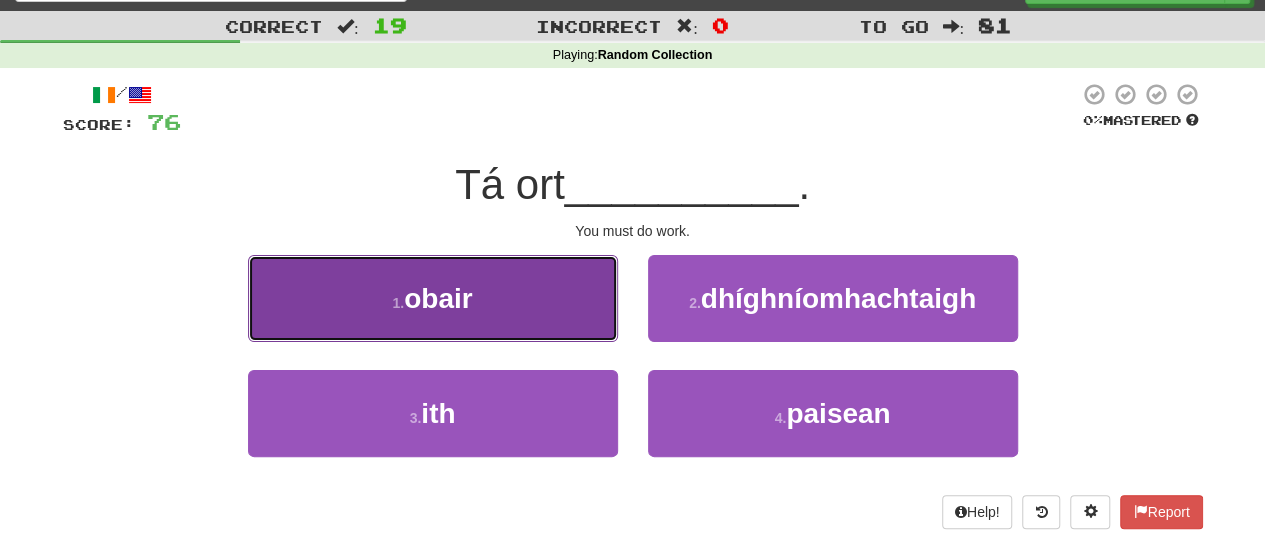 click on "1 .  obair" at bounding box center [433, 298] 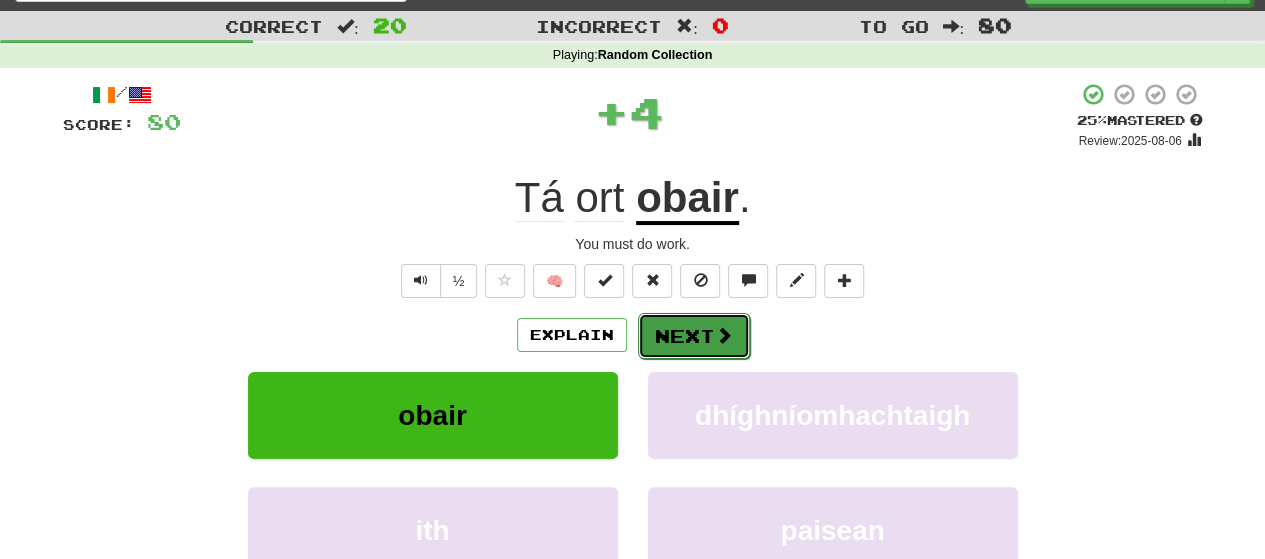 click on "Next" at bounding box center (694, 336) 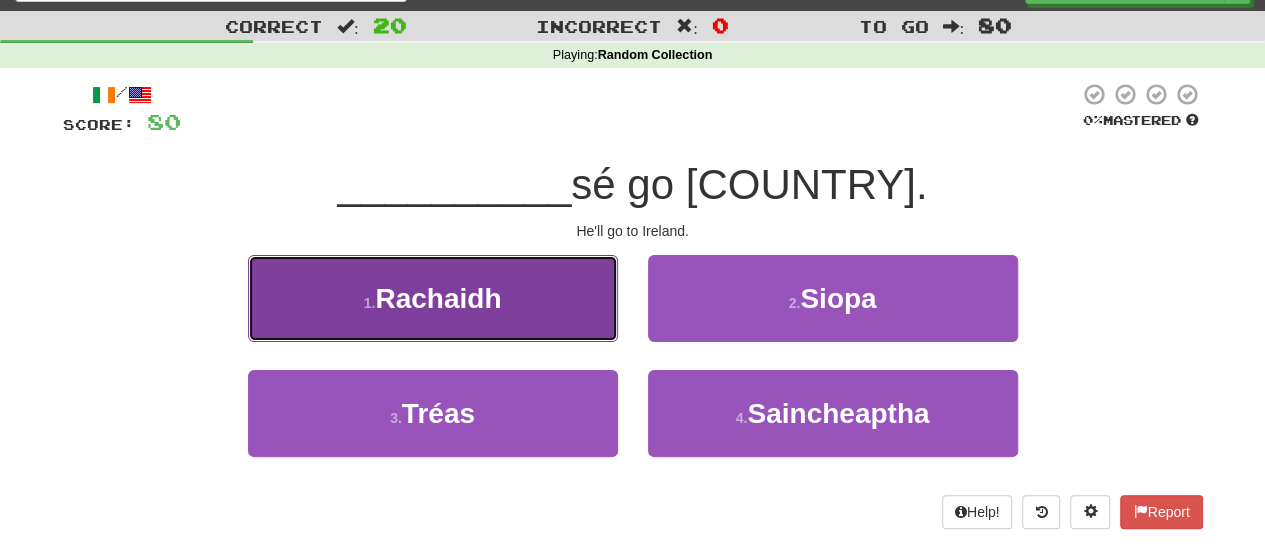 click on "1 .  Rachaidh" at bounding box center (433, 298) 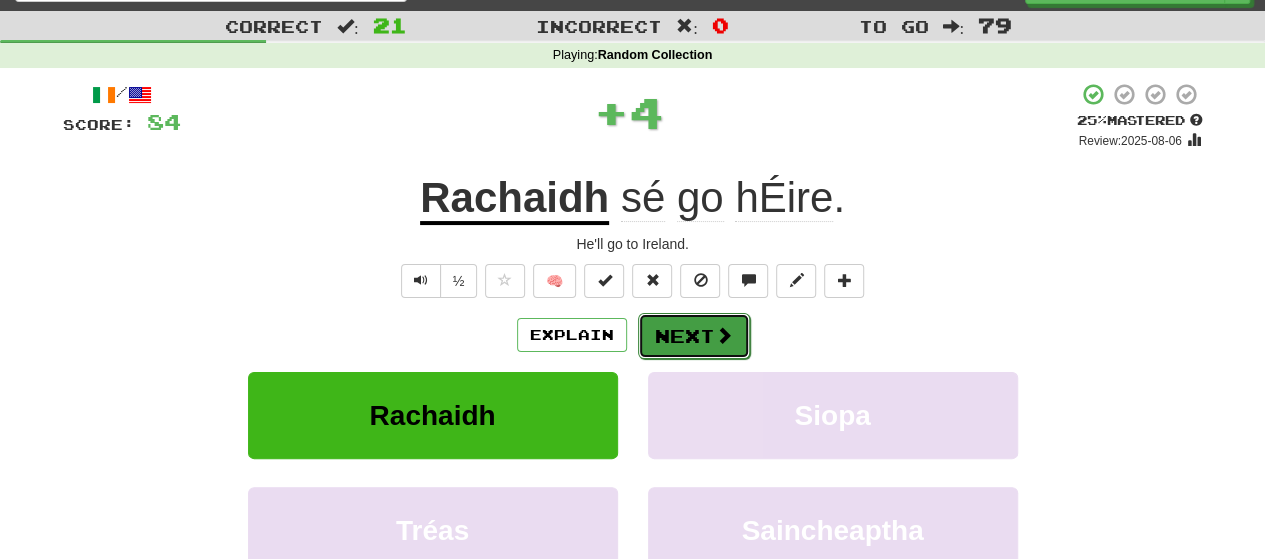 click on "Next" at bounding box center [694, 336] 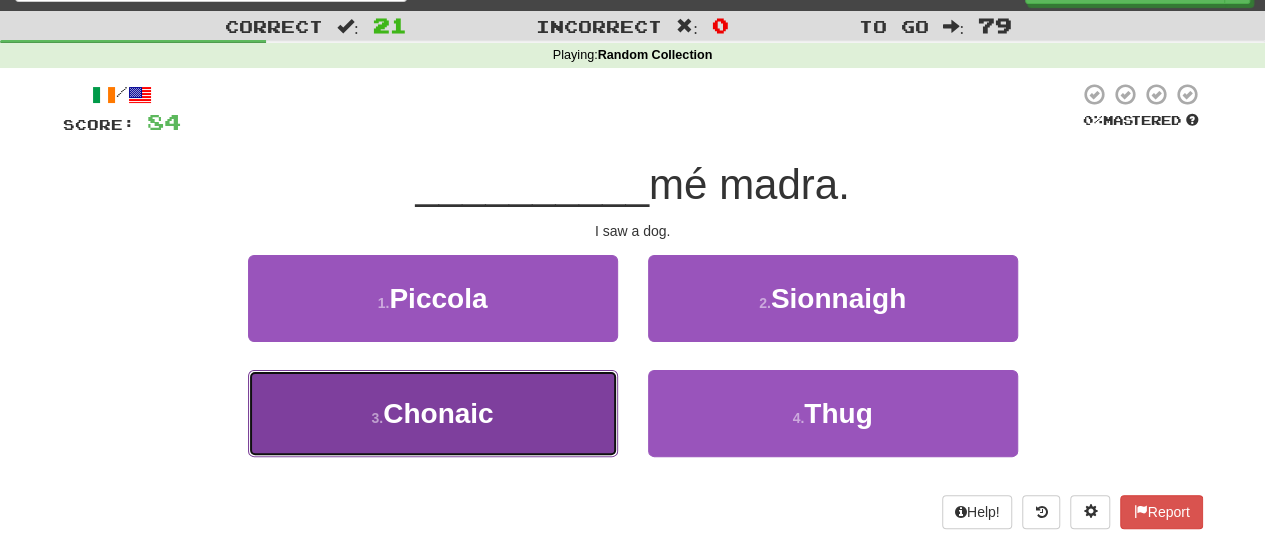 click on "3 .  Chonaic" at bounding box center [433, 413] 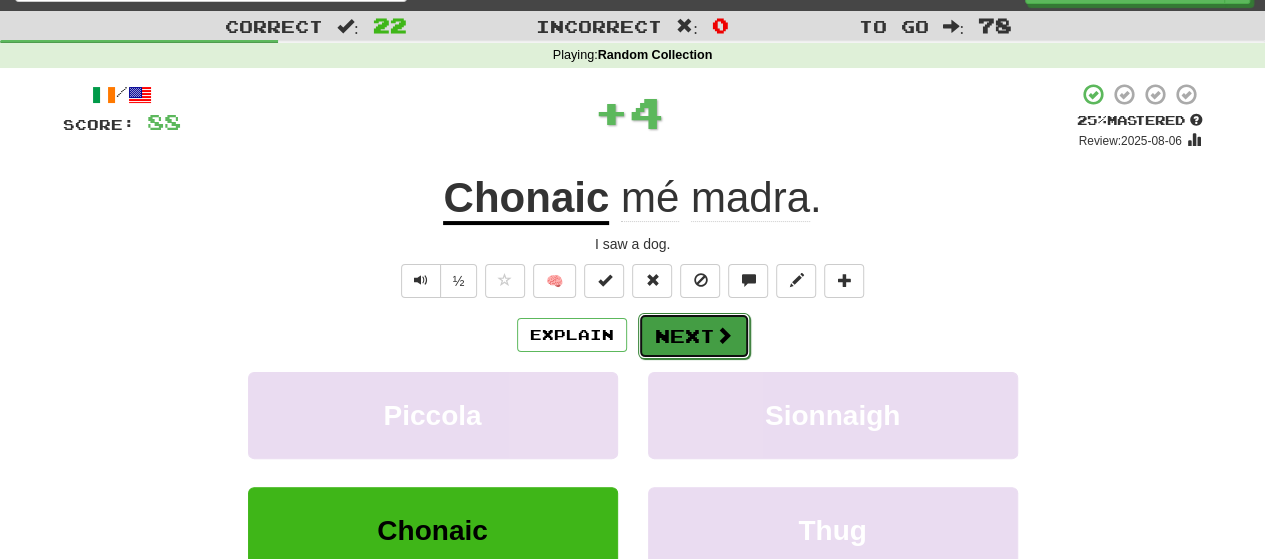 click on "Next" at bounding box center [694, 336] 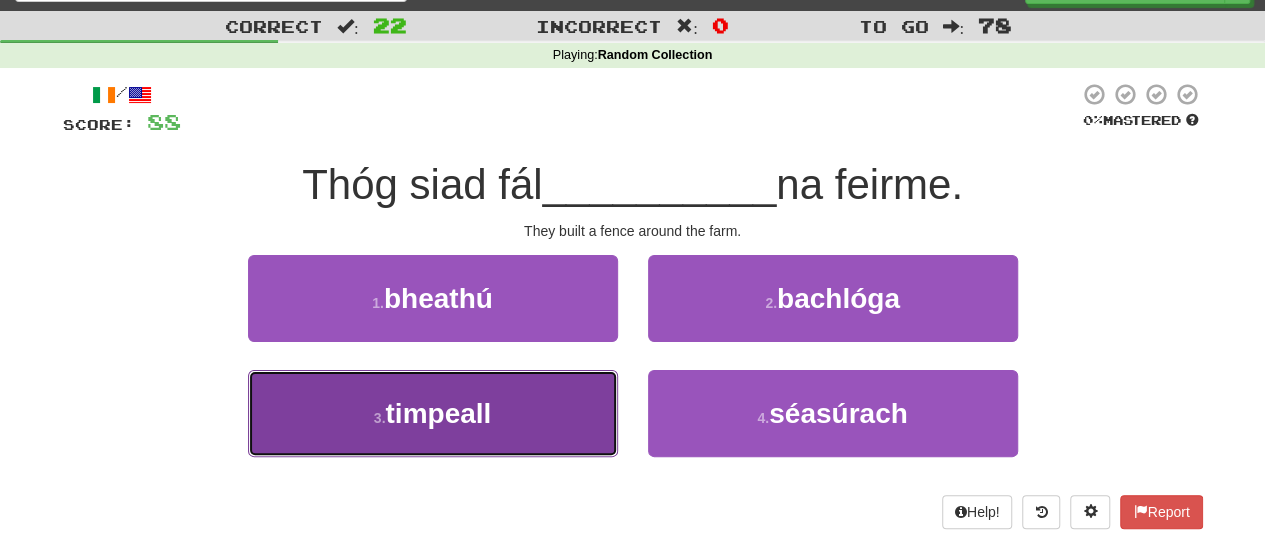 click on "3 .  timpeall" at bounding box center (433, 413) 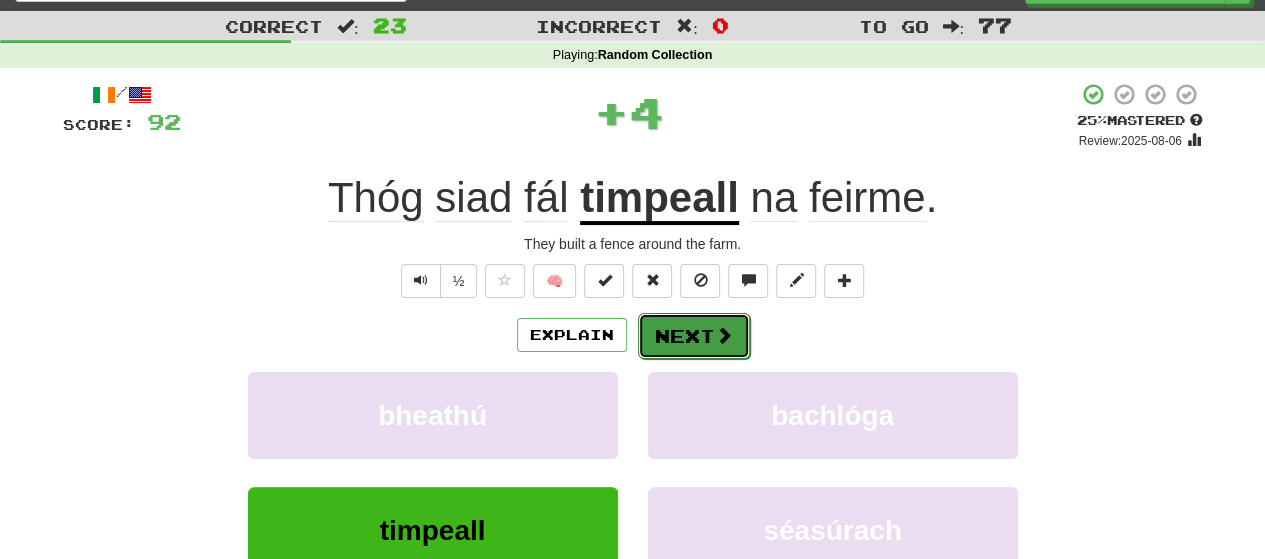 click at bounding box center [724, 335] 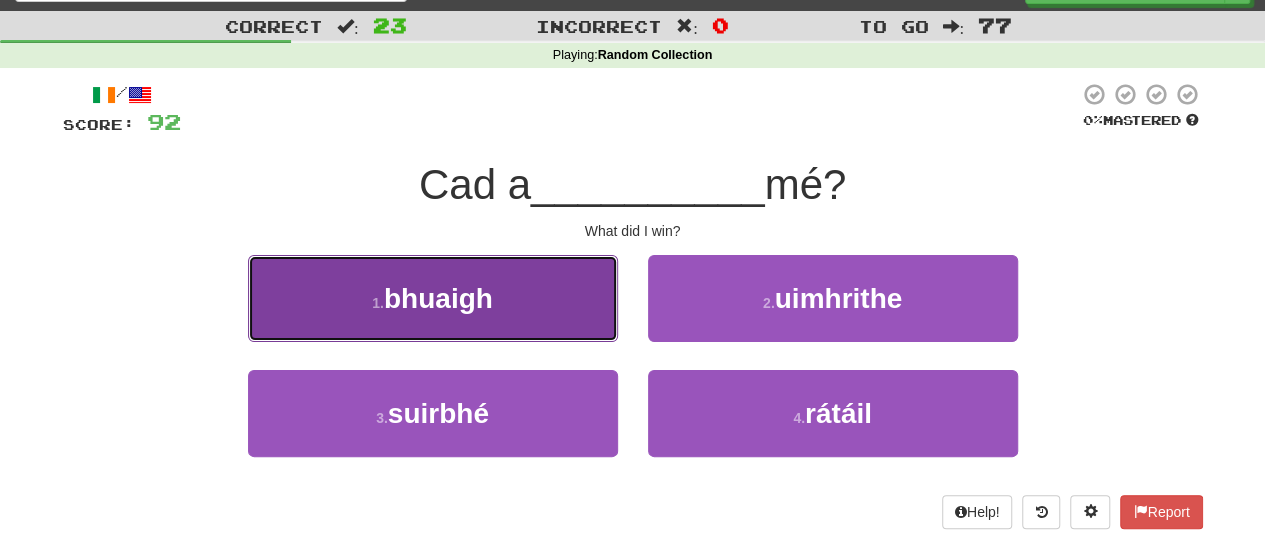 click on "1 .  bhuaigh" at bounding box center [433, 298] 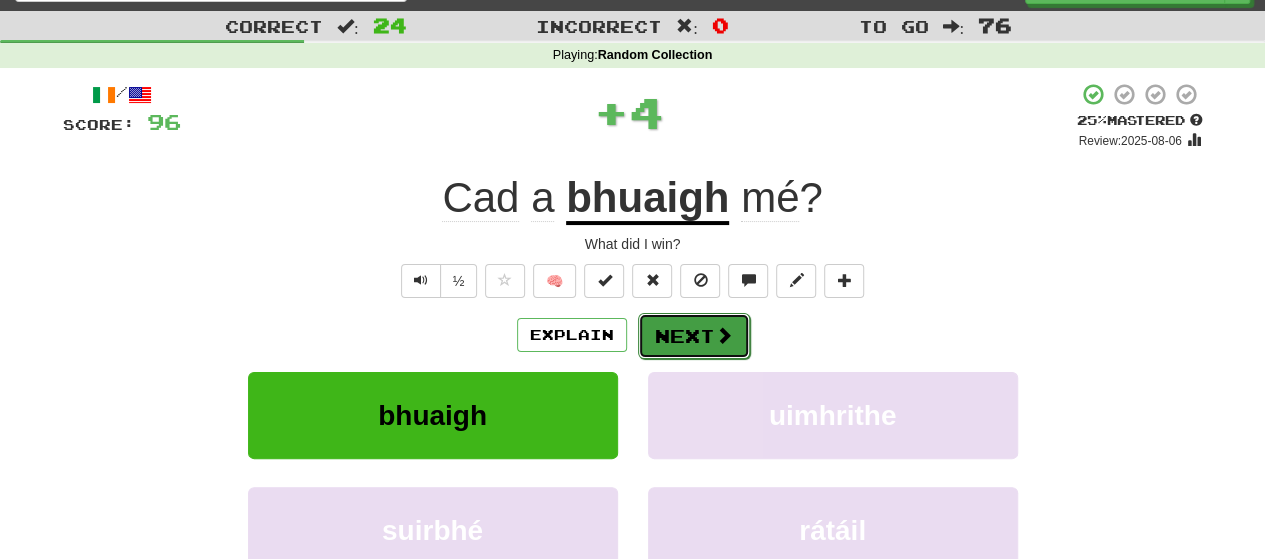 click on "Next" at bounding box center (694, 336) 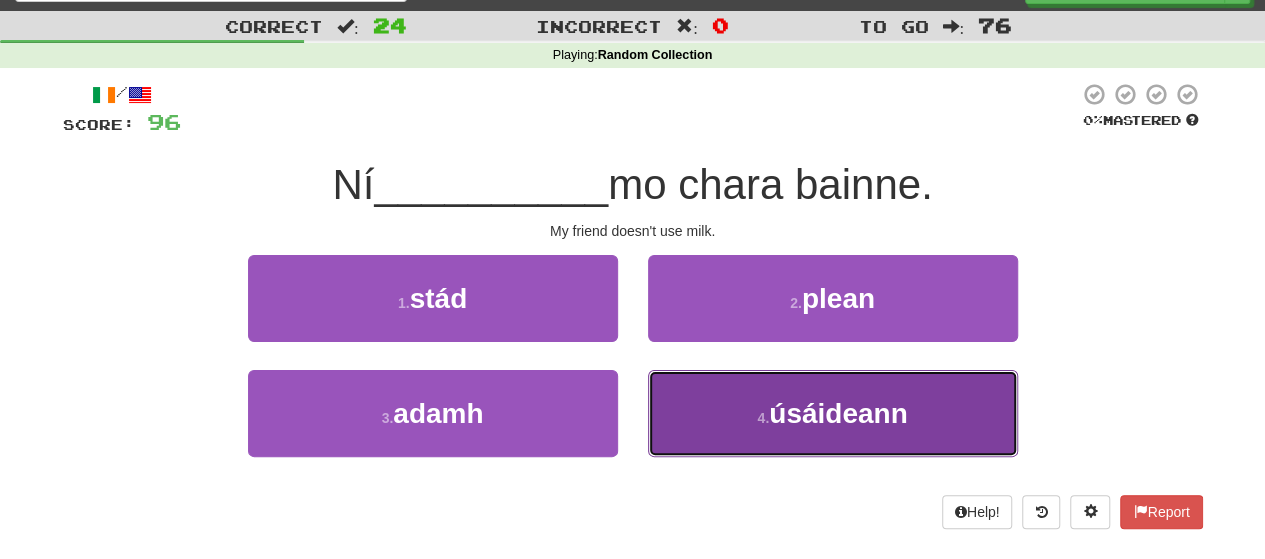 click on "4 .  úsáideann" at bounding box center (833, 413) 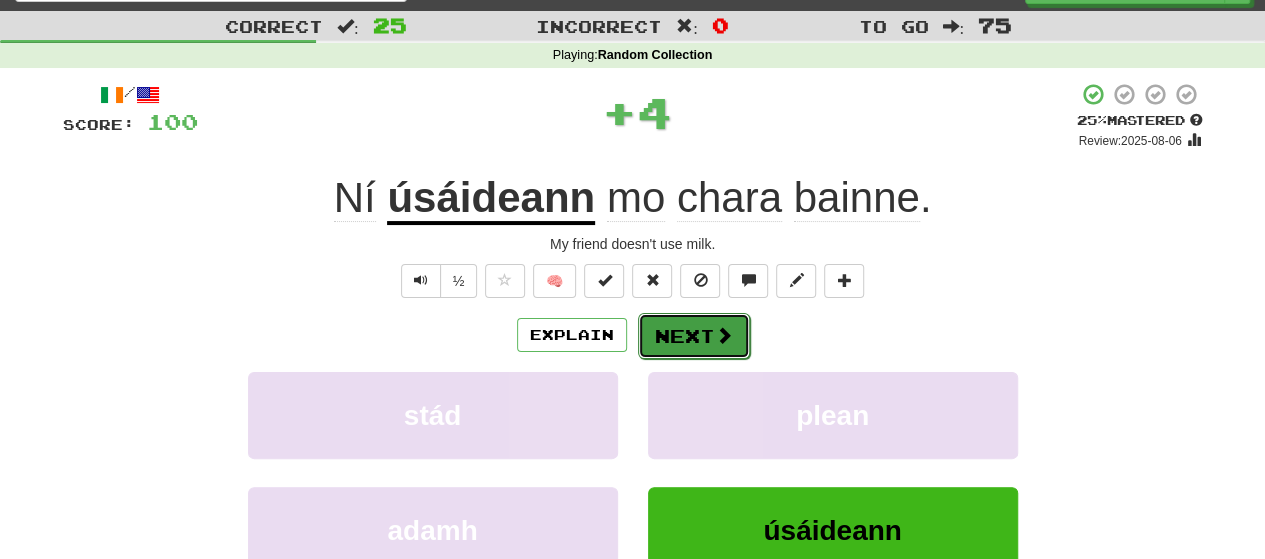 click on "Next" at bounding box center (694, 336) 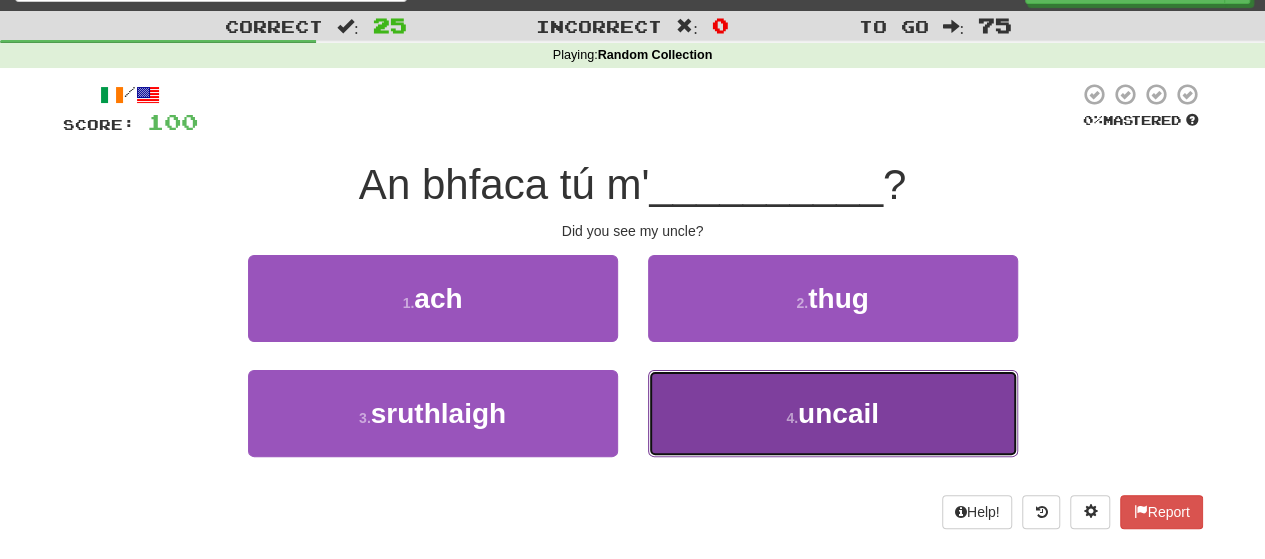 click on "4 .  uncail" at bounding box center [833, 413] 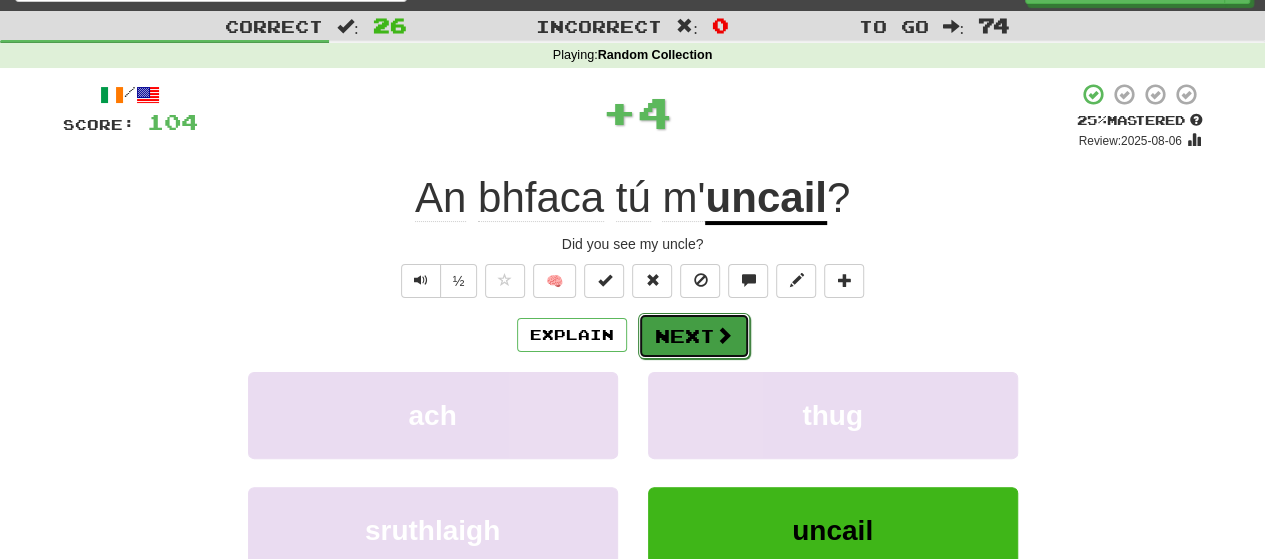 click on "Next" at bounding box center [694, 336] 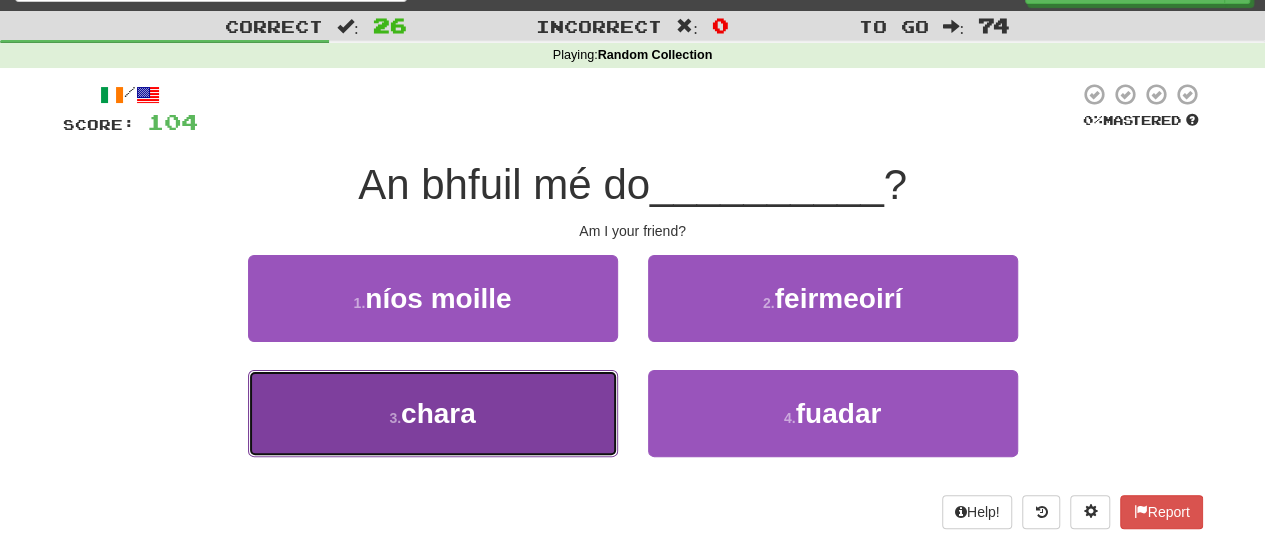 click on "3 .  chara" at bounding box center (433, 413) 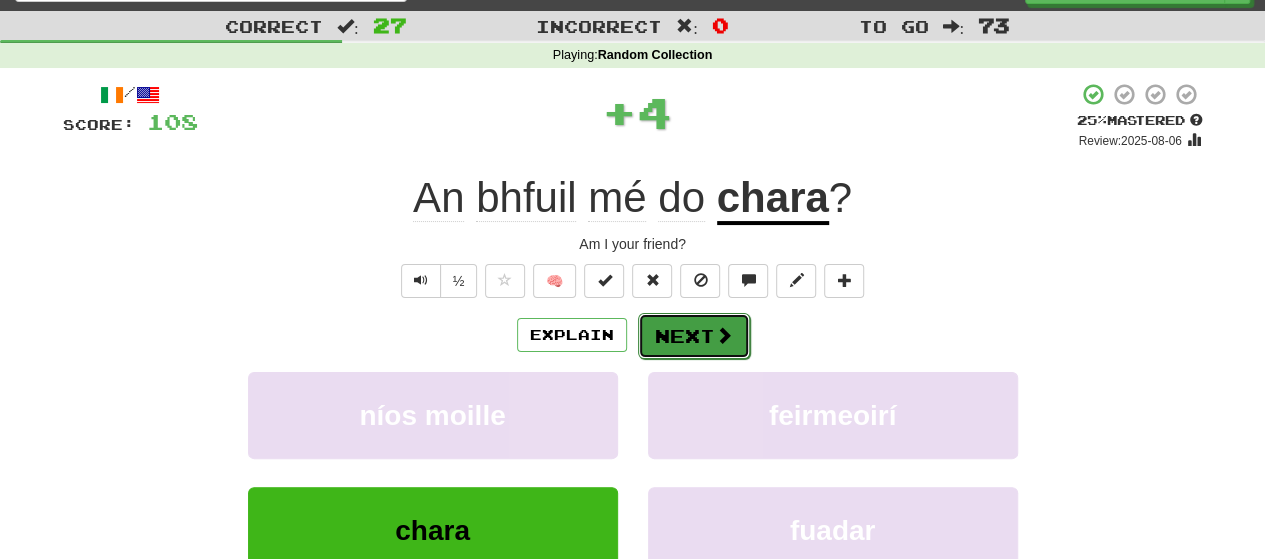 click on "Next" at bounding box center (694, 336) 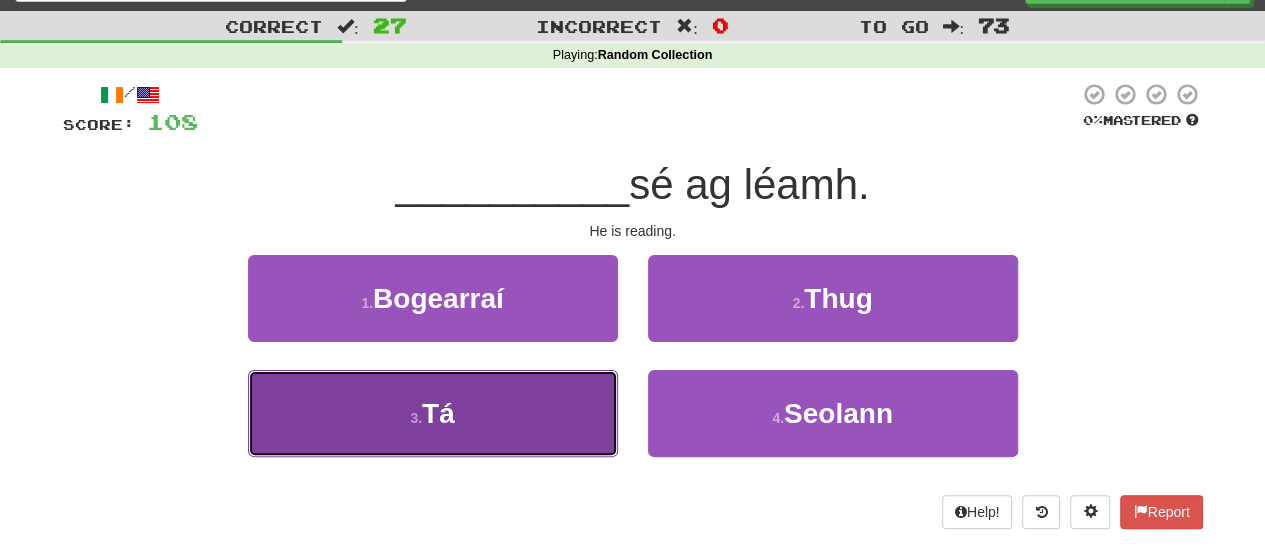 click on "3 .  Tá" at bounding box center (433, 413) 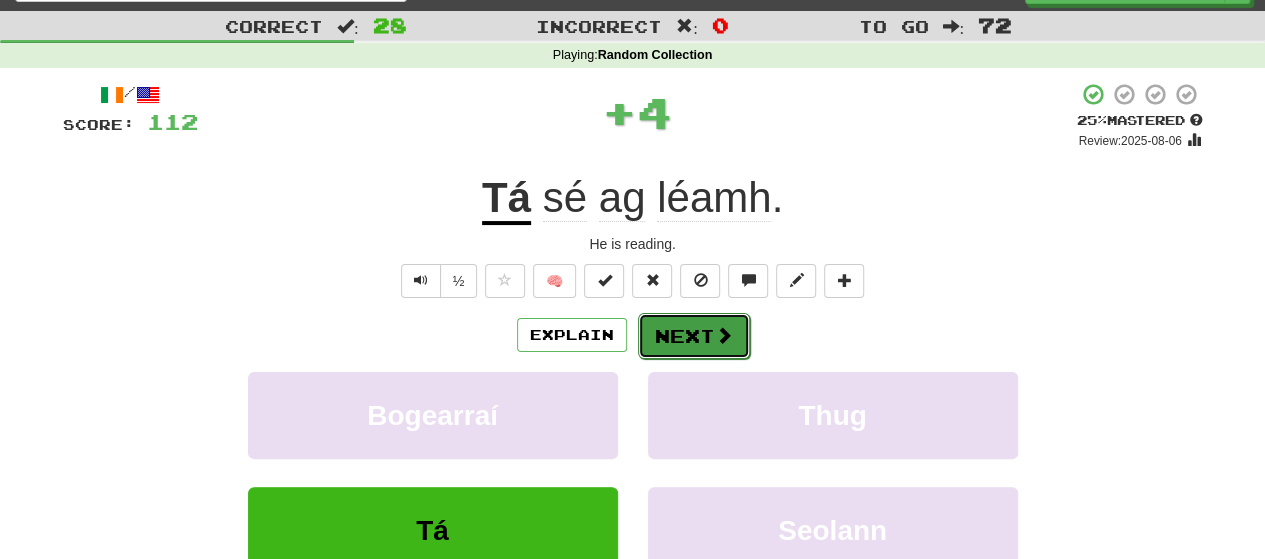 click on "Next" at bounding box center (694, 336) 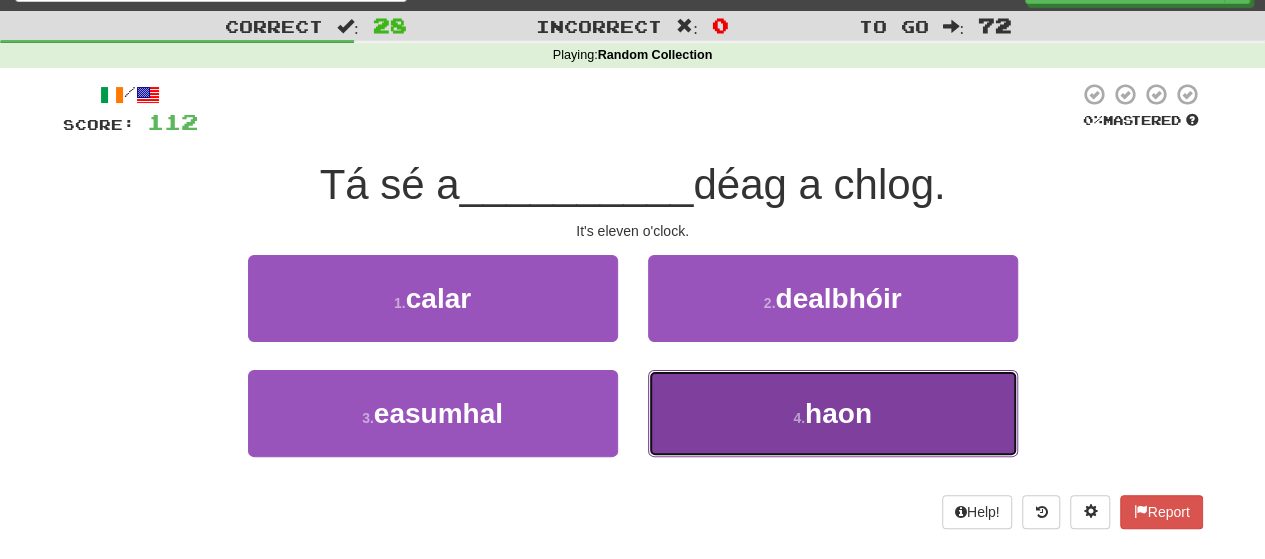 click on "4 .  haon" at bounding box center [833, 413] 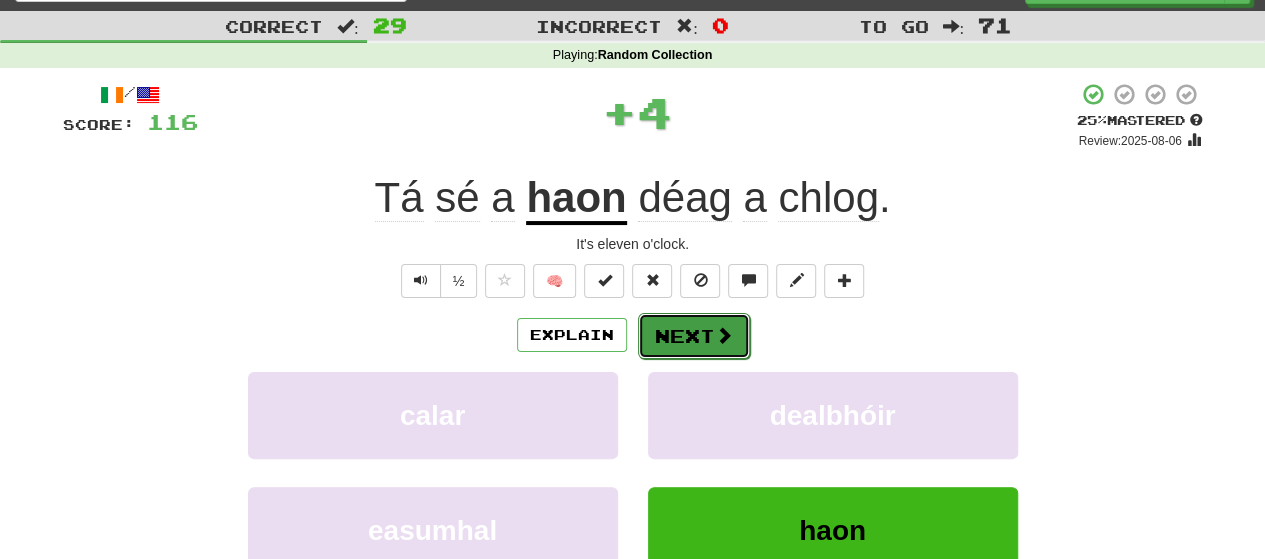 click on "Next" at bounding box center (694, 336) 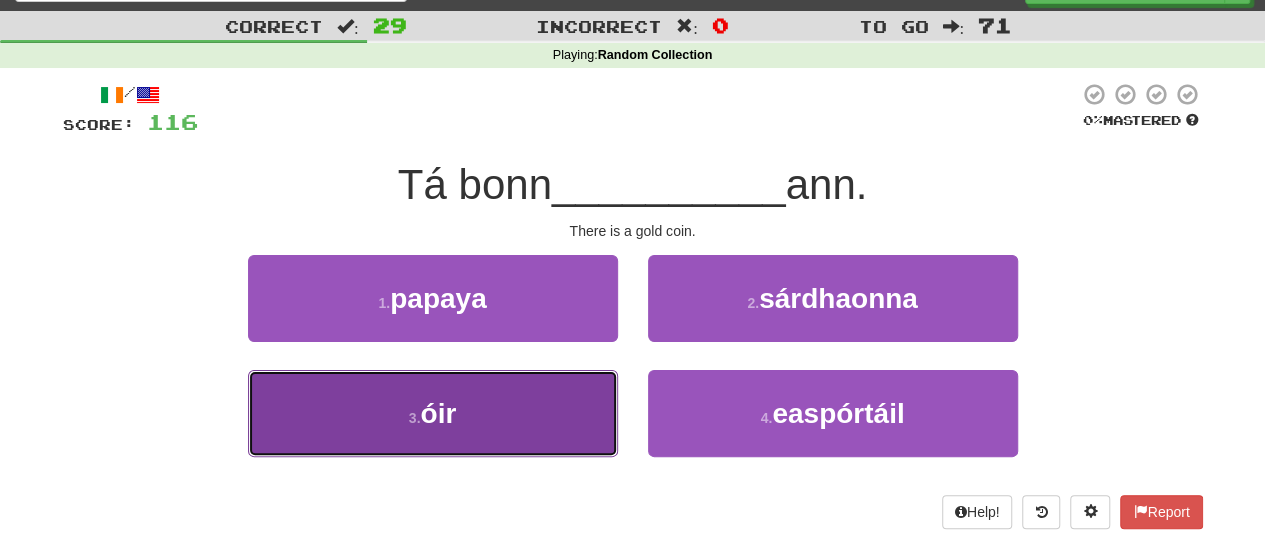 click on "3 .  óir" at bounding box center [433, 413] 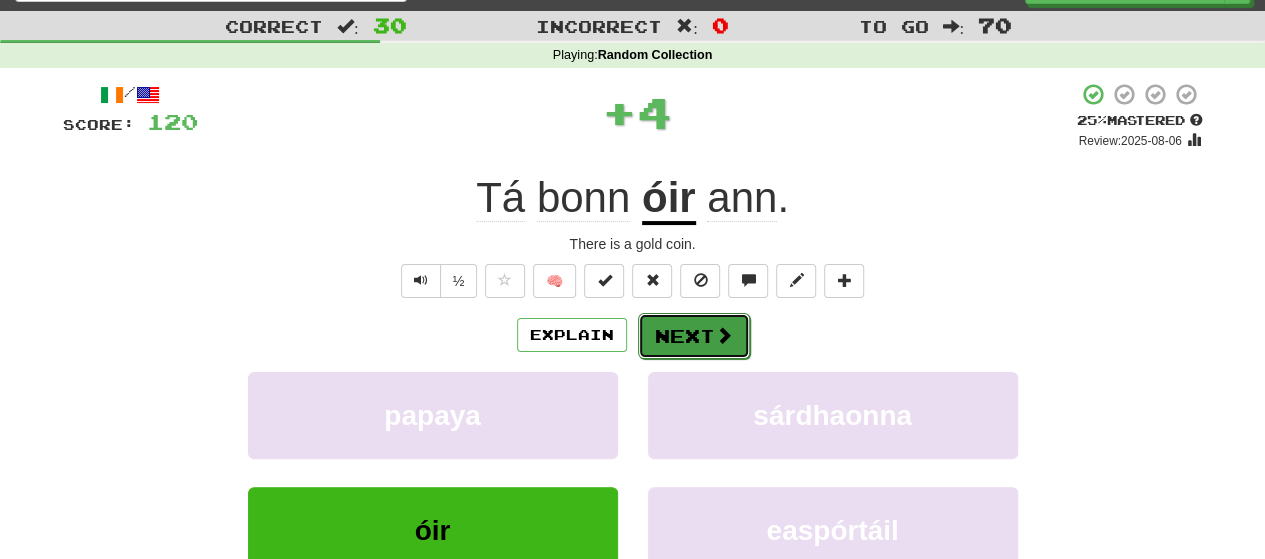 click on "Next" at bounding box center [694, 336] 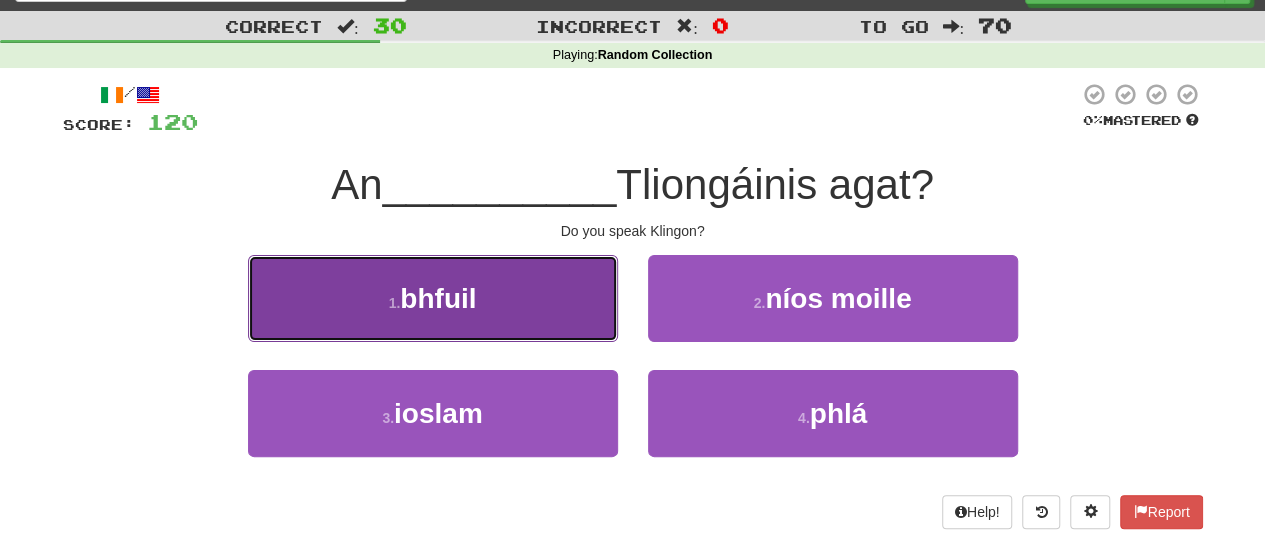 click on "1 .  bhfuil" at bounding box center (433, 298) 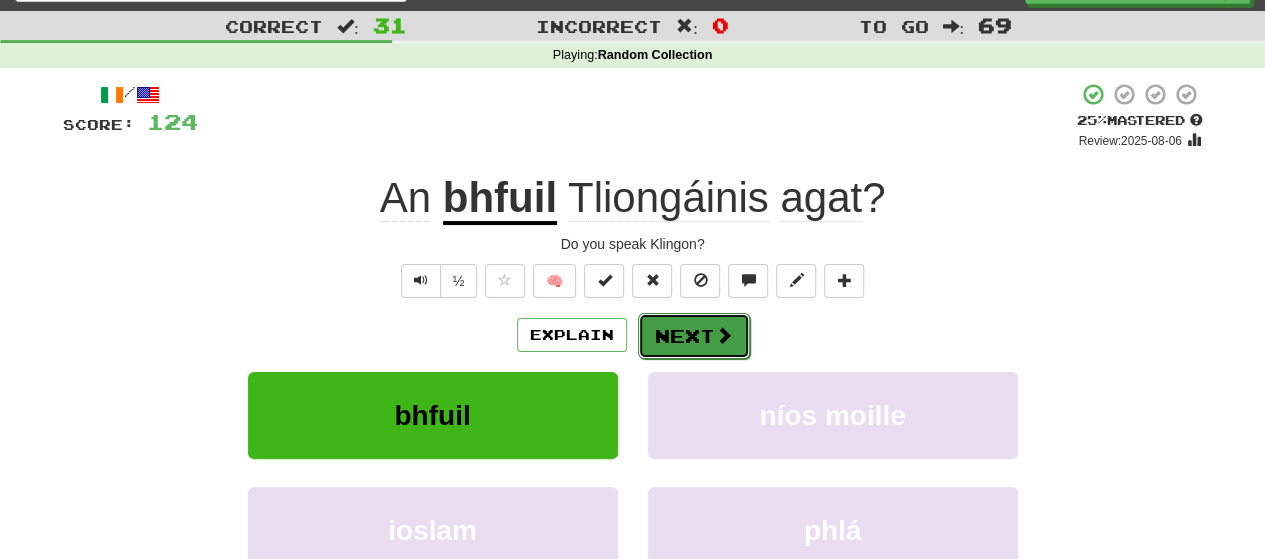 click on "Next" at bounding box center (694, 336) 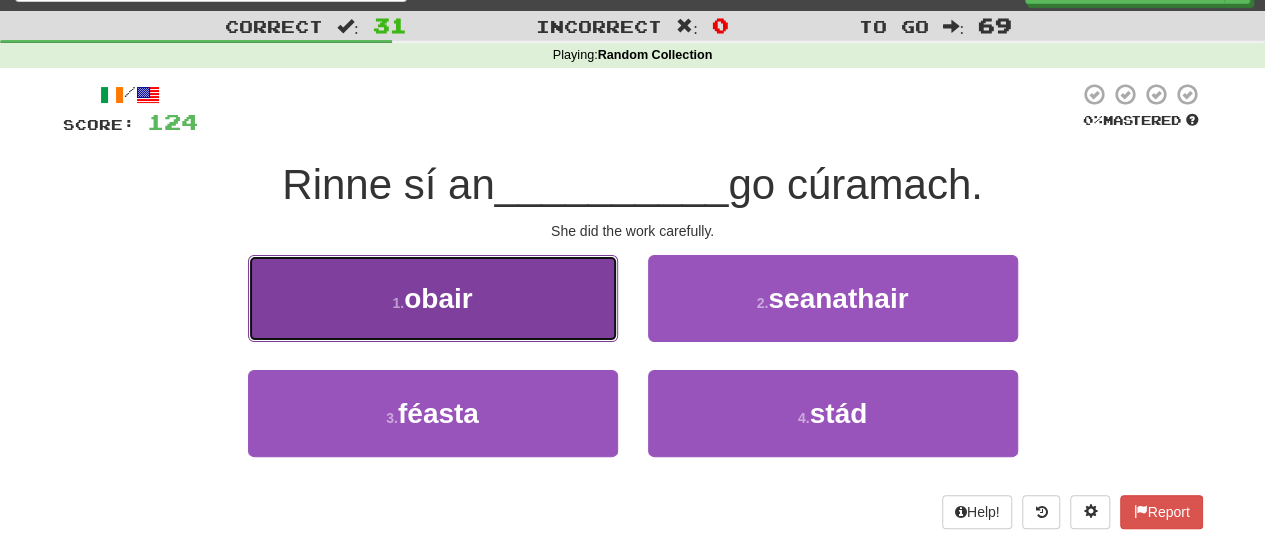 click on "1 .  obair" at bounding box center (433, 298) 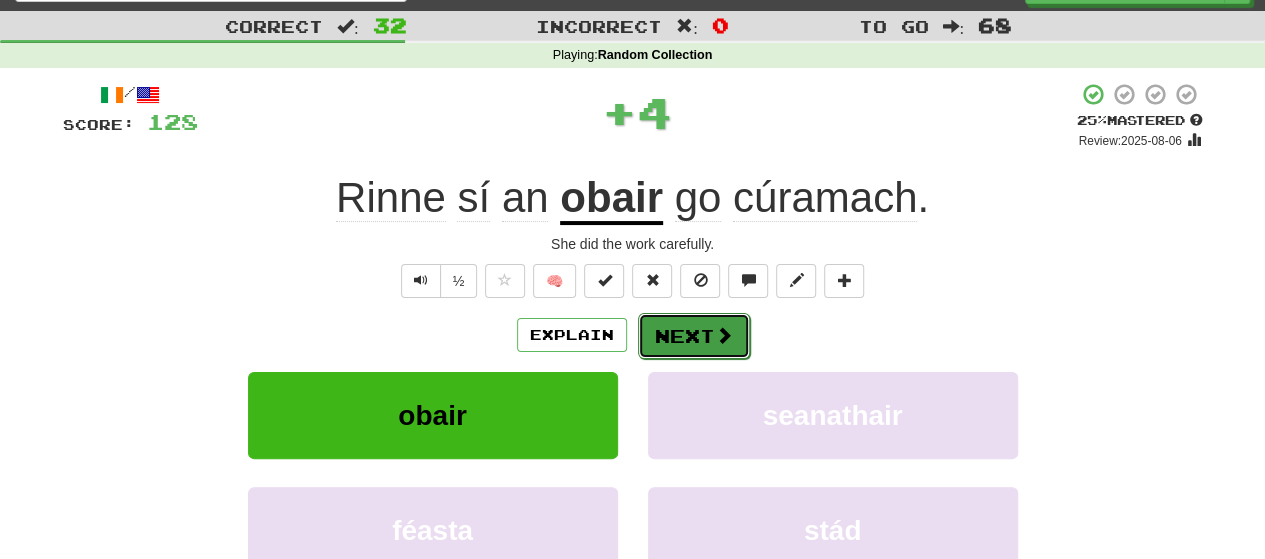 click on "Next" at bounding box center (694, 336) 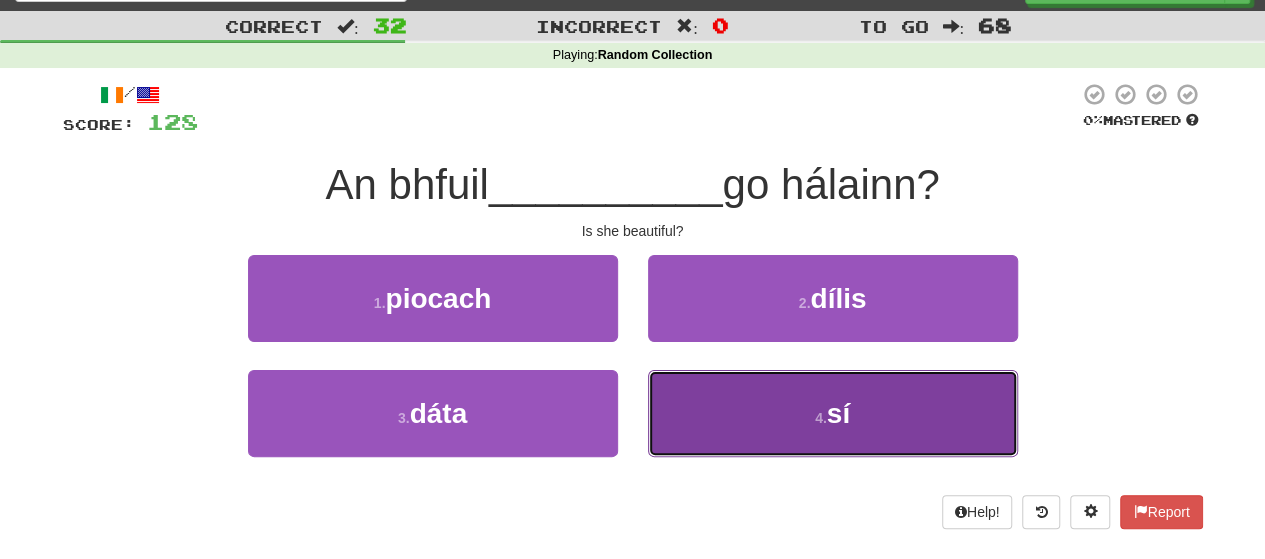 click on "4 .  sí" at bounding box center [833, 413] 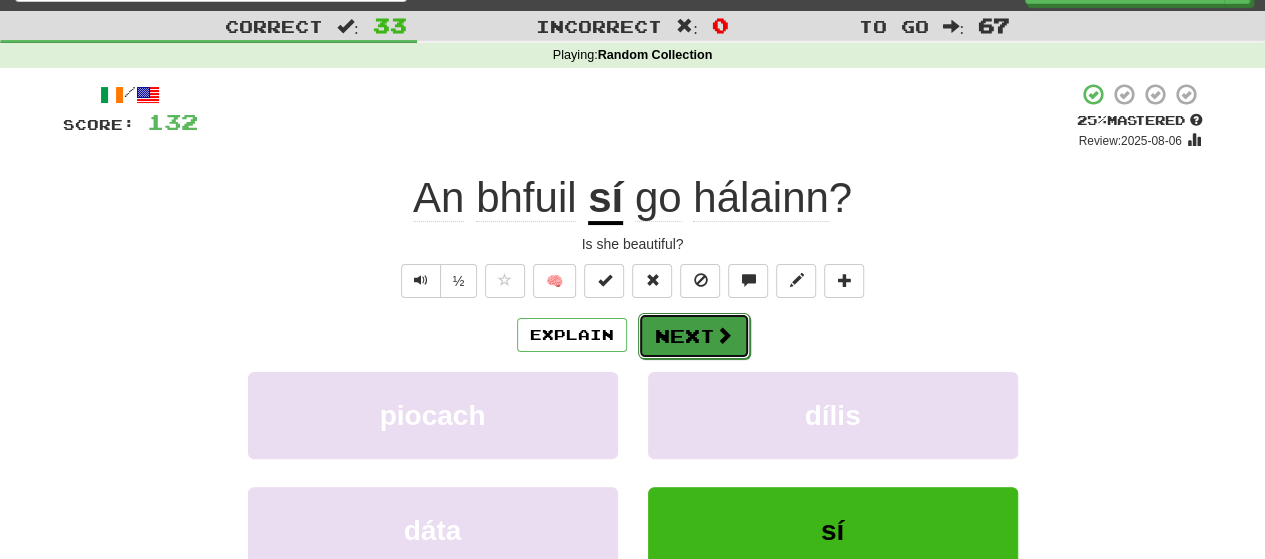 click on "Next" at bounding box center (694, 336) 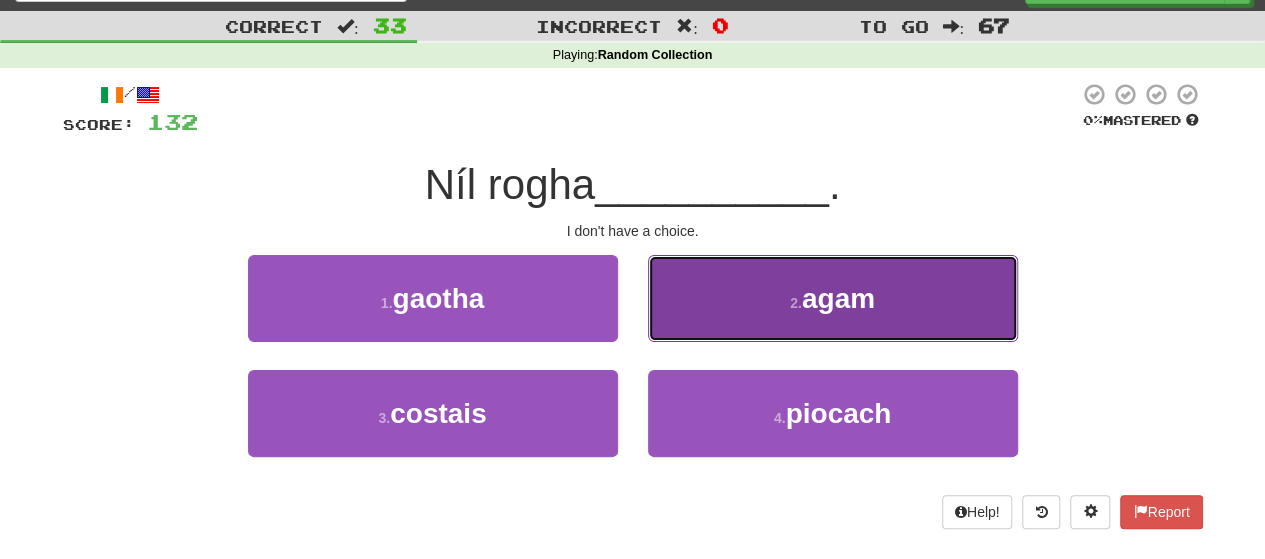 click on "2 .  agam" at bounding box center [833, 298] 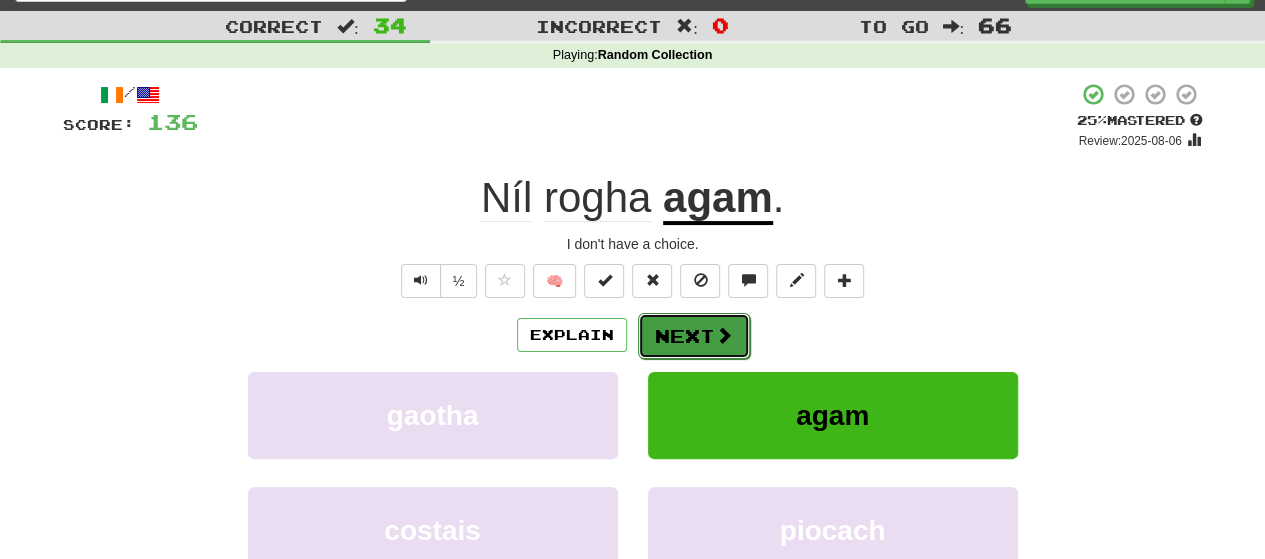 click on "Next" at bounding box center (694, 336) 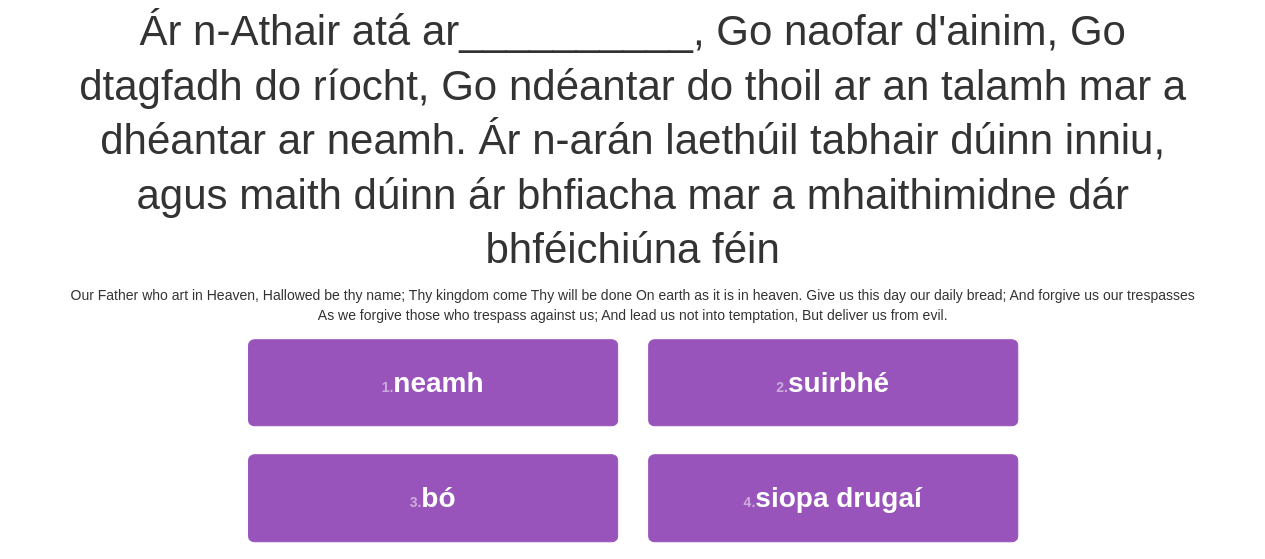 scroll, scrollTop: 188, scrollLeft: 0, axis: vertical 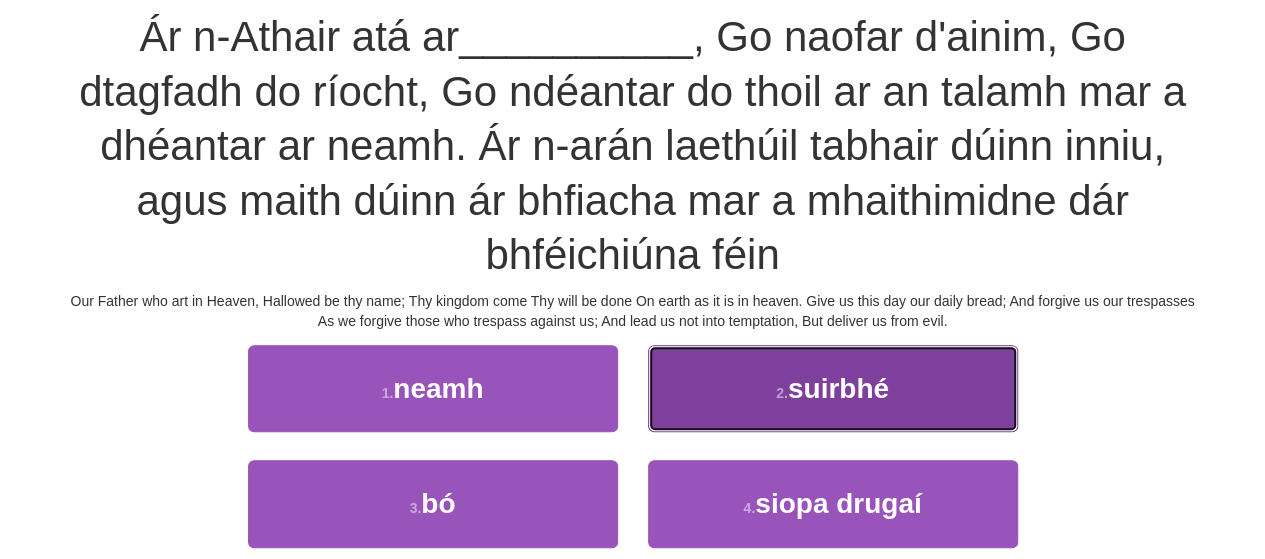 click on "2 .  suirbhé" at bounding box center [833, 388] 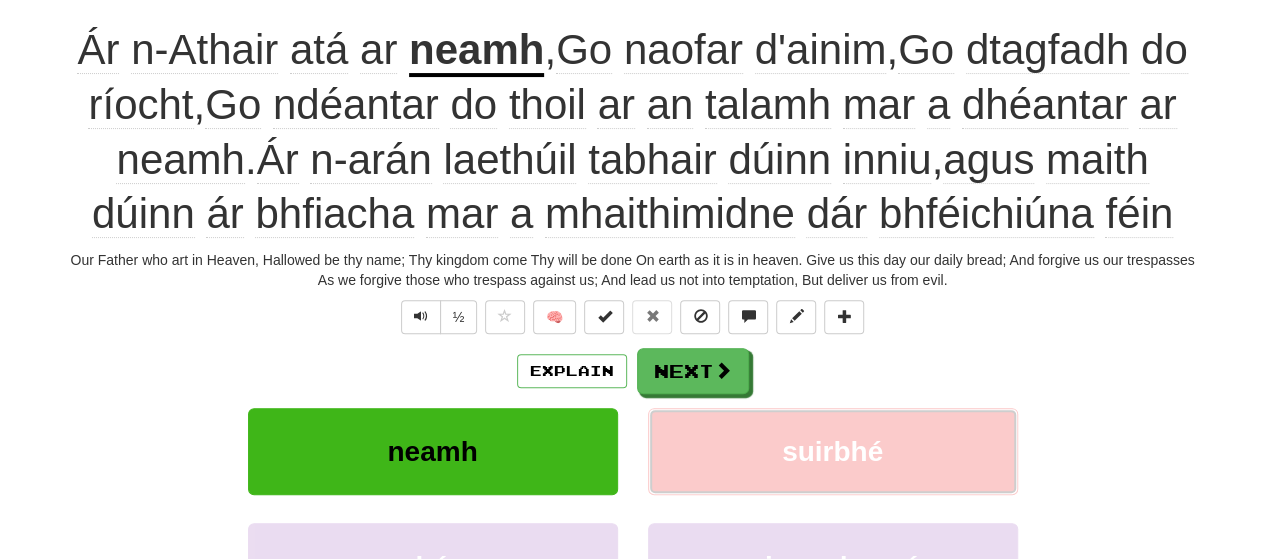 scroll, scrollTop: 200, scrollLeft: 0, axis: vertical 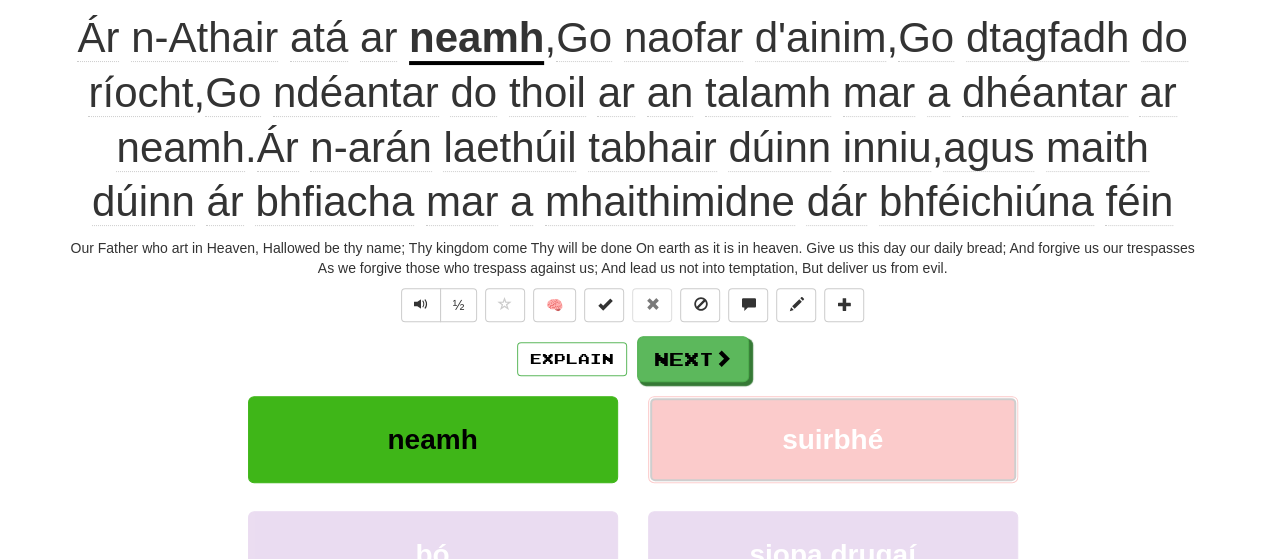 type 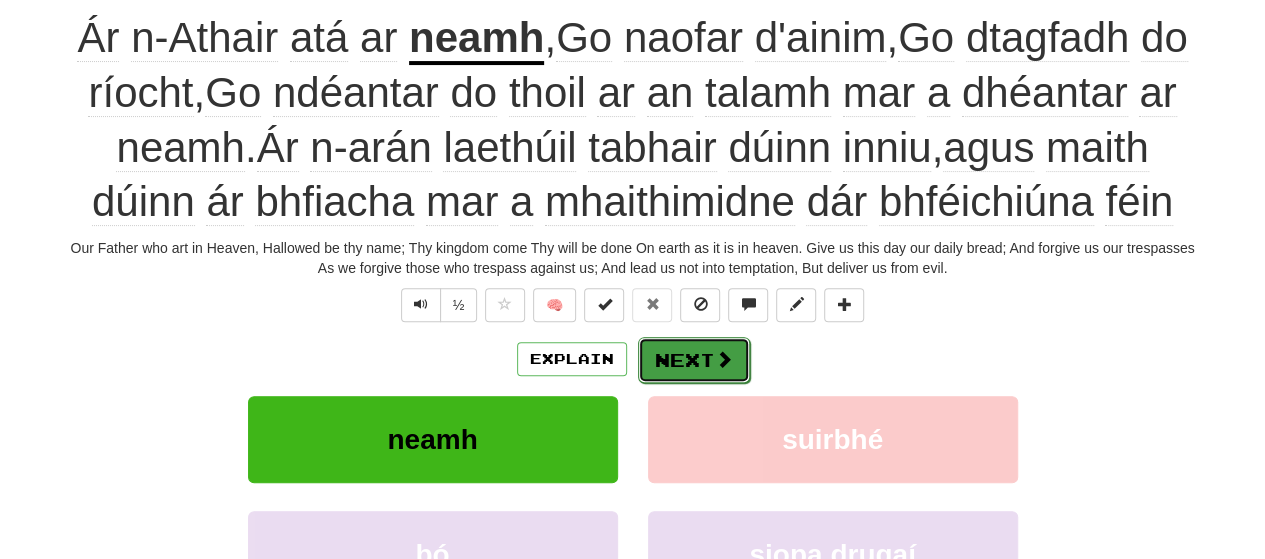 click on "Next" at bounding box center [694, 360] 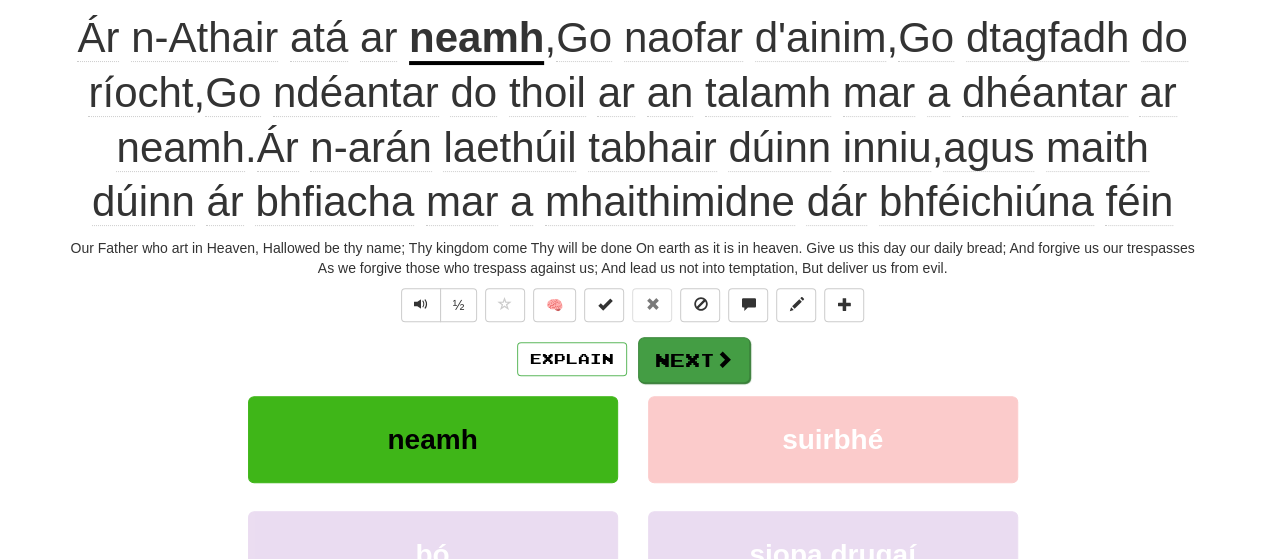 scroll, scrollTop: 188, scrollLeft: 0, axis: vertical 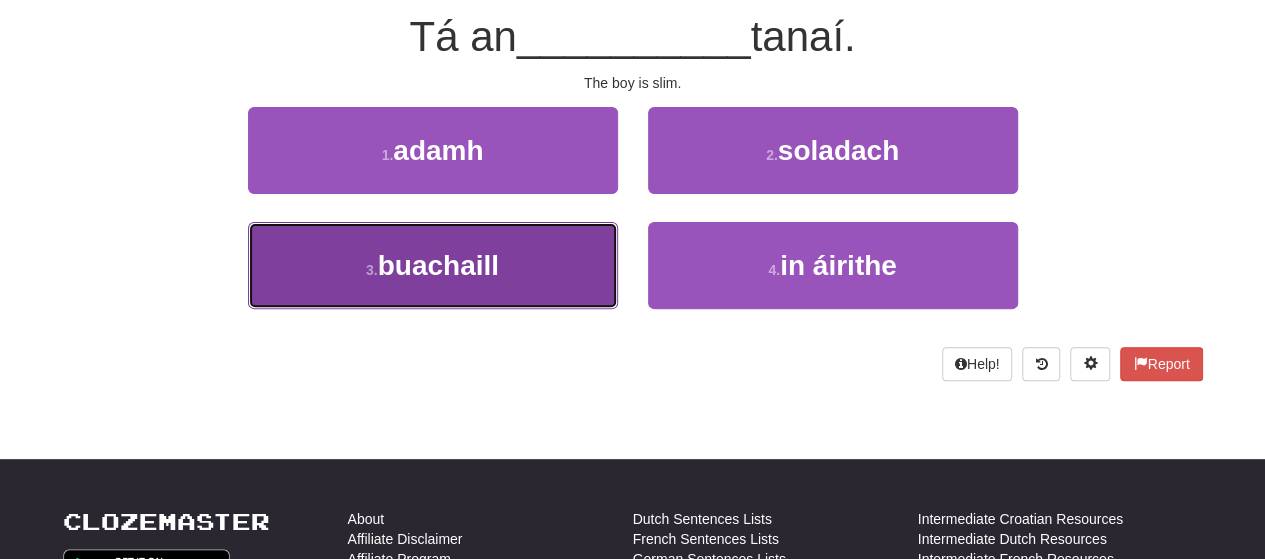 click on "3 .  buachaill" at bounding box center [433, 265] 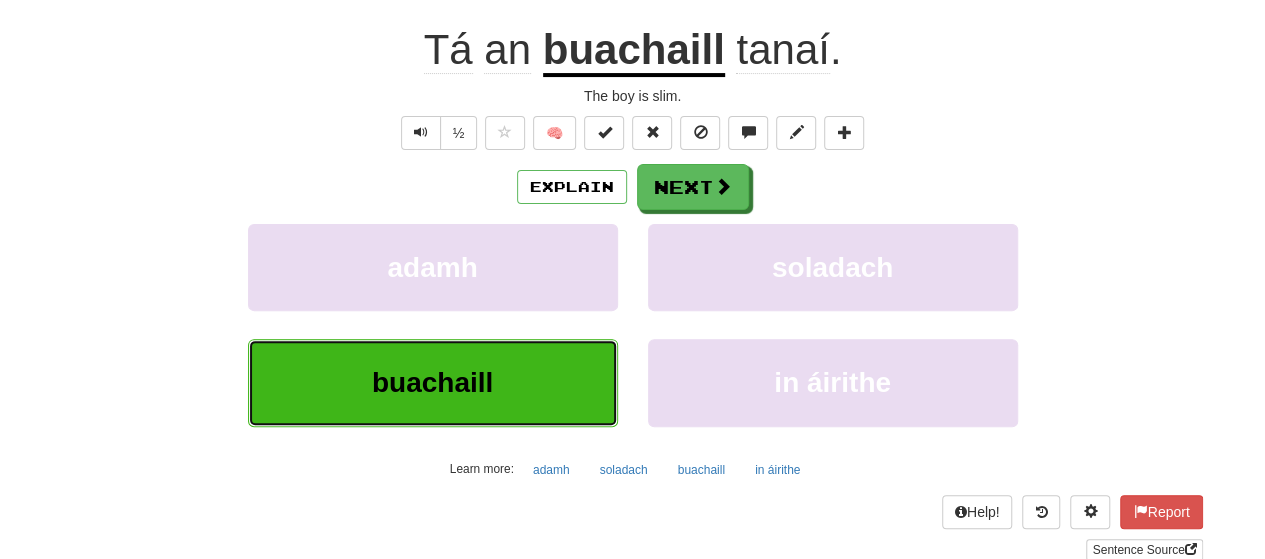 scroll, scrollTop: 200, scrollLeft: 0, axis: vertical 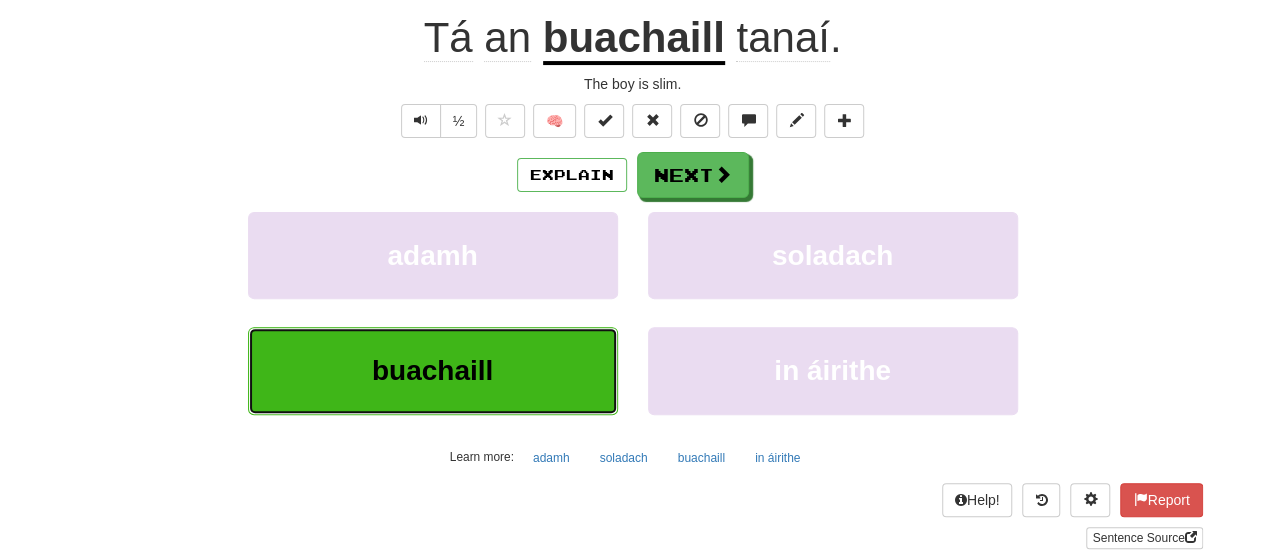 type 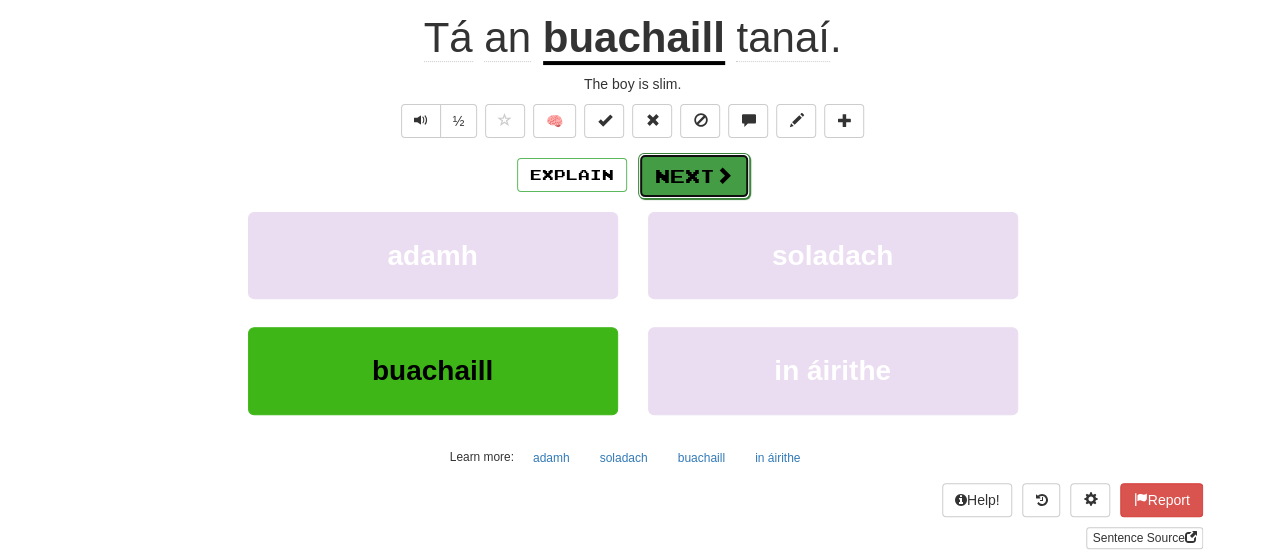 click on "Next" at bounding box center (694, 176) 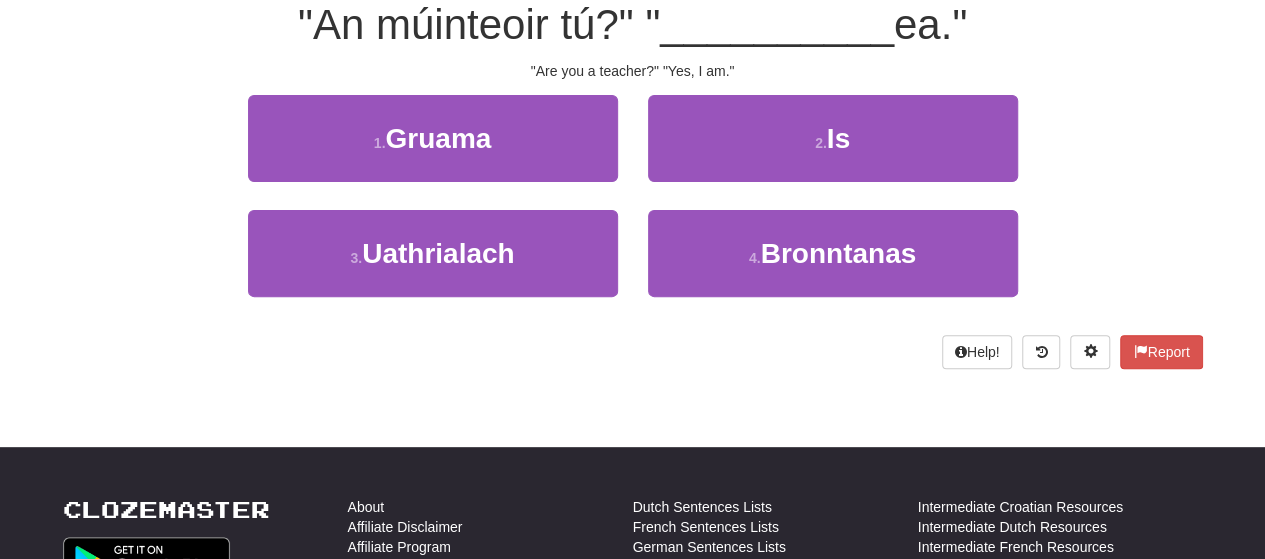 scroll, scrollTop: 188, scrollLeft: 0, axis: vertical 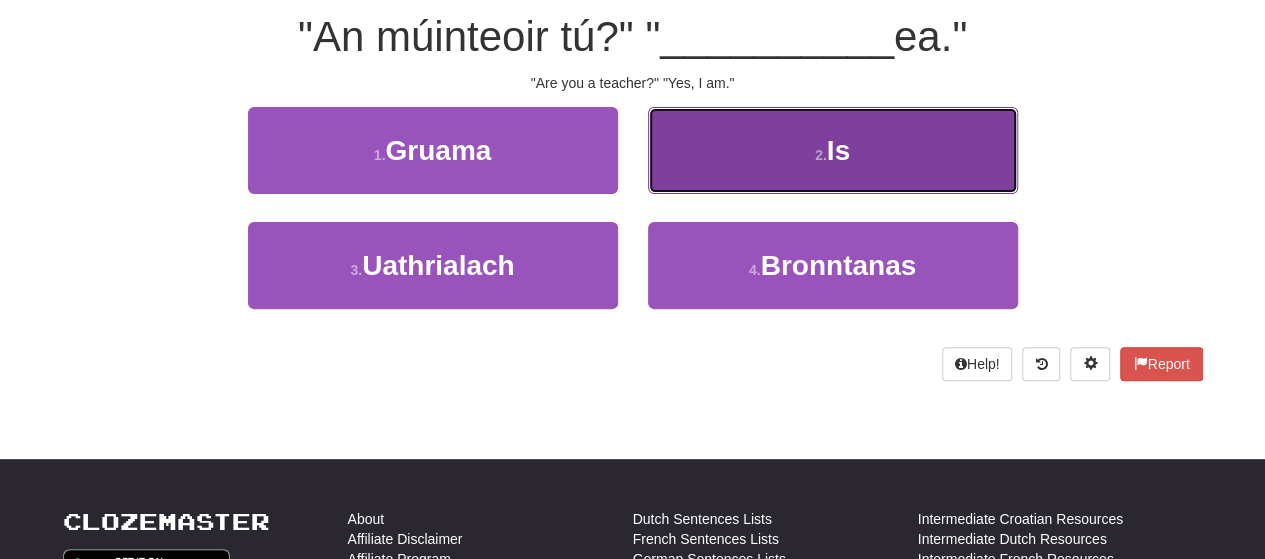 click on "2 .  Is" at bounding box center (833, 150) 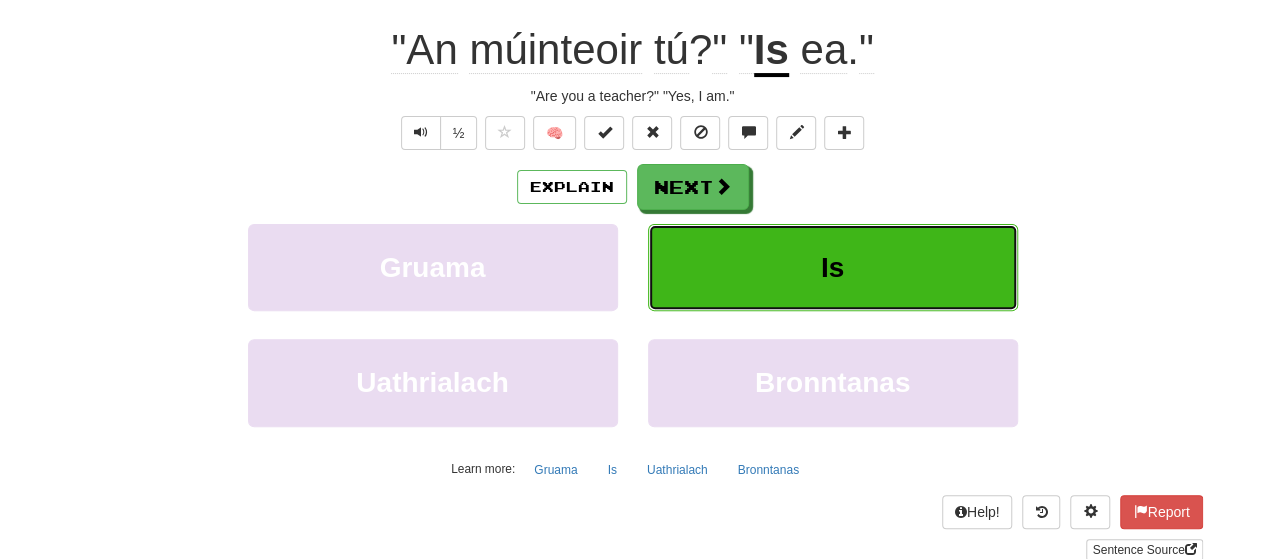 scroll, scrollTop: 200, scrollLeft: 0, axis: vertical 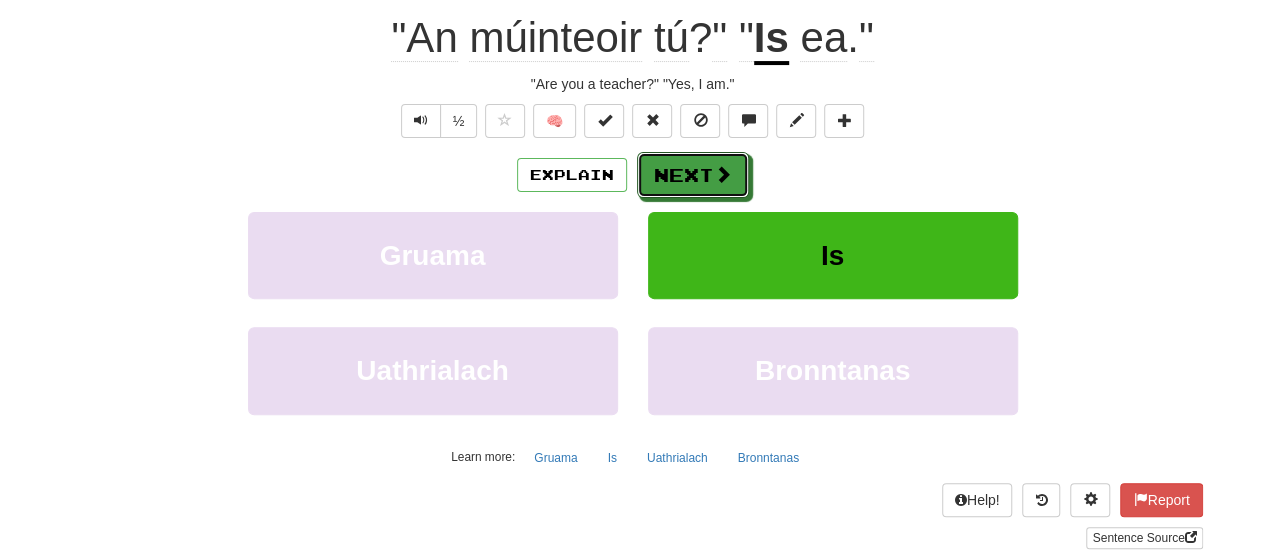 click on "Next" at bounding box center (693, 175) 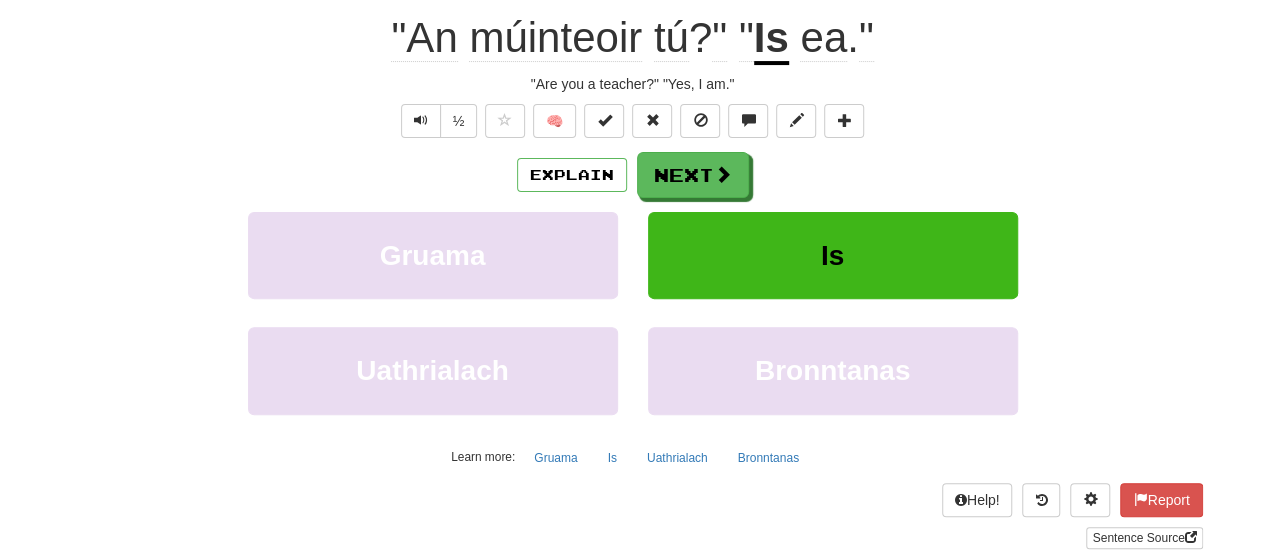 scroll, scrollTop: 188, scrollLeft: 0, axis: vertical 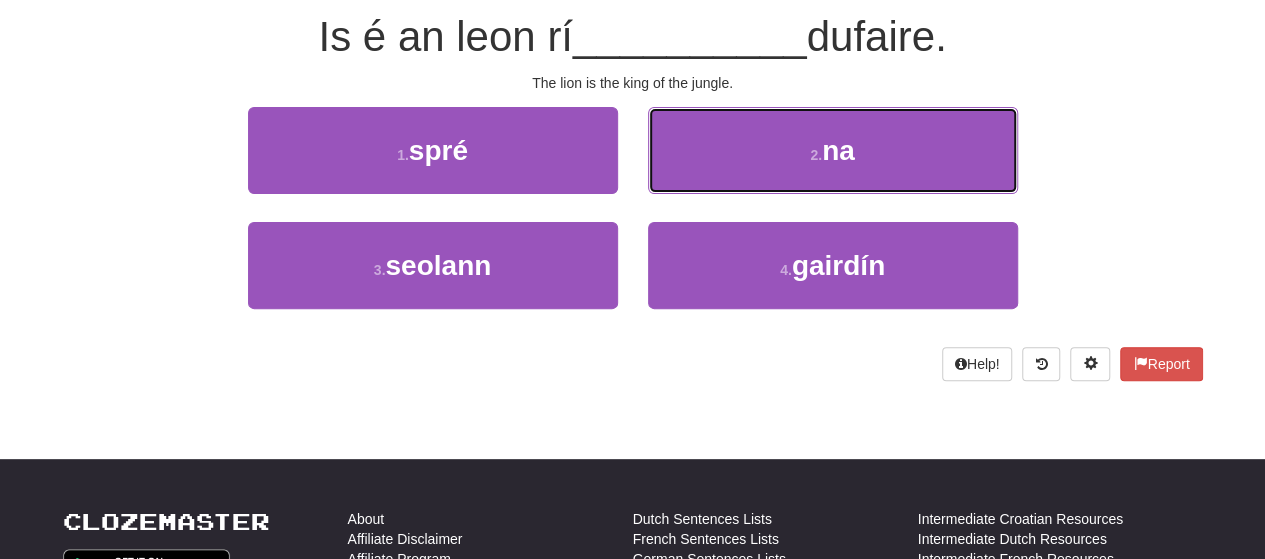 click on "2 .  na" at bounding box center (833, 150) 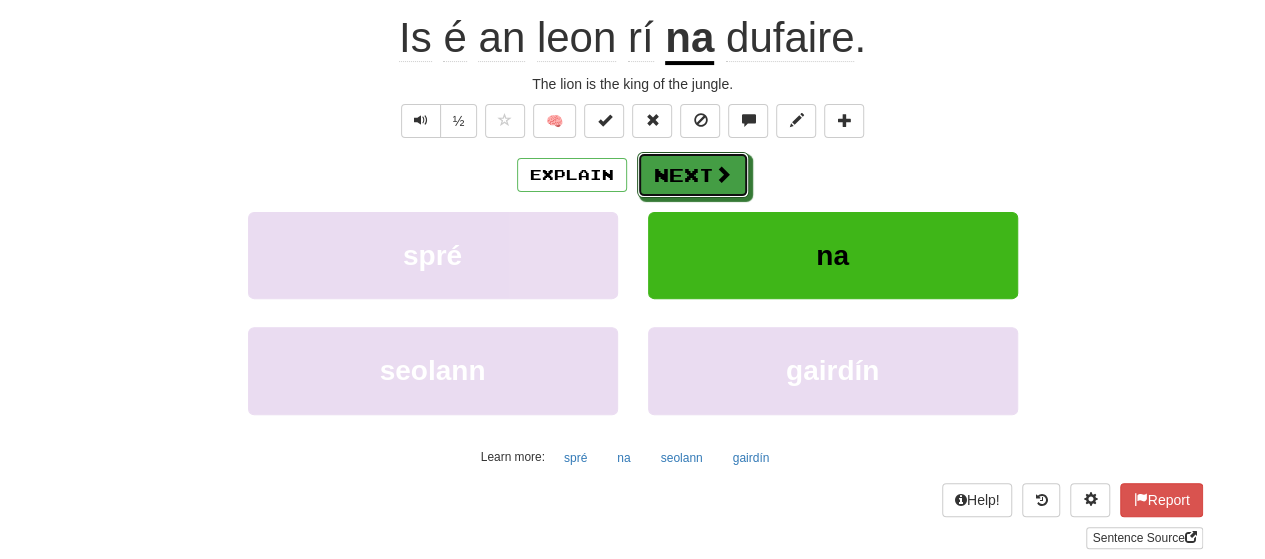 click on "Next" at bounding box center (693, 175) 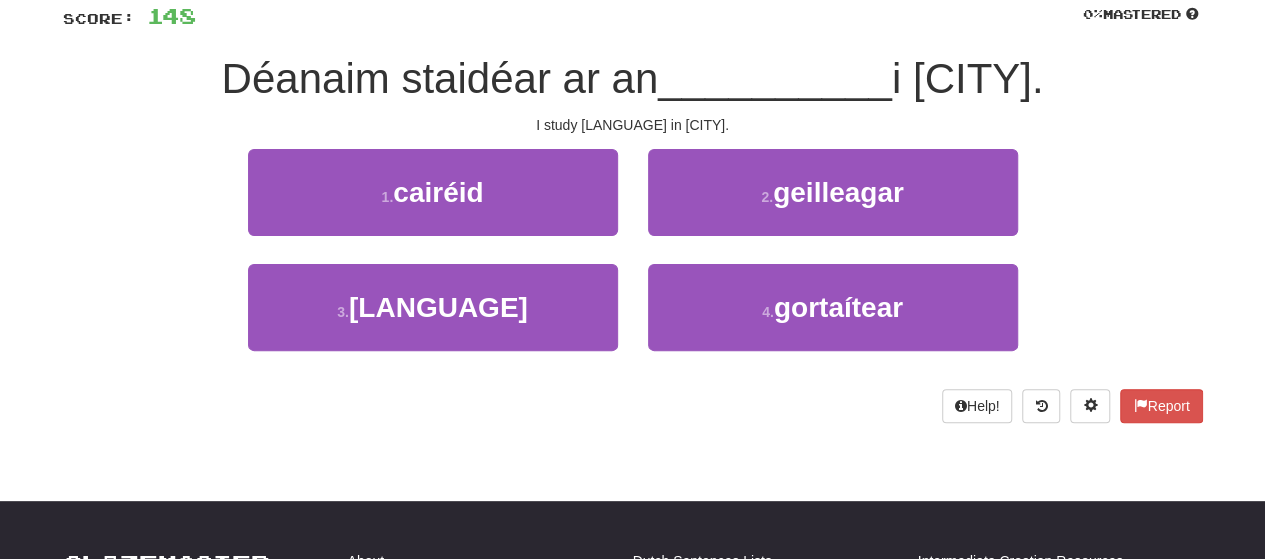 scroll, scrollTop: 137, scrollLeft: 0, axis: vertical 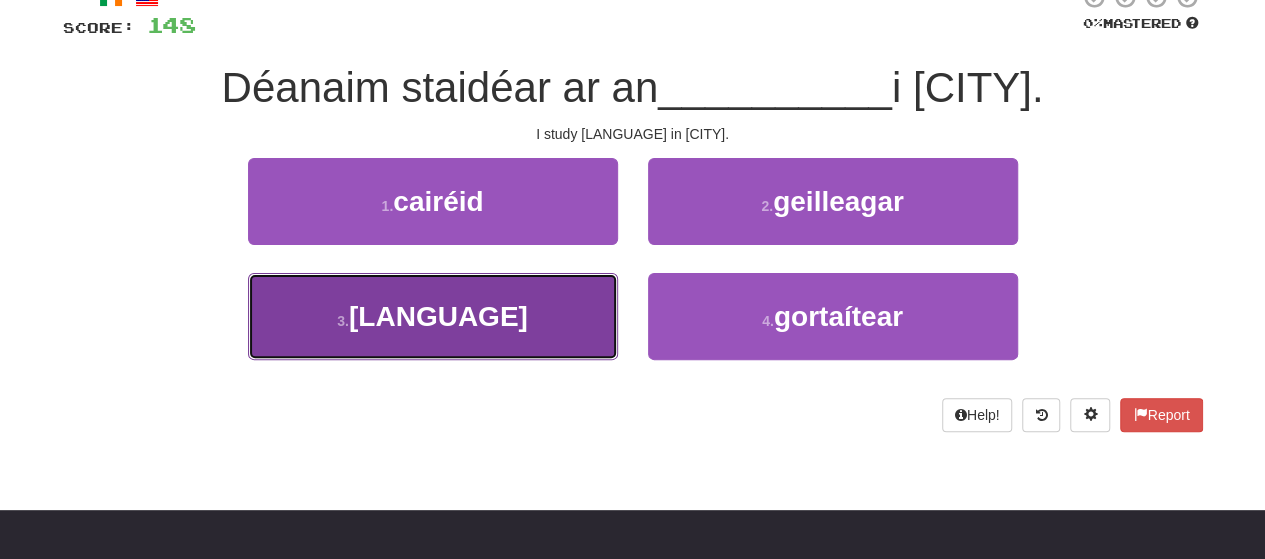 click on "3 .  tSínis" at bounding box center (433, 316) 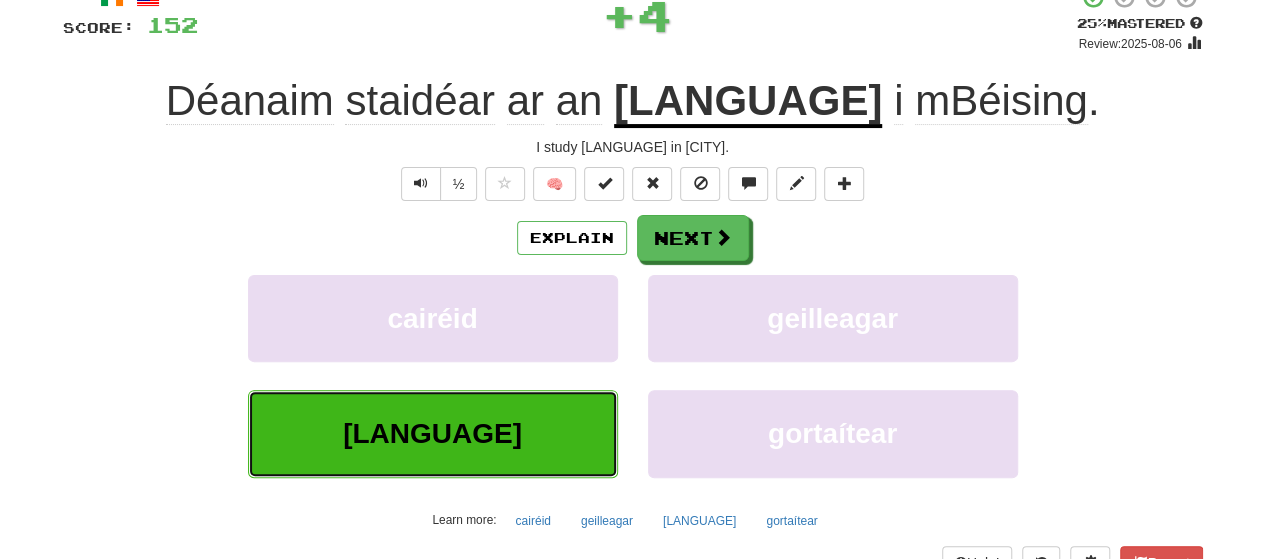 type 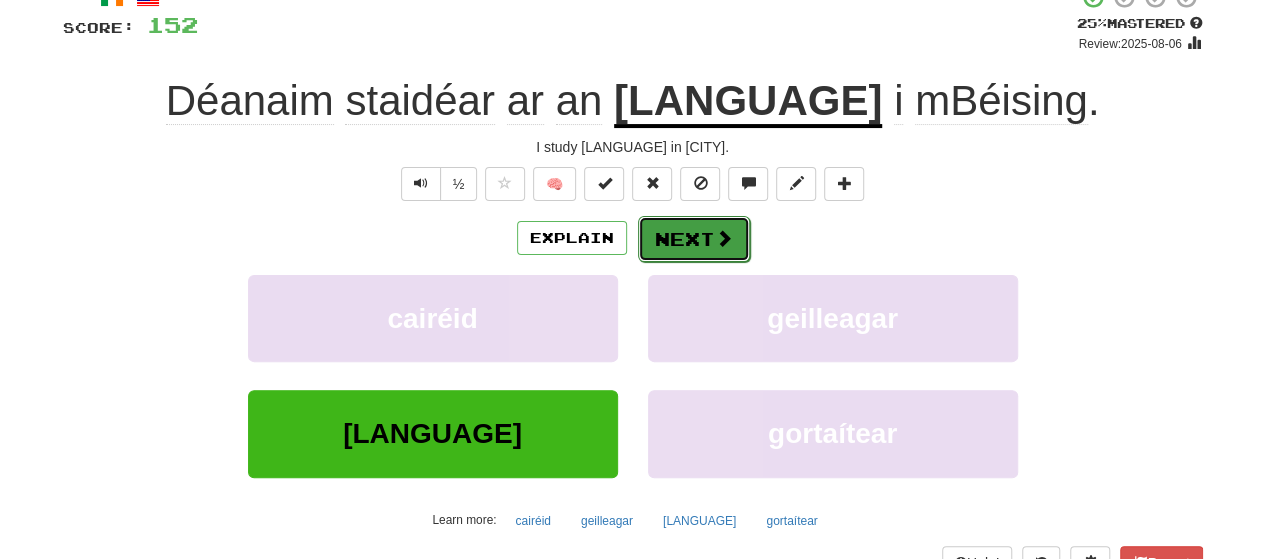 click on "Next" at bounding box center (694, 239) 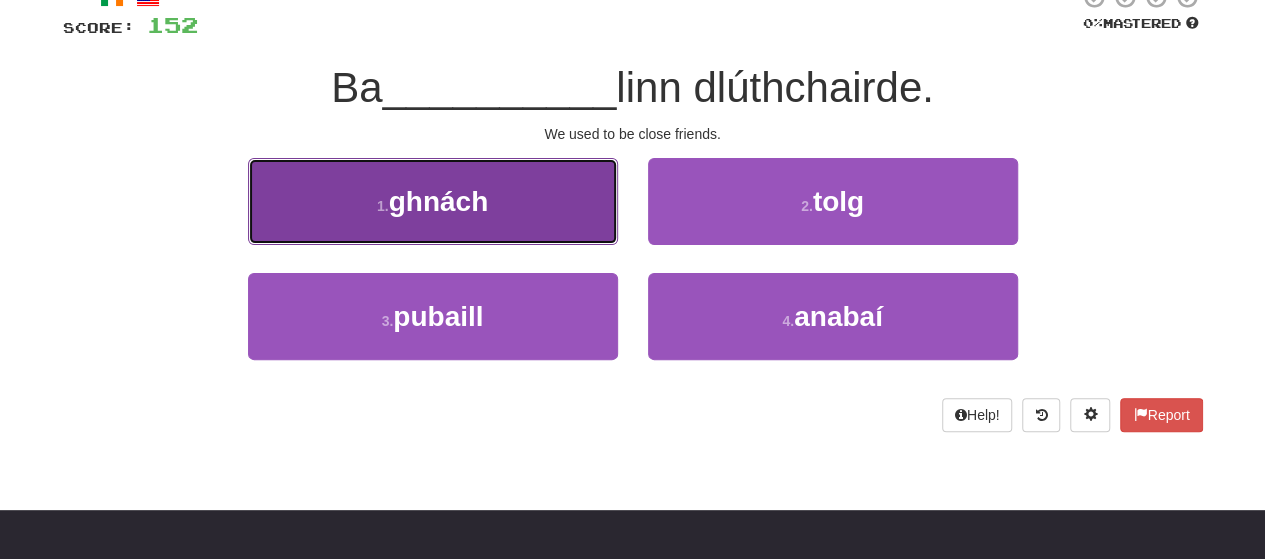 click on "ghnách" at bounding box center (439, 201) 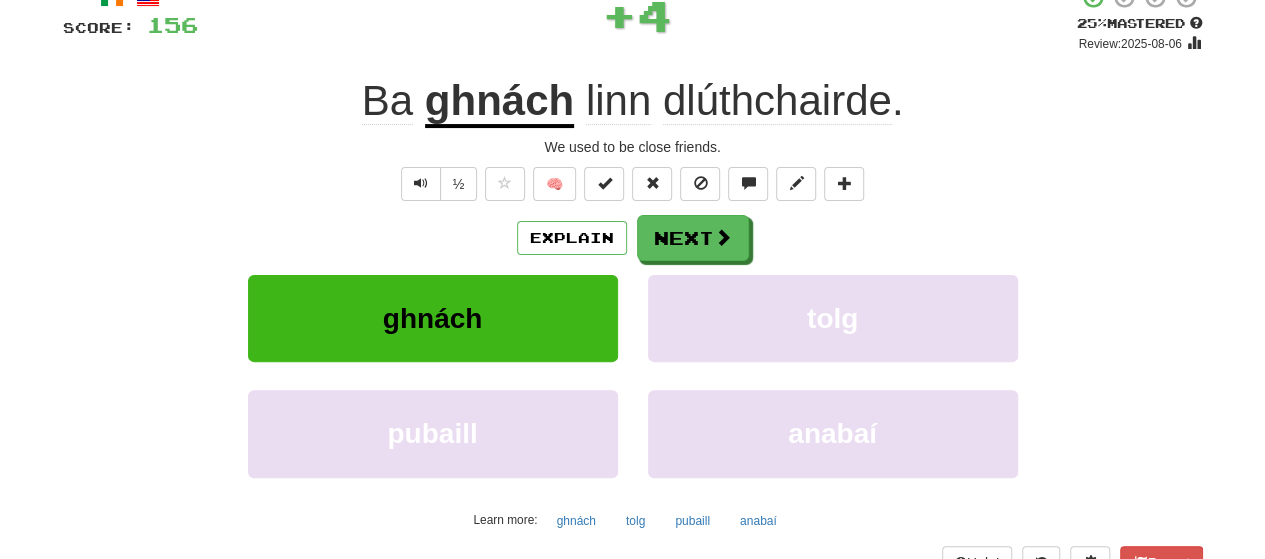 click on "/  Score:   156 + 4 25 %  Mastered Review:  2025-08-06 Ba   ghnách   linn   dlúthchairde . We used to be close friends. ½ 🧠 Explain Next ghnách tolg pubaill anabaí Learn more: ghnách tolg pubaill anabaí  Help!  Report Sentence Source" at bounding box center [633, 298] 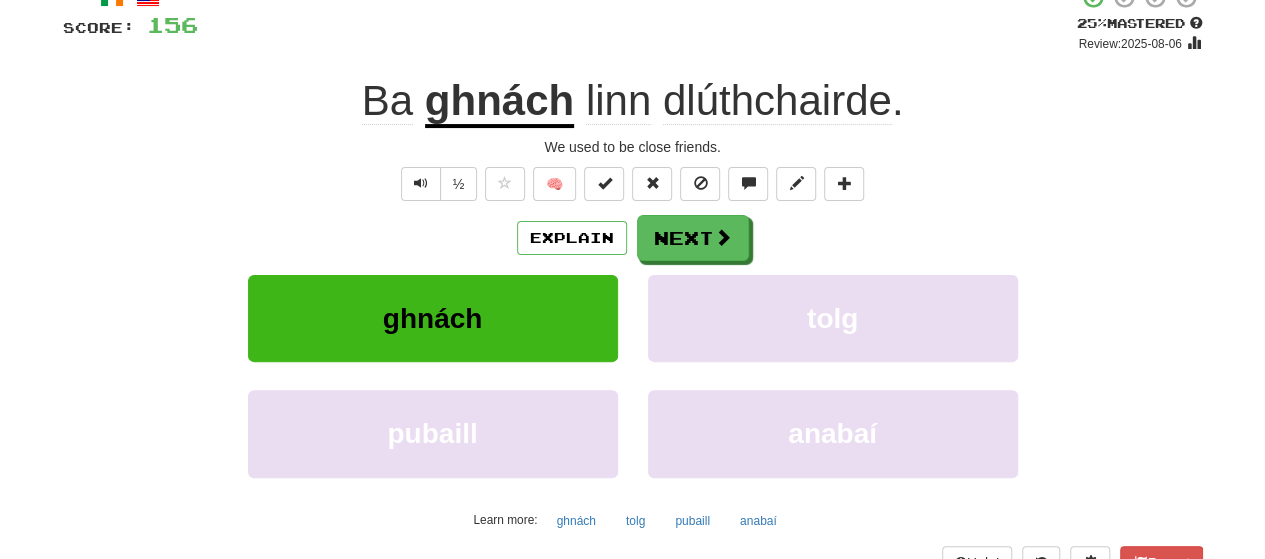 click on "ghnách" at bounding box center (499, 102) 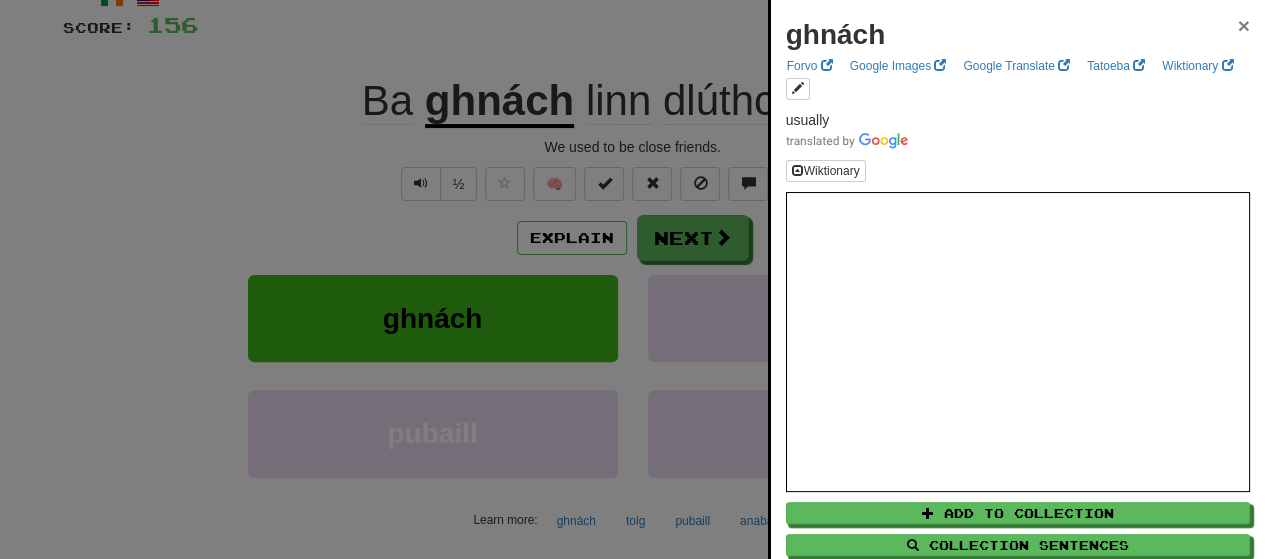 click on "×" at bounding box center (1244, 25) 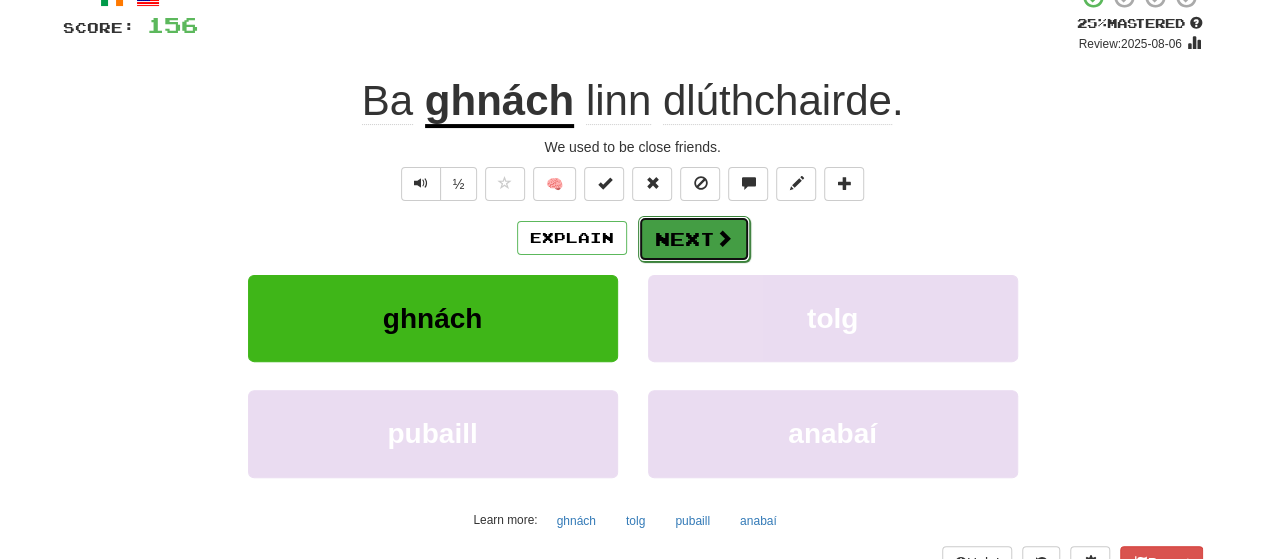 click on "Next" at bounding box center (694, 239) 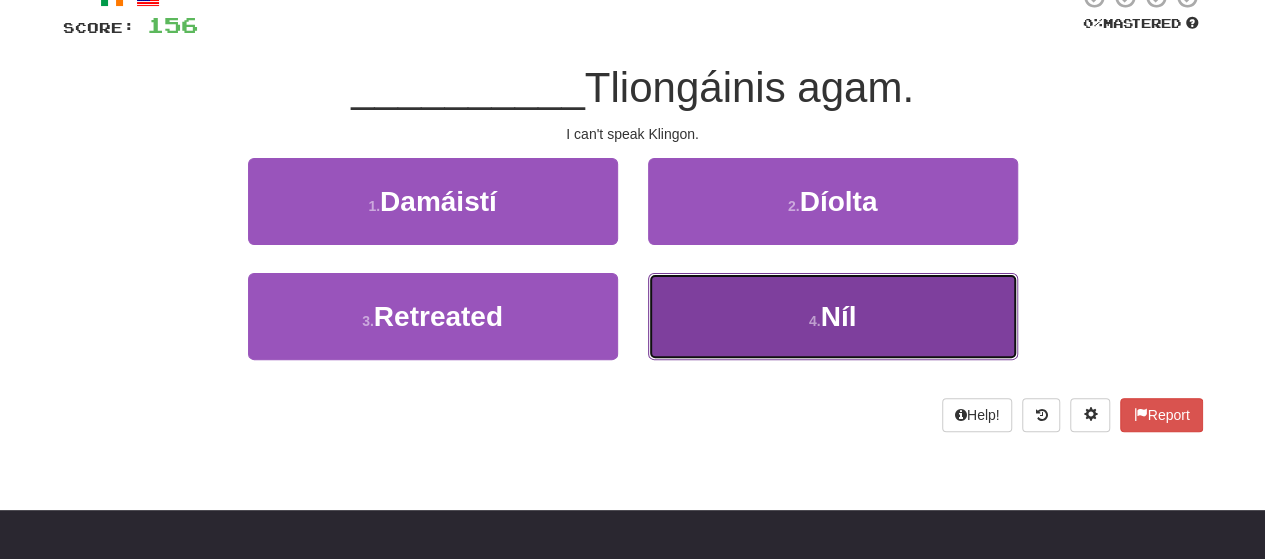 click on "4 .  Níl" at bounding box center [833, 316] 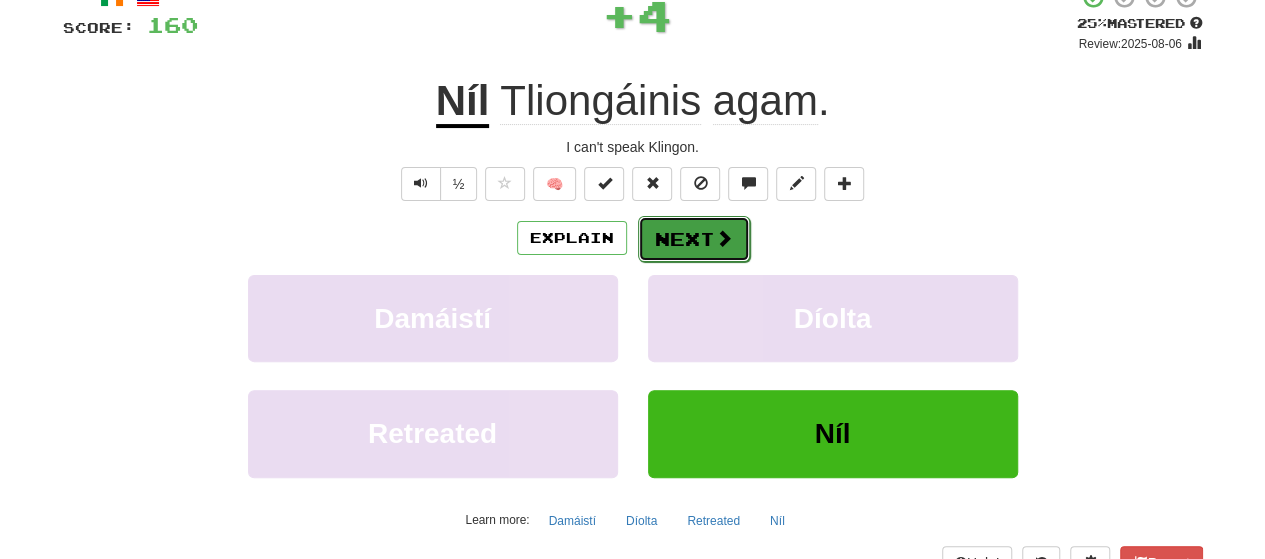 click on "Next" at bounding box center (694, 239) 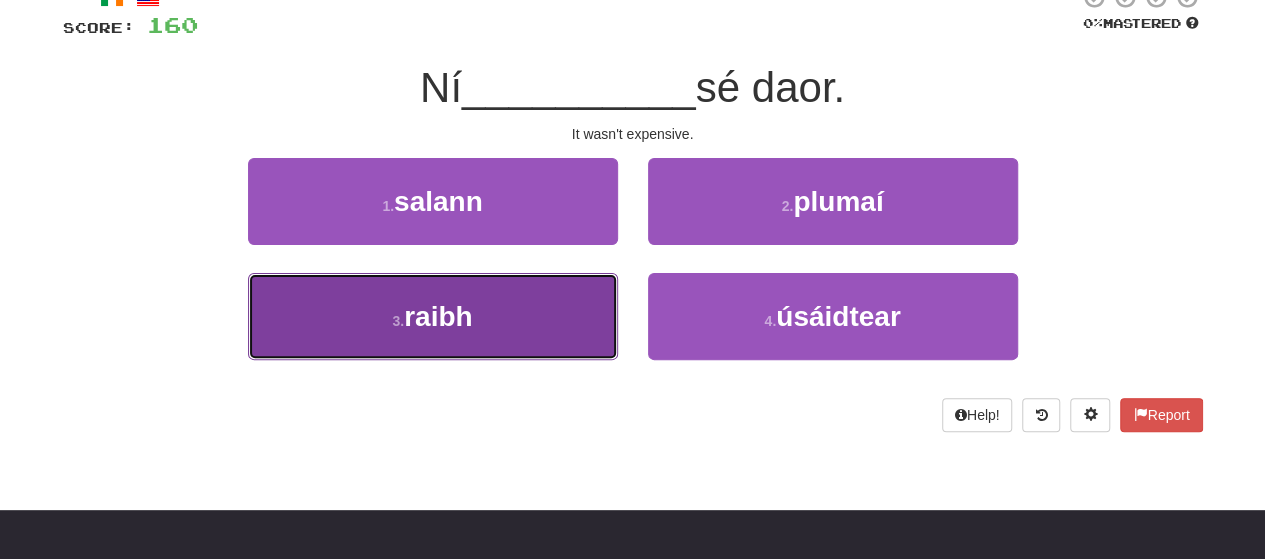 click on "3 .  raibh" at bounding box center (433, 316) 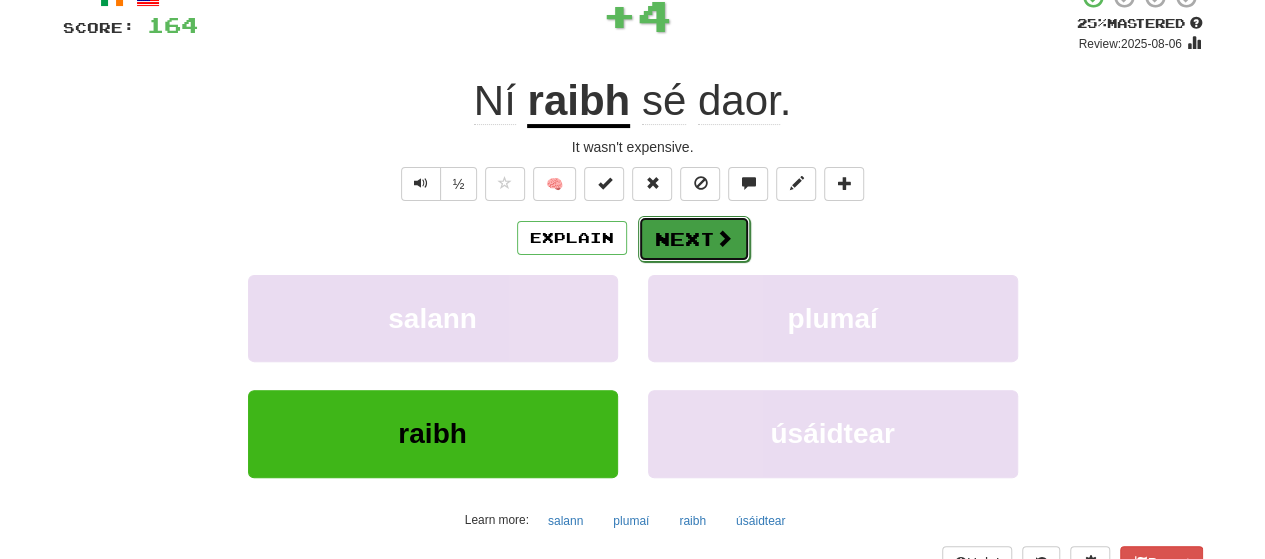 click at bounding box center [724, 238] 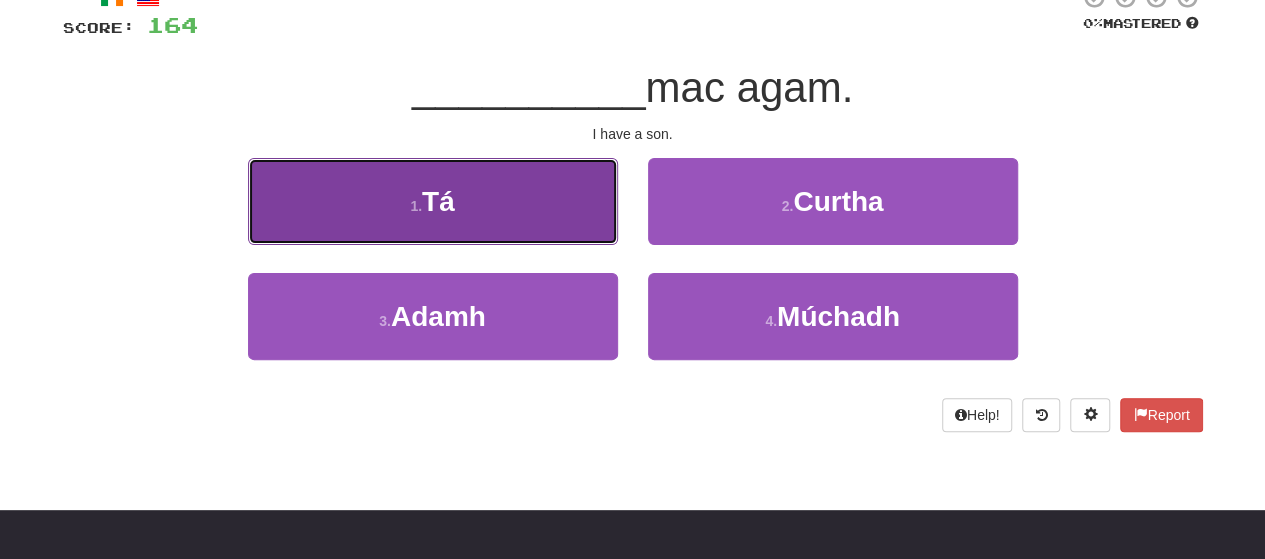 click on "1 .  Tá" at bounding box center [433, 201] 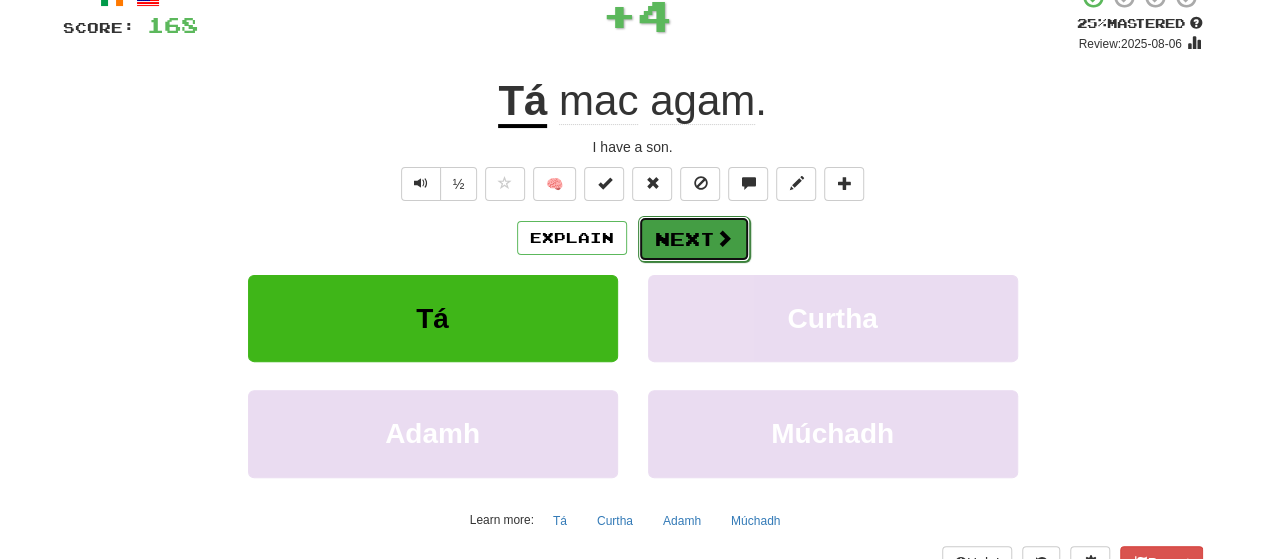 click at bounding box center [724, 238] 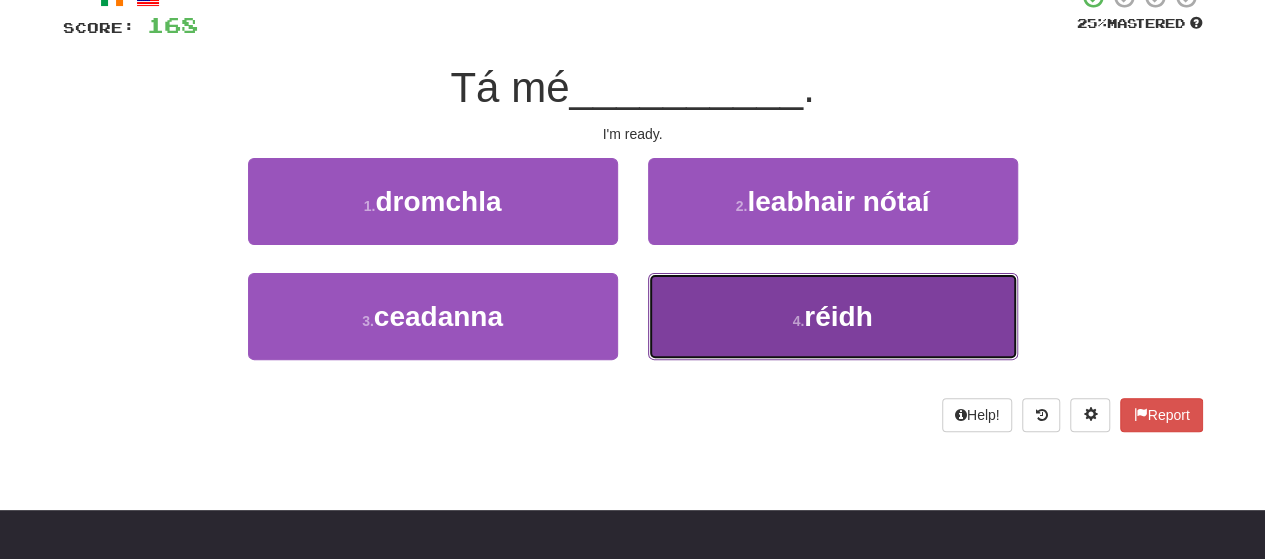 click on "4 .  réidh" at bounding box center [833, 316] 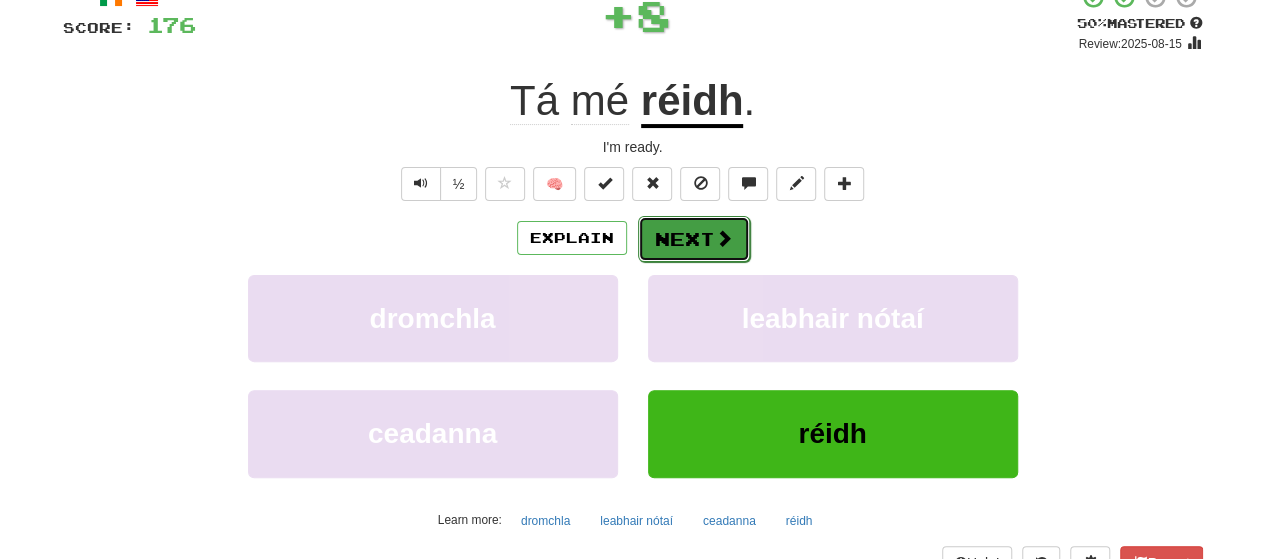click on "Next" at bounding box center (694, 239) 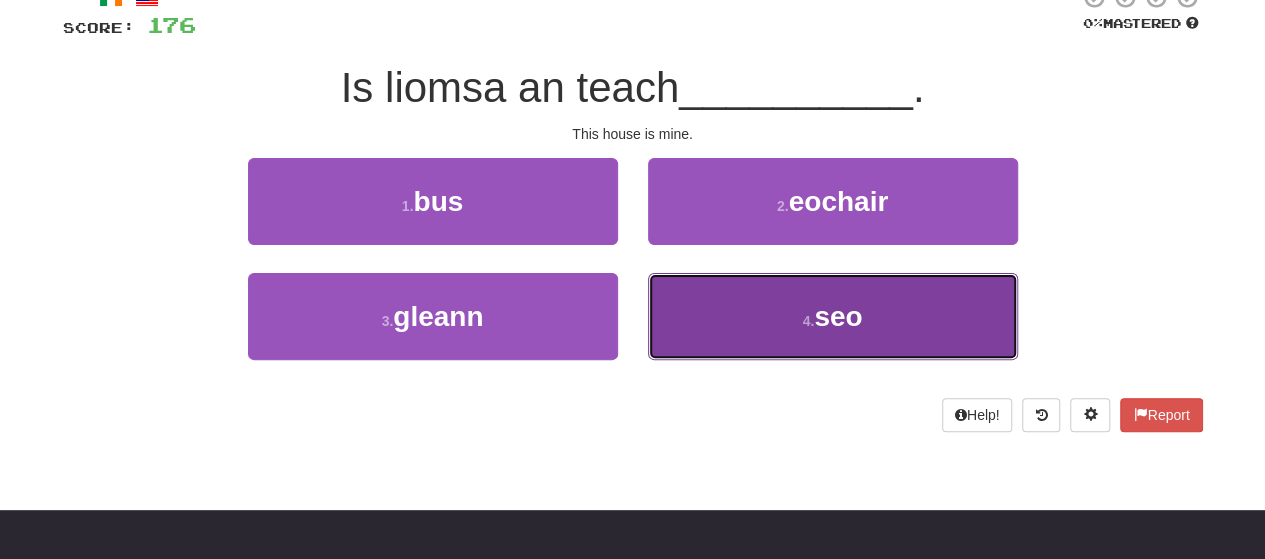 click on "4 .  seo" at bounding box center [833, 316] 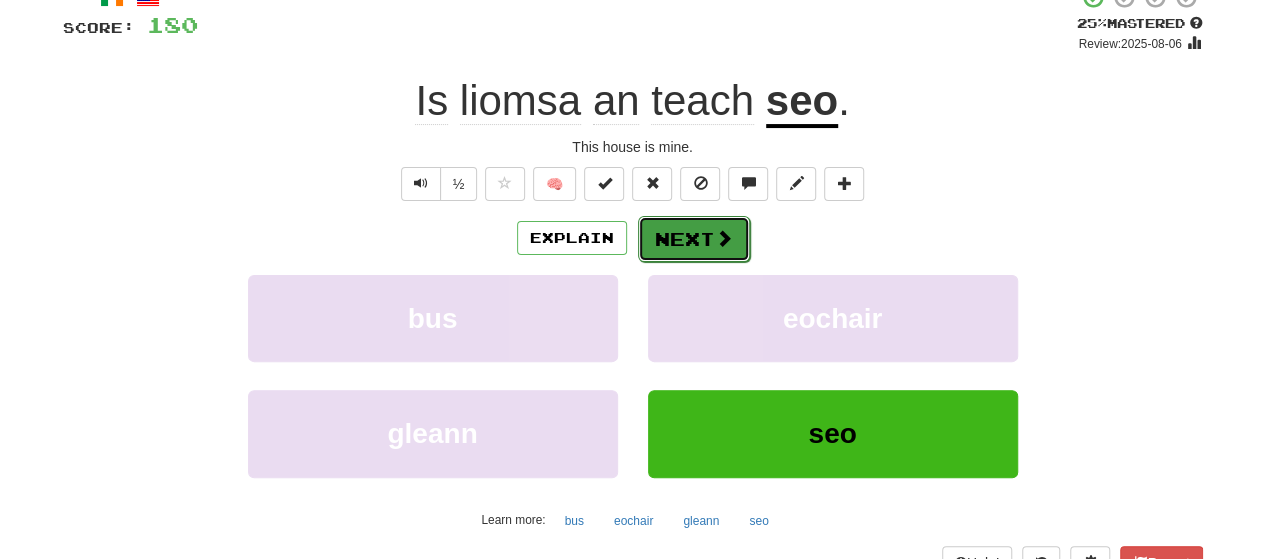 click at bounding box center (724, 238) 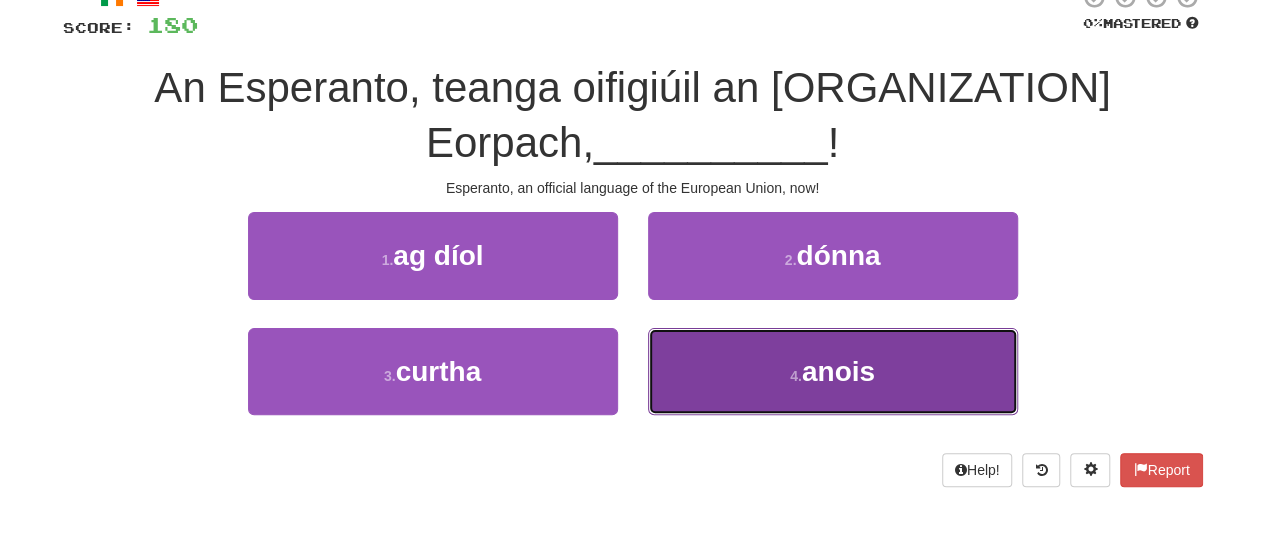 click on "4 .  anois" at bounding box center (833, 371) 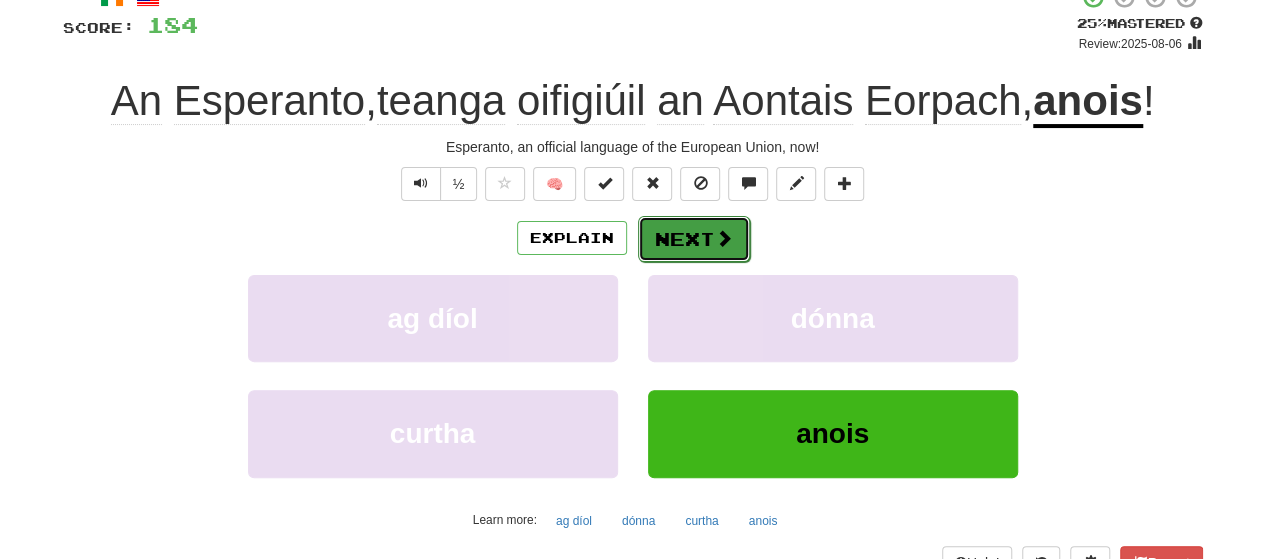 click on "Next" at bounding box center (694, 239) 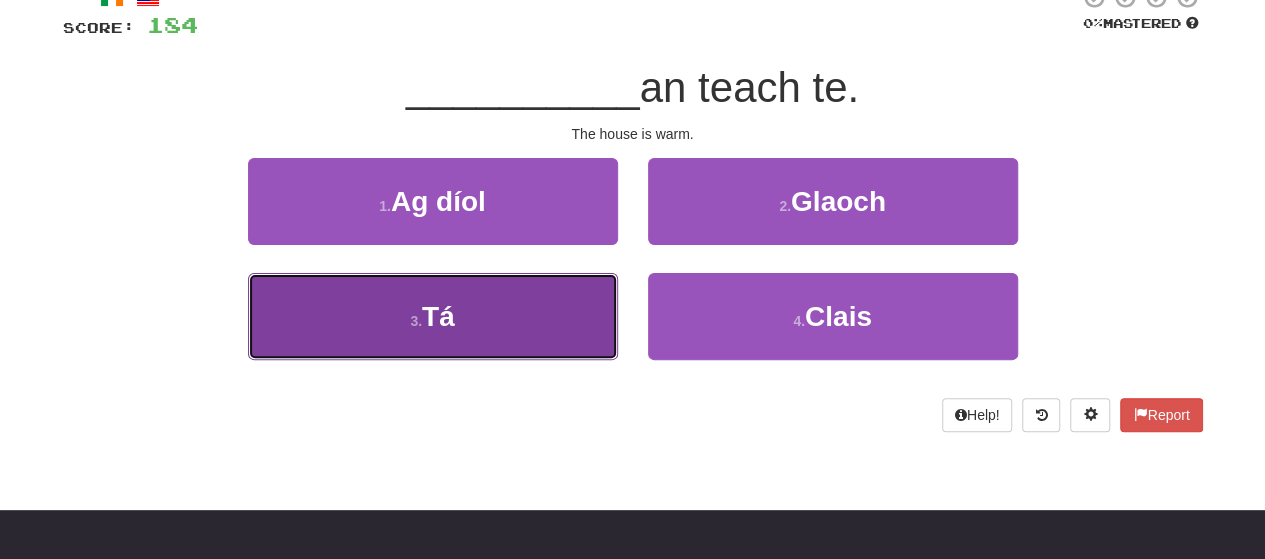 click on "3 .  Tá" at bounding box center [433, 316] 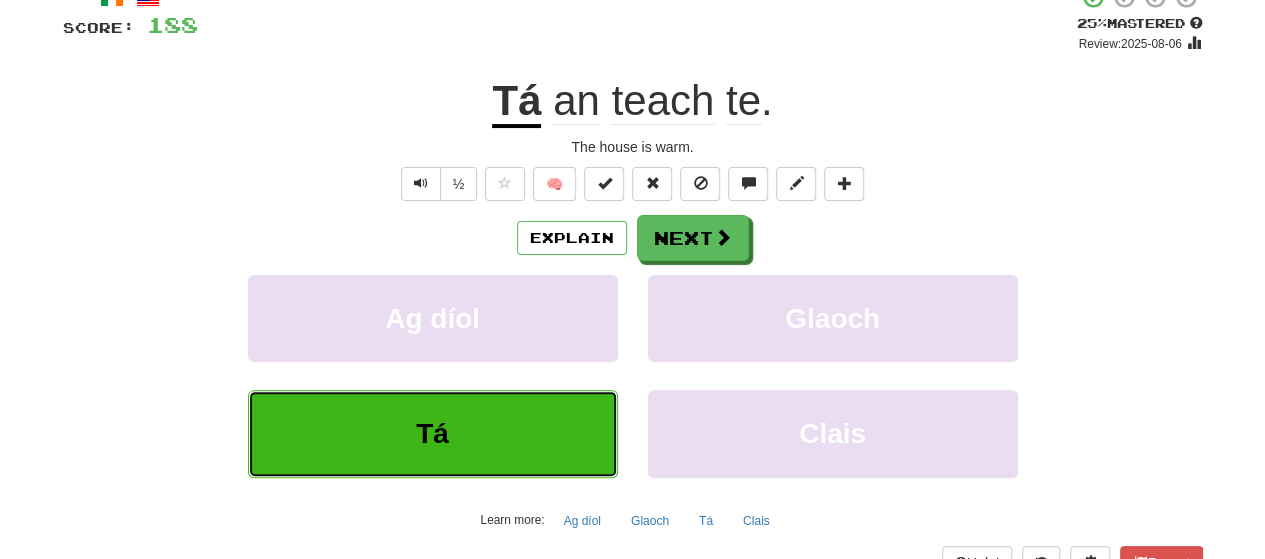 type 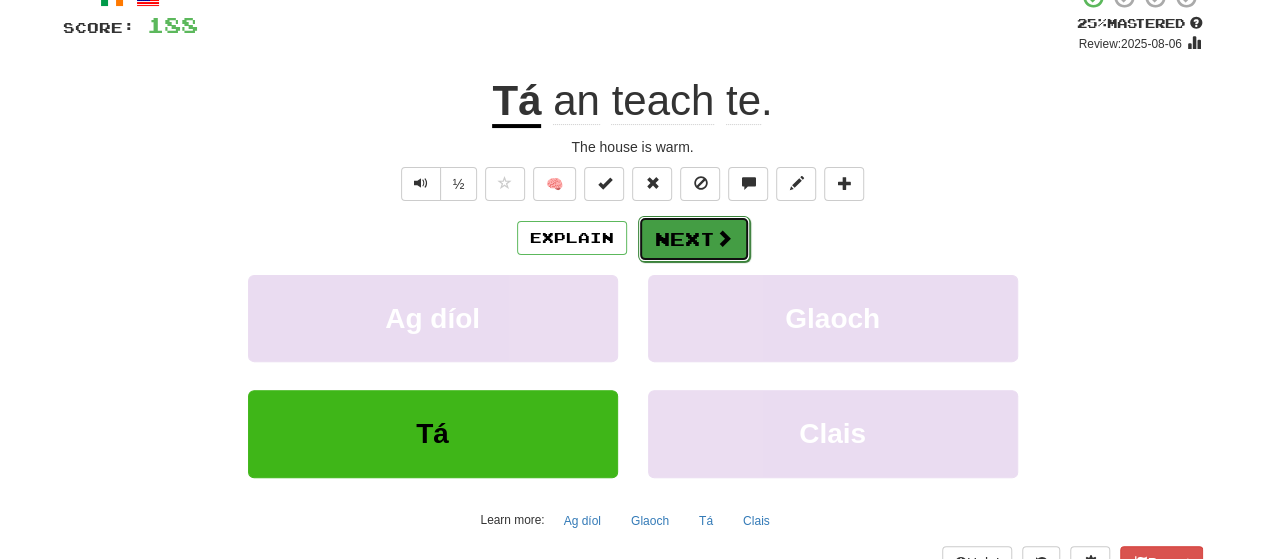 click on "Next" at bounding box center [694, 239] 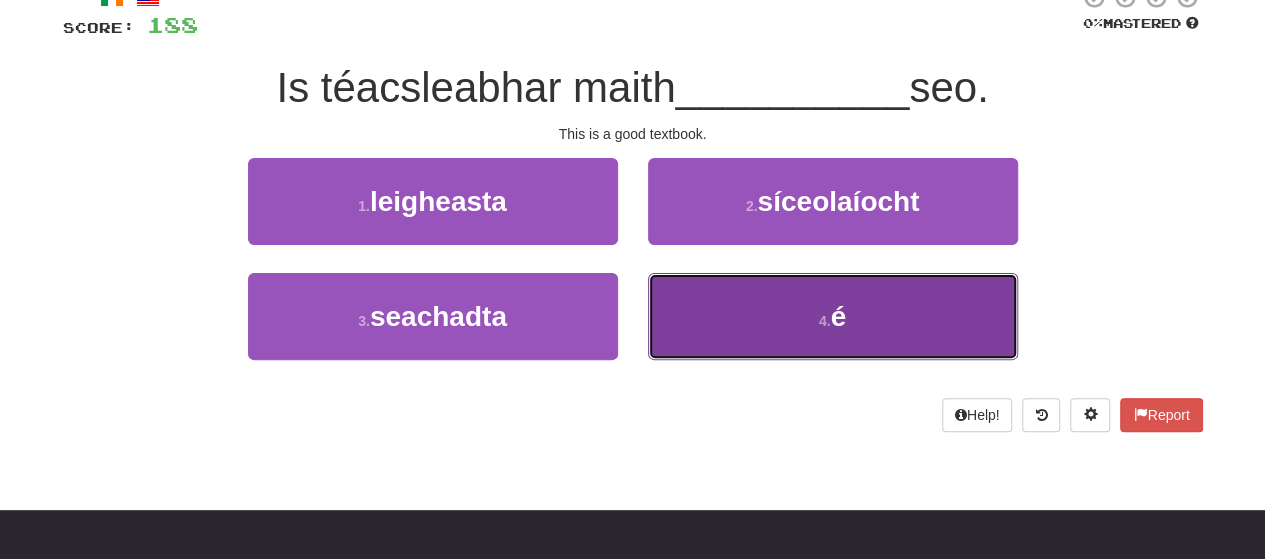 click on "4 .  é" at bounding box center [833, 316] 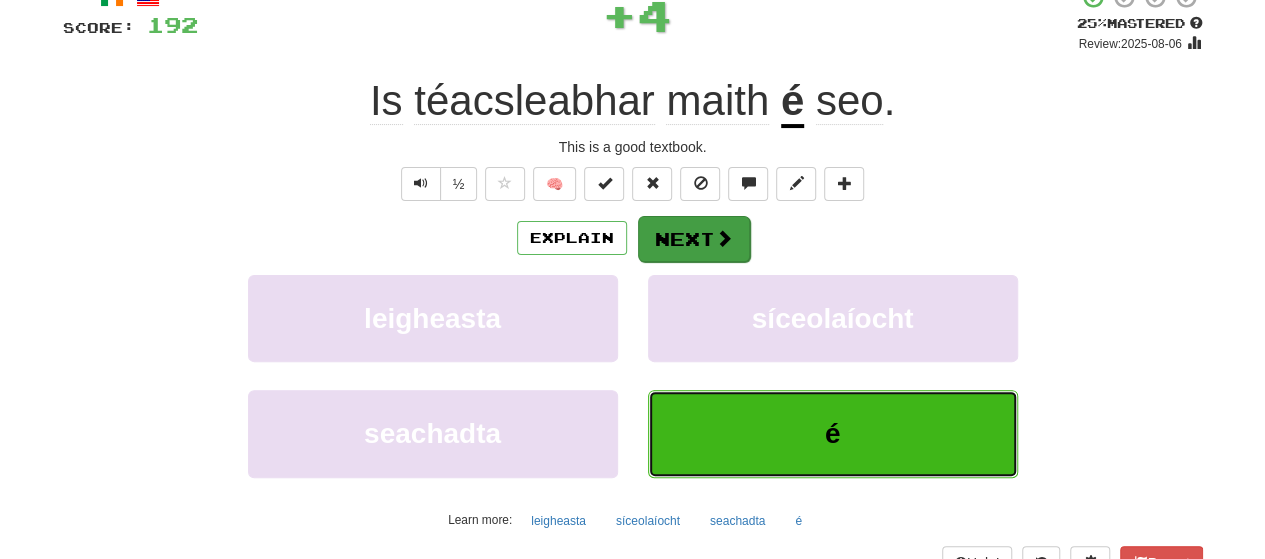 type 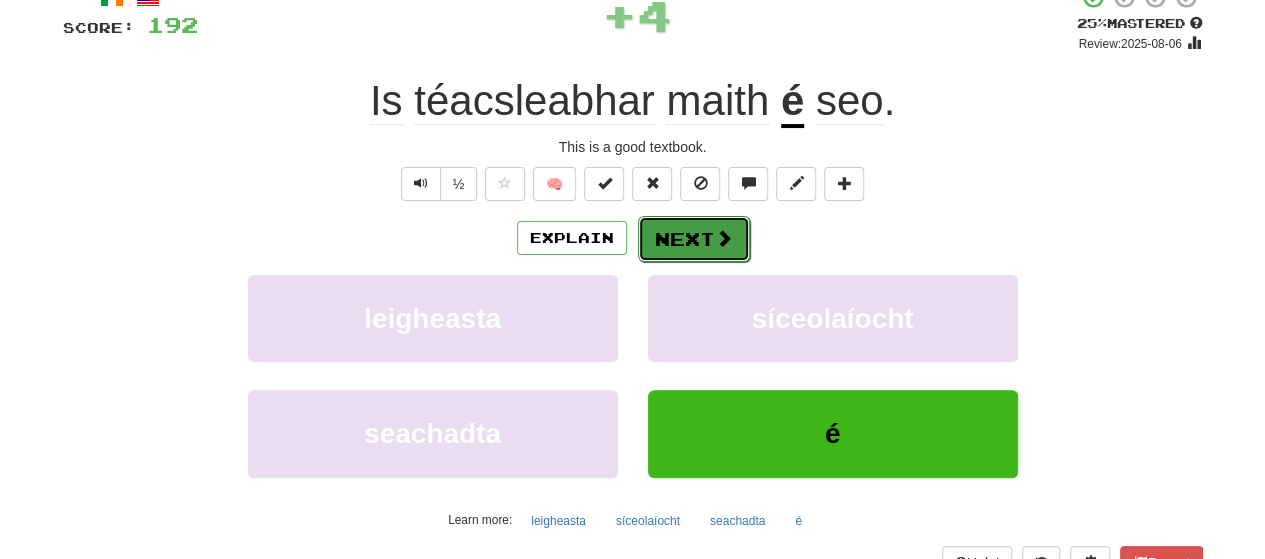click at bounding box center [724, 238] 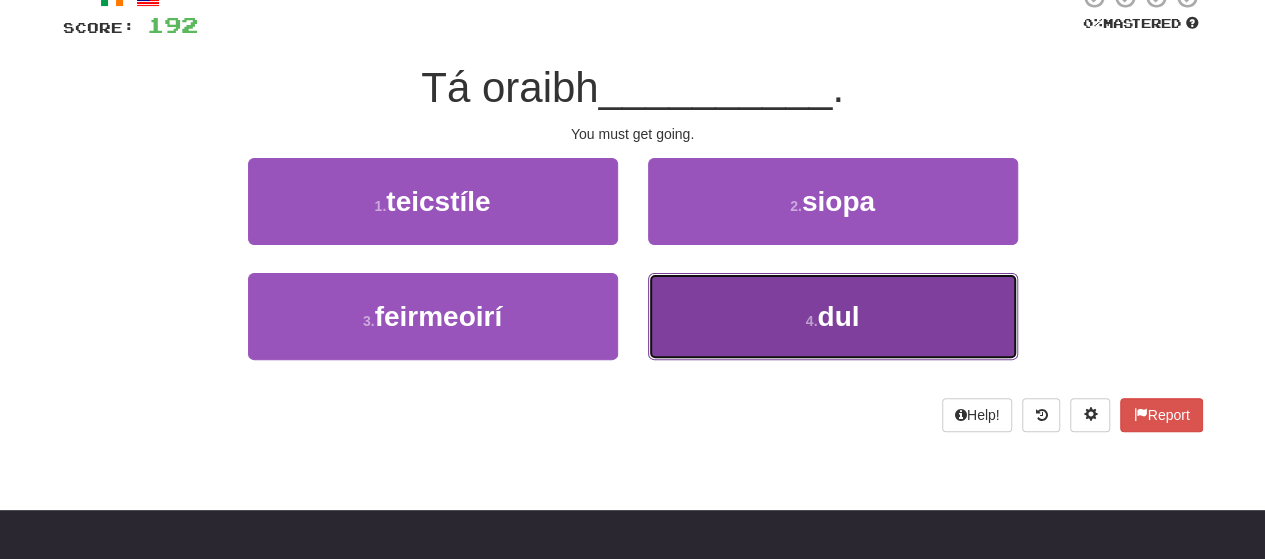 click on "4 .  dul" at bounding box center (833, 316) 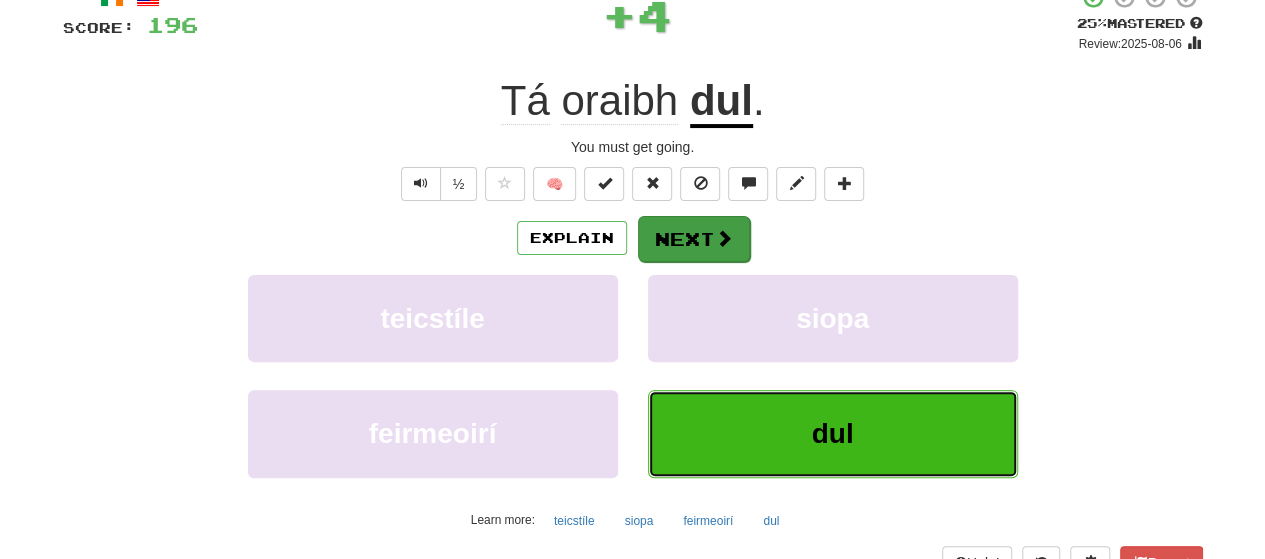 scroll, scrollTop: 0, scrollLeft: 0, axis: both 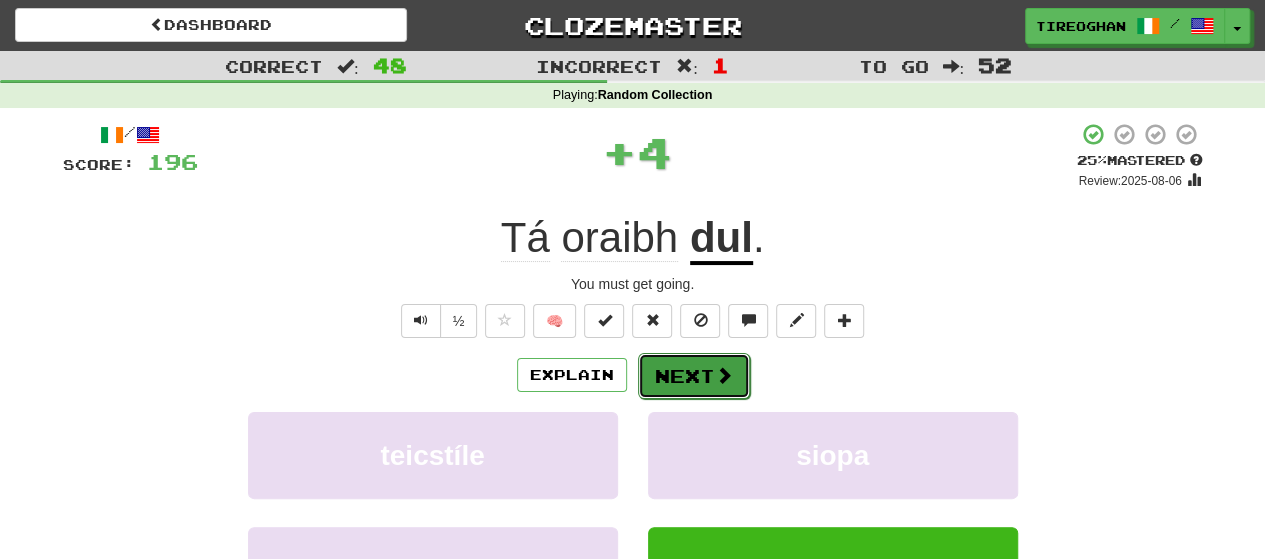 click on "Next" at bounding box center (694, 376) 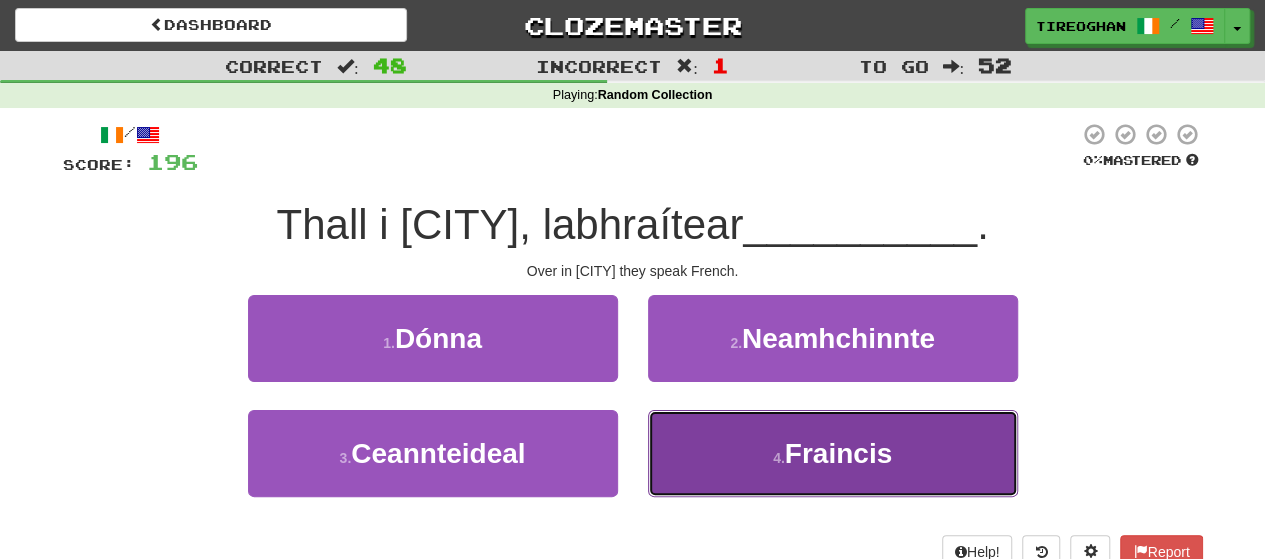 click on "4 .  Fraincis" at bounding box center [833, 453] 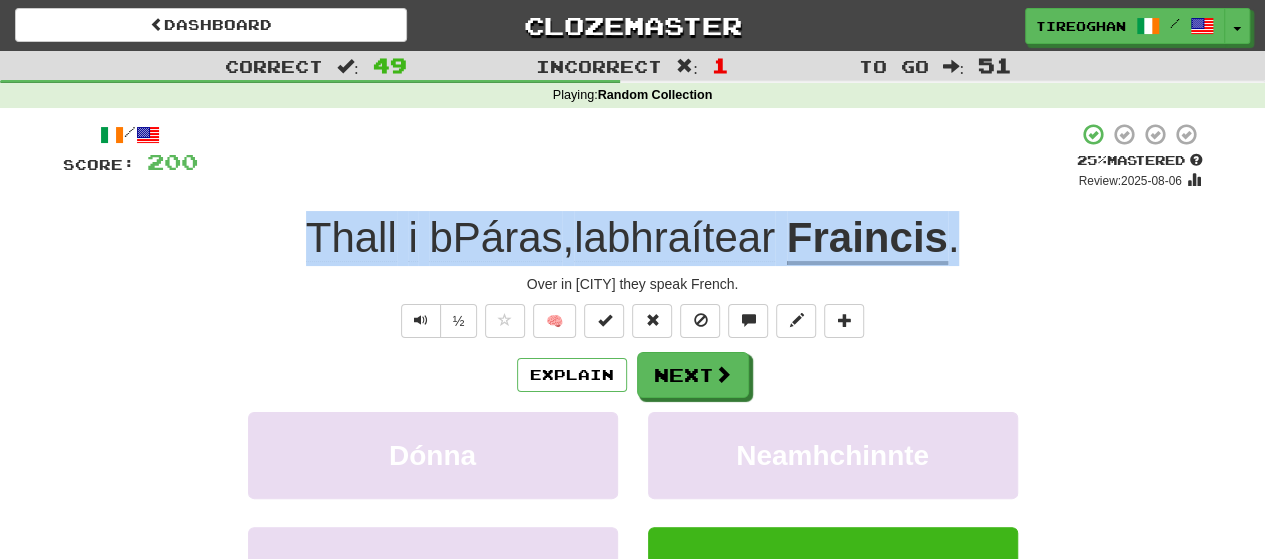 drag, startPoint x: 266, startPoint y: 234, endPoint x: 965, endPoint y: 250, distance: 699.1831 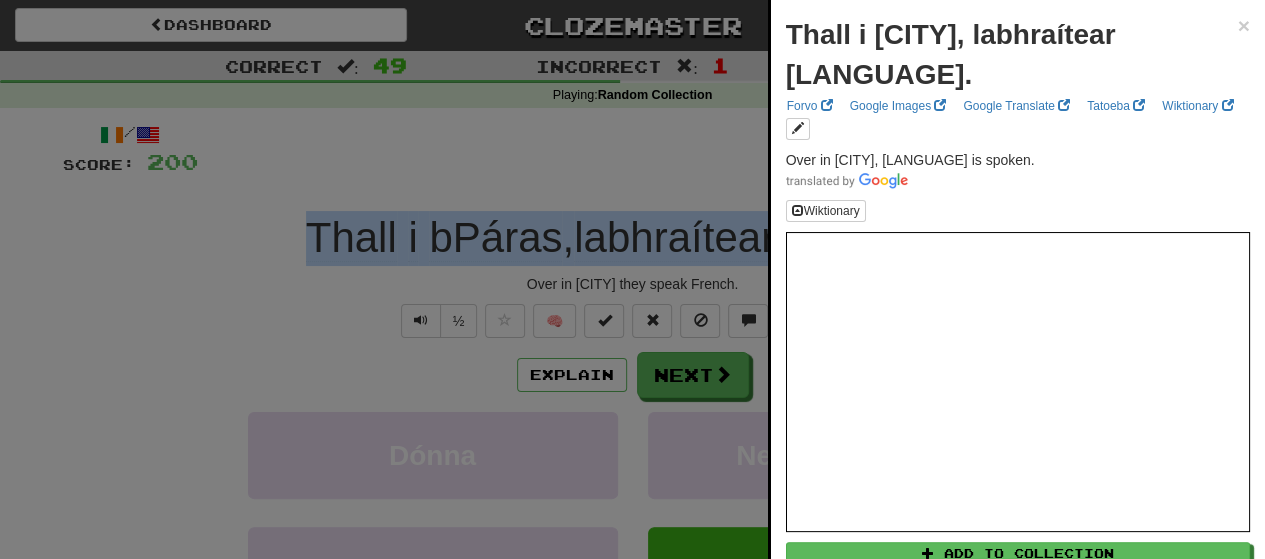 copy on "Thall   i   bPáras ,  labhraítear   Fraincis ." 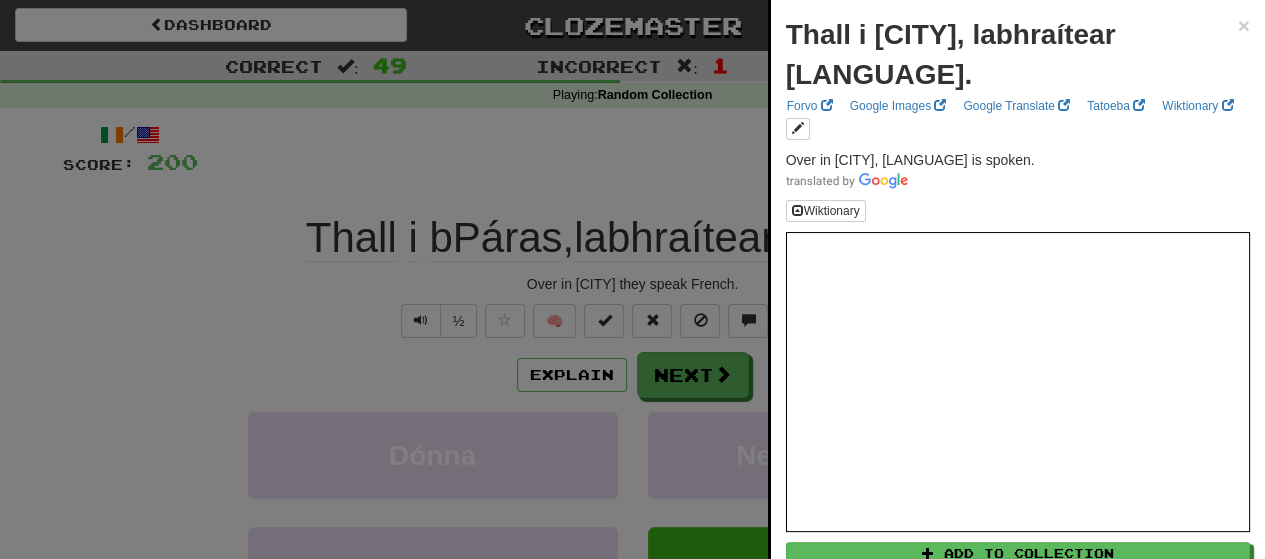 click at bounding box center (632, 279) 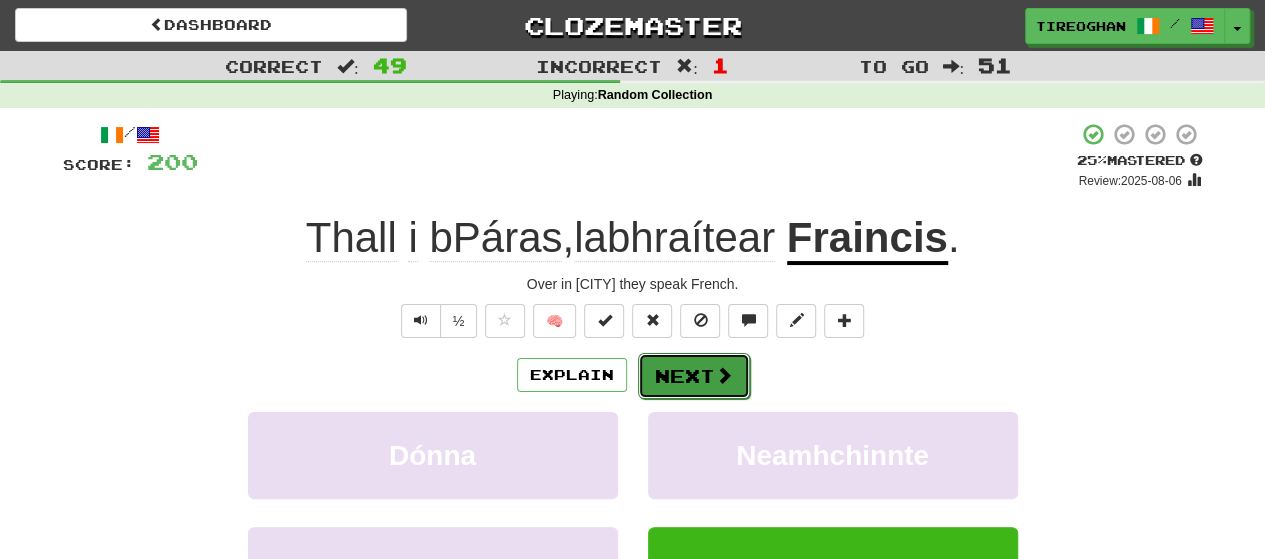 click on "Next" at bounding box center (694, 376) 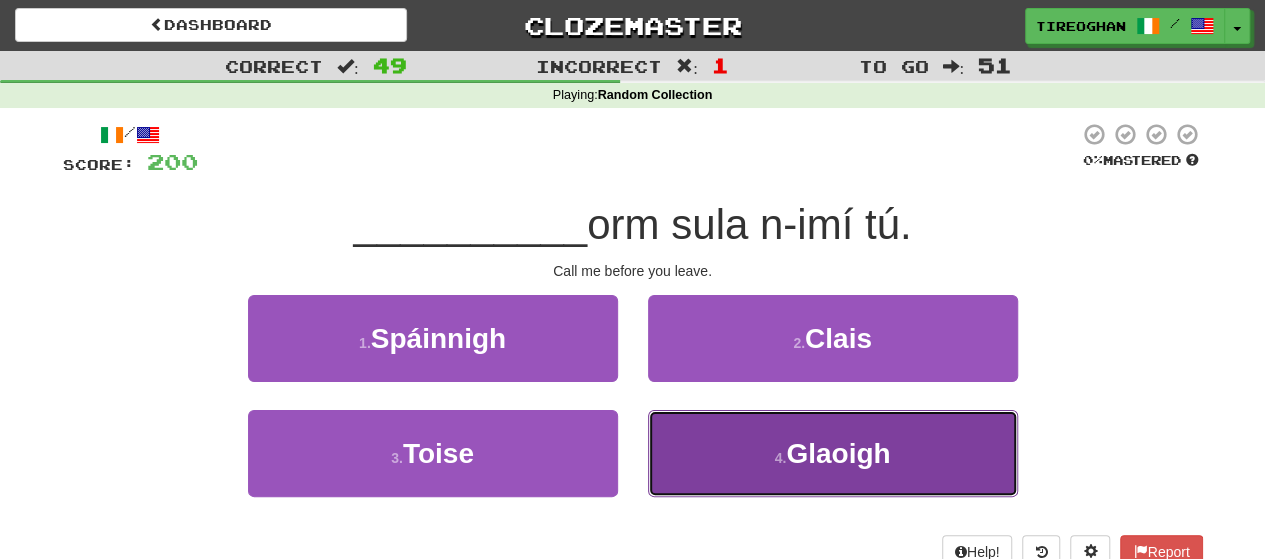 click on "4 .  Glaoigh" at bounding box center [833, 453] 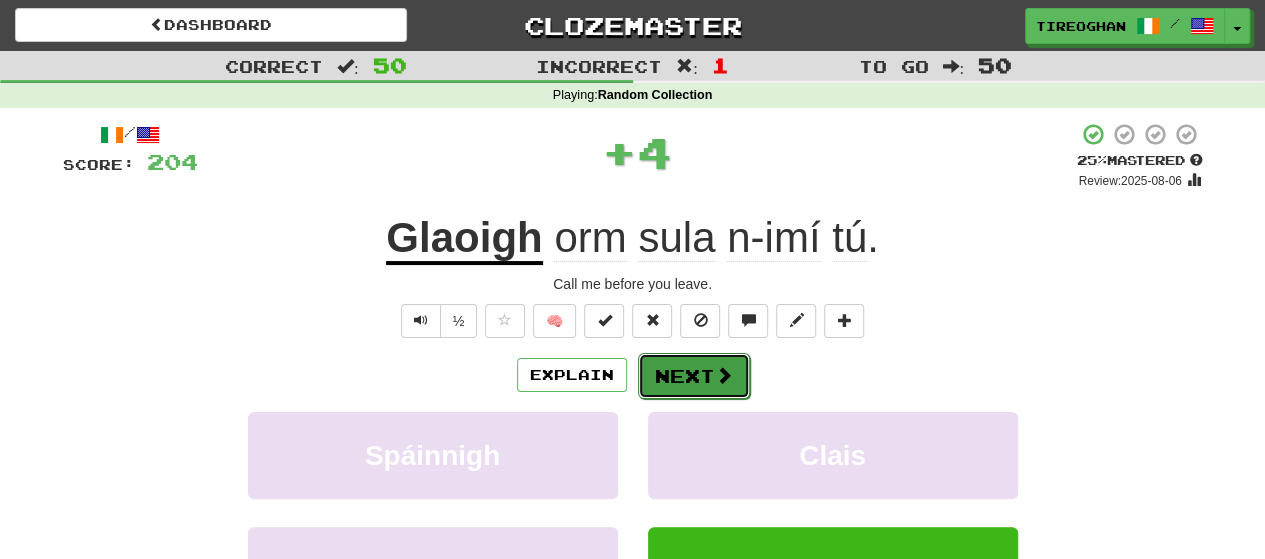click on "Next" at bounding box center [694, 376] 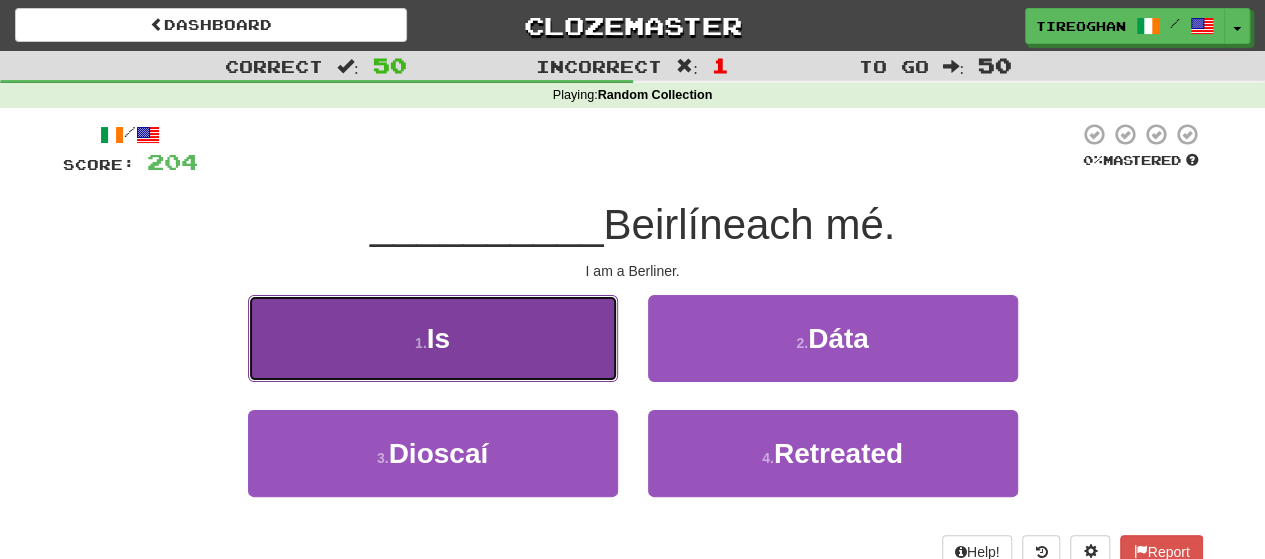 click on "1 .  Is" at bounding box center [433, 338] 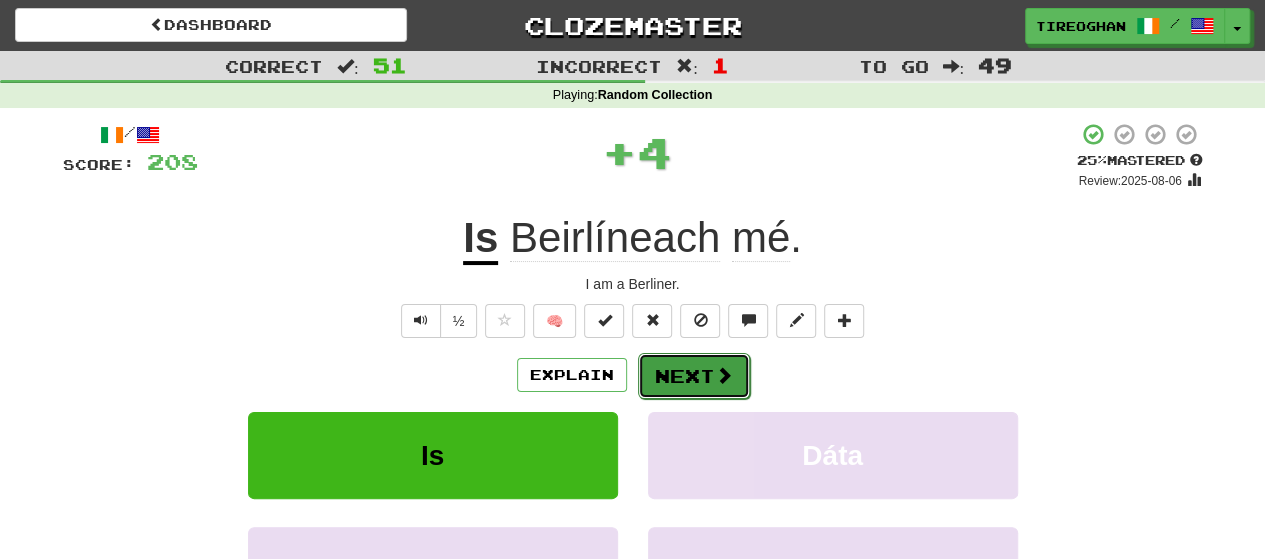 click on "Next" at bounding box center (694, 376) 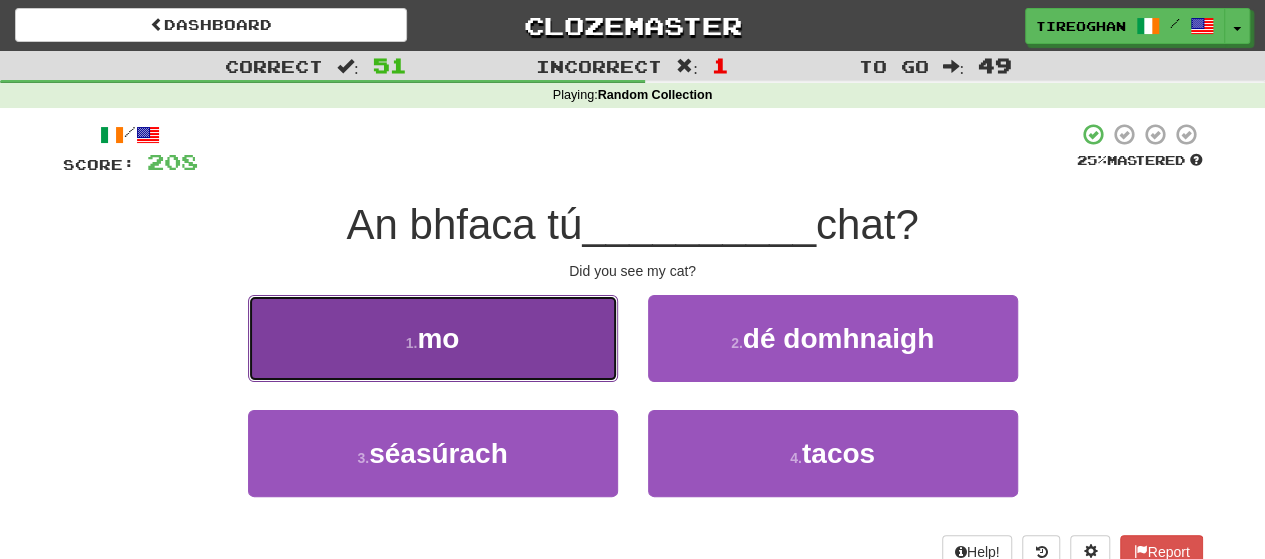 click on "1 .  mo" at bounding box center [433, 338] 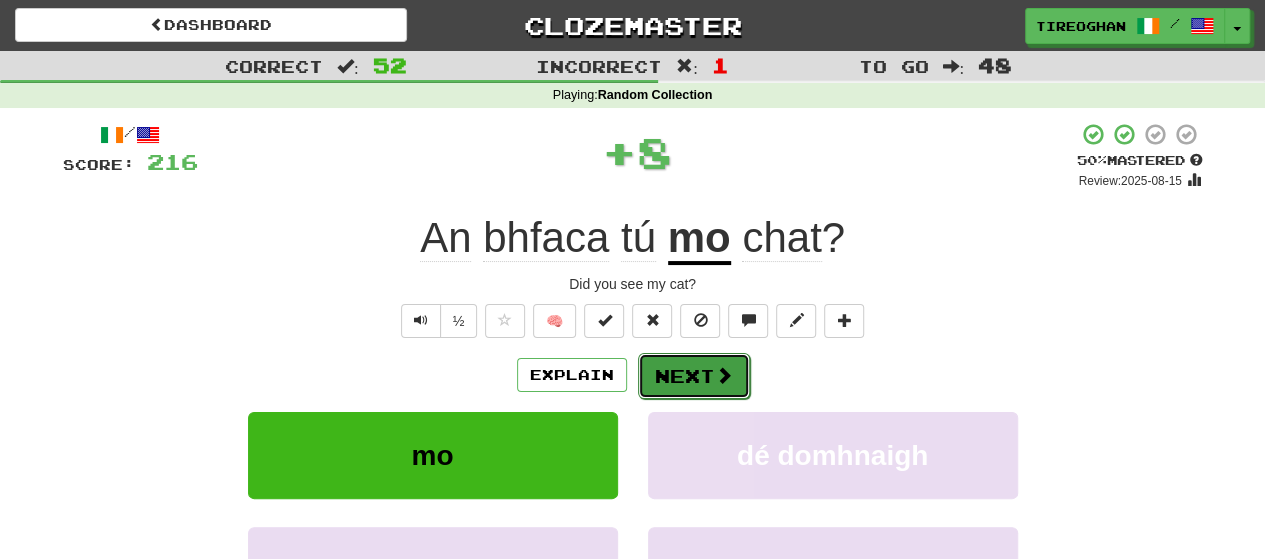 click on "Next" at bounding box center [694, 376] 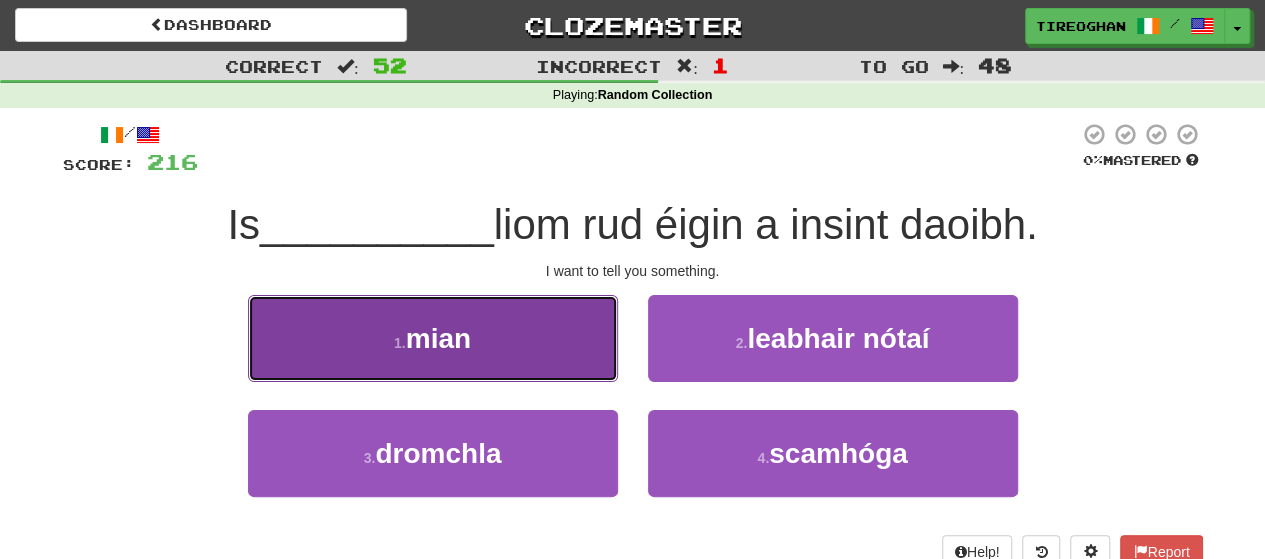 click on "1 .  mian" at bounding box center [433, 338] 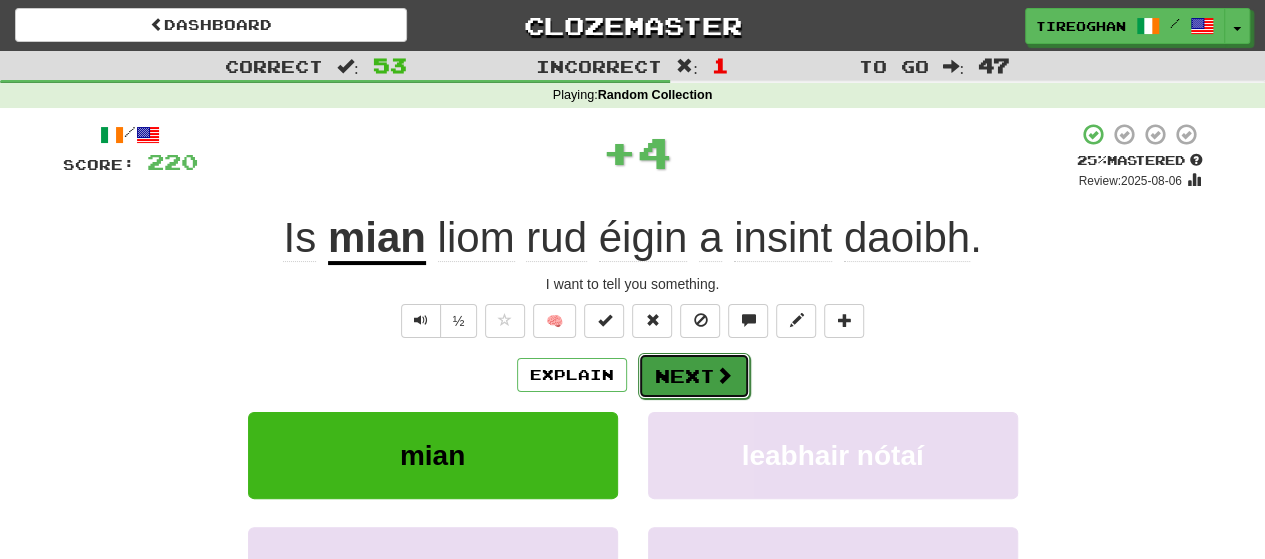 click on "Next" at bounding box center (694, 376) 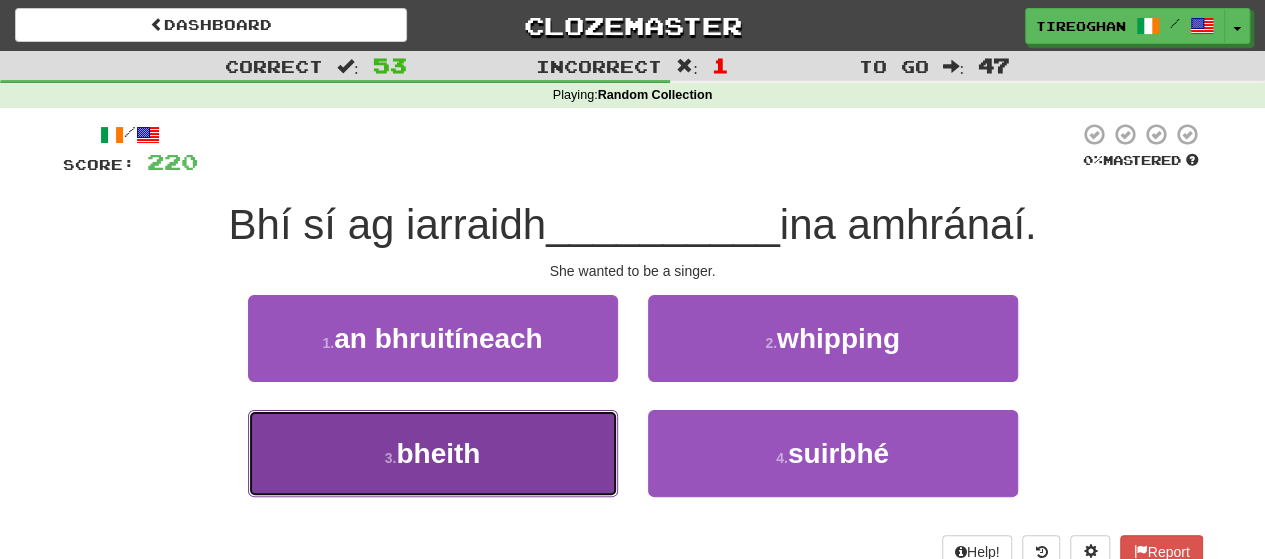 click on "3 .  bheith" at bounding box center [433, 453] 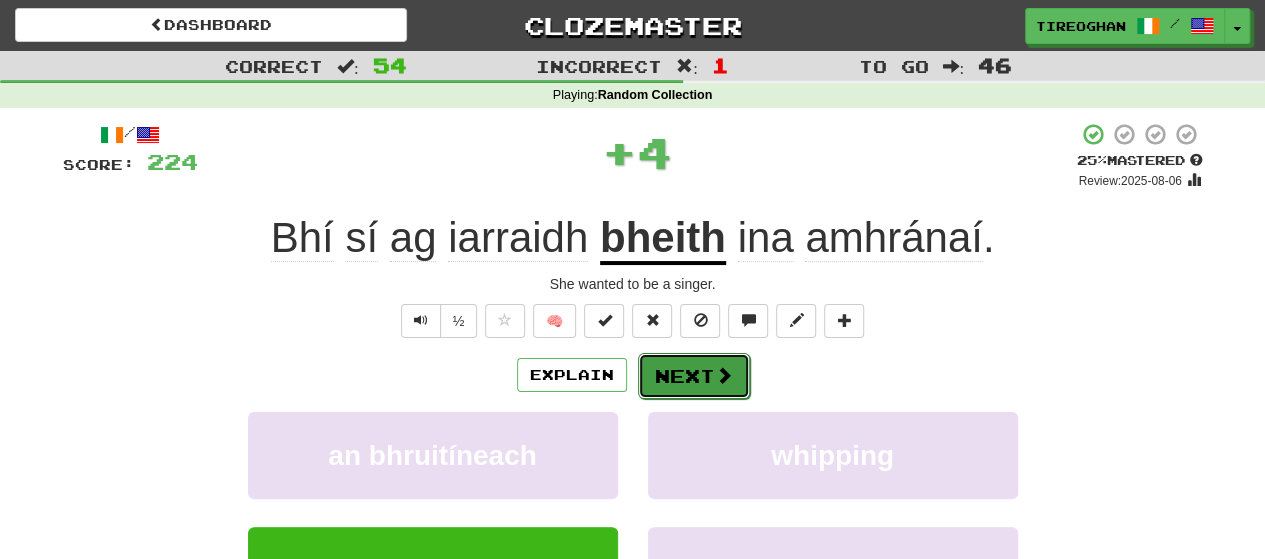 click on "Next" at bounding box center [694, 376] 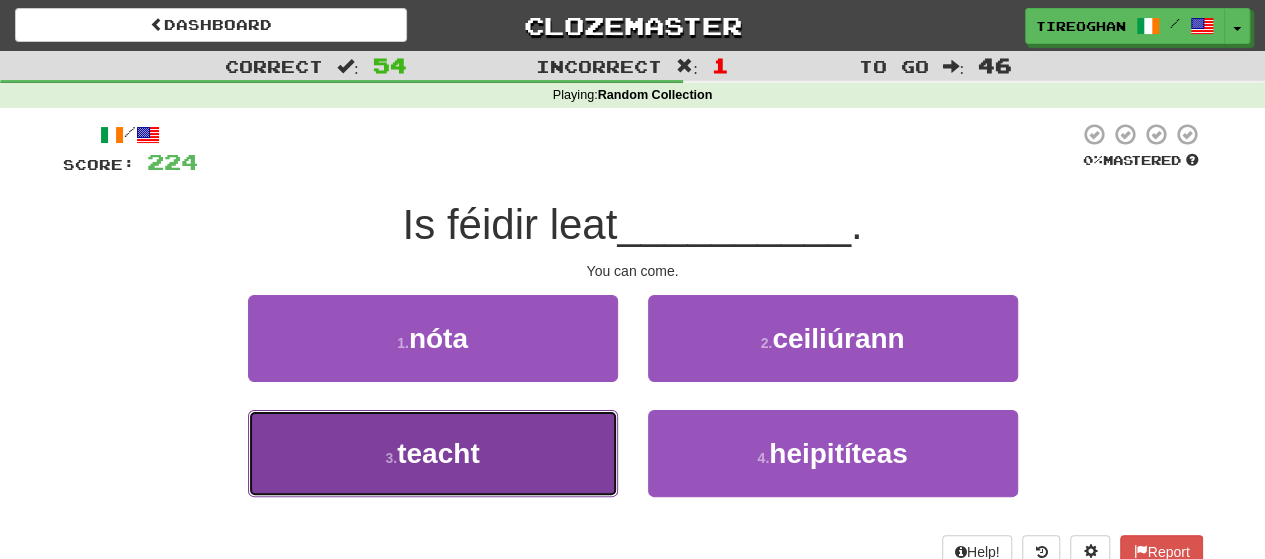 click on "3 .  teacht" at bounding box center [433, 453] 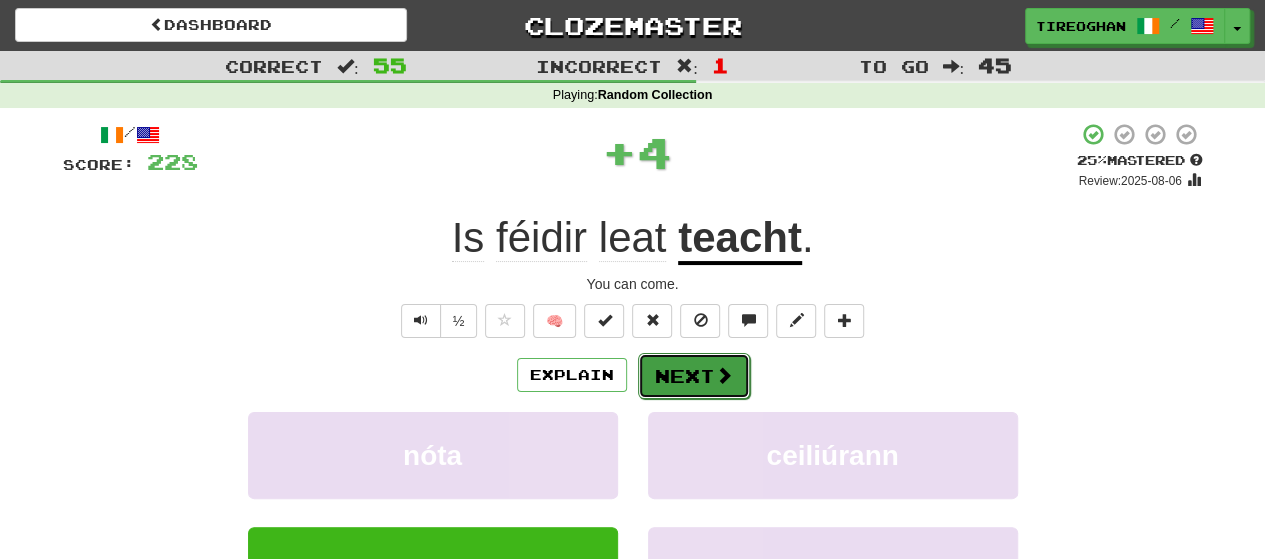 click on "Next" at bounding box center (694, 376) 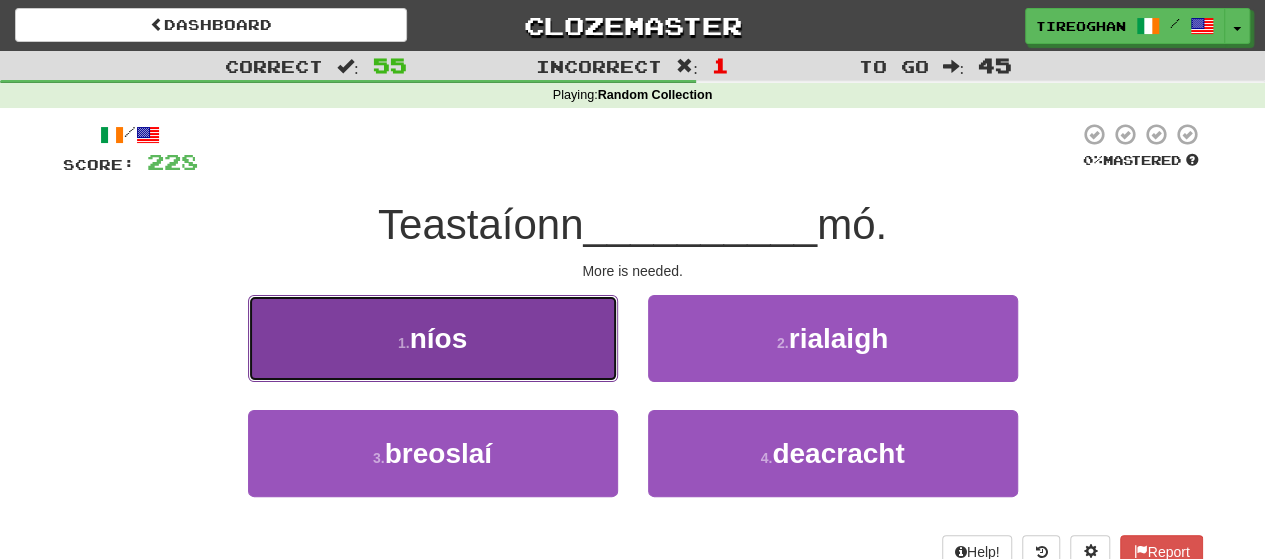 click on "1 .  níos" at bounding box center [433, 338] 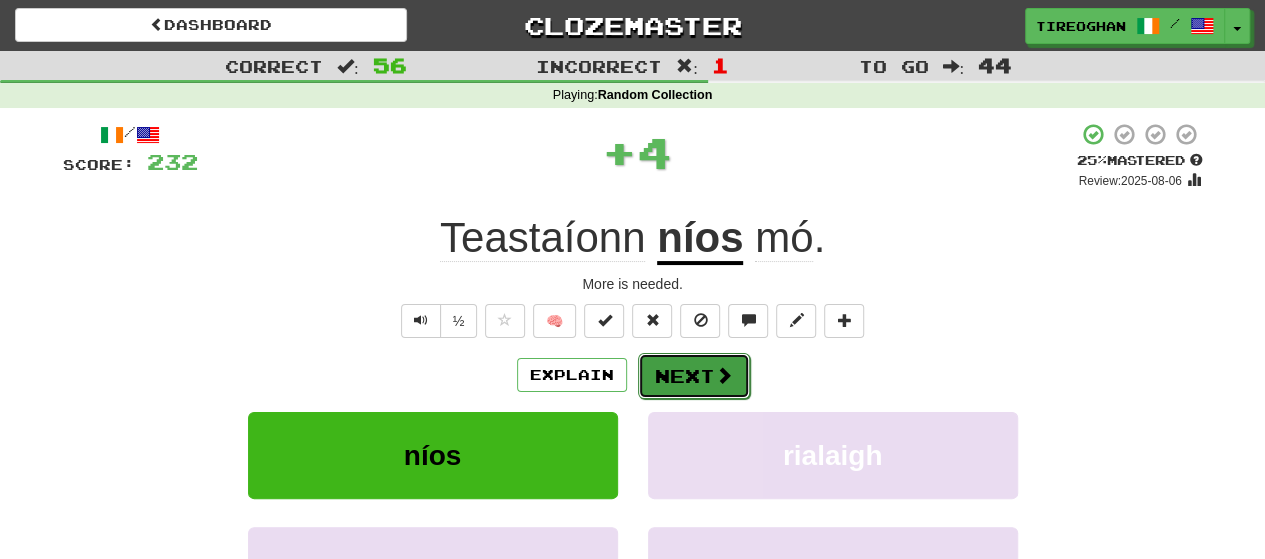 click on "Next" at bounding box center (694, 376) 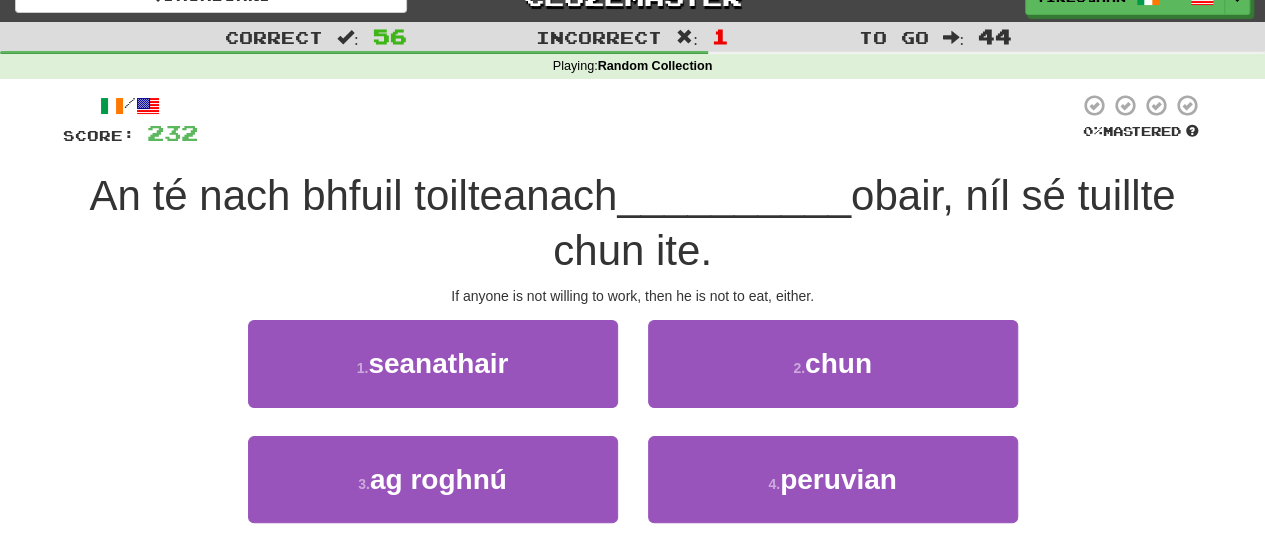 scroll, scrollTop: 30, scrollLeft: 0, axis: vertical 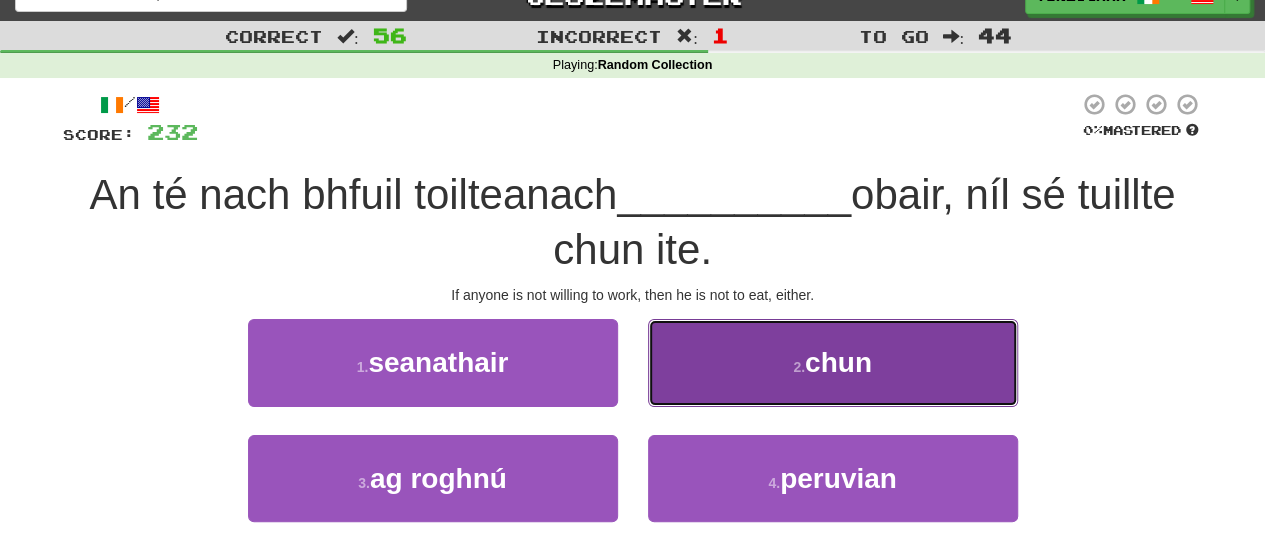 click on "2 .  chun" at bounding box center (833, 362) 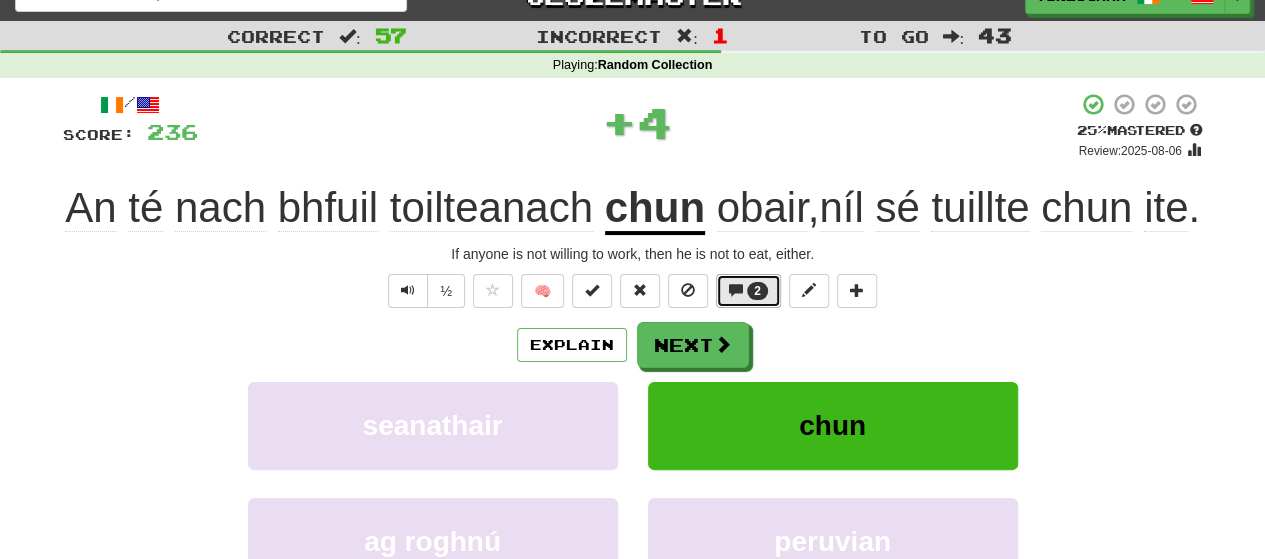 click on "2" at bounding box center [748, 291] 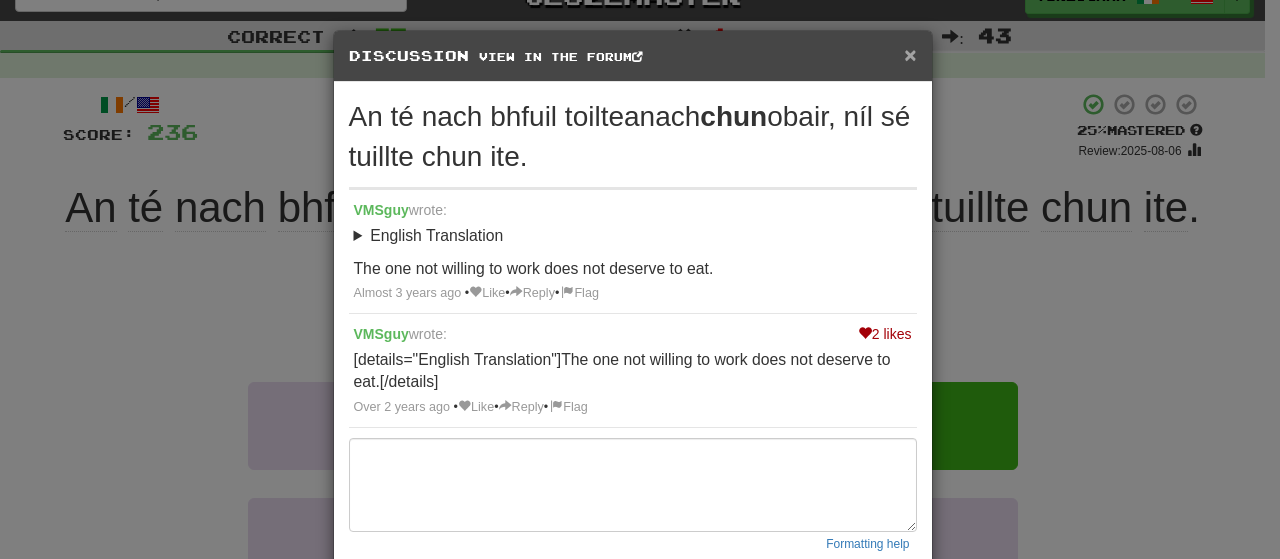 click on "×" at bounding box center (910, 54) 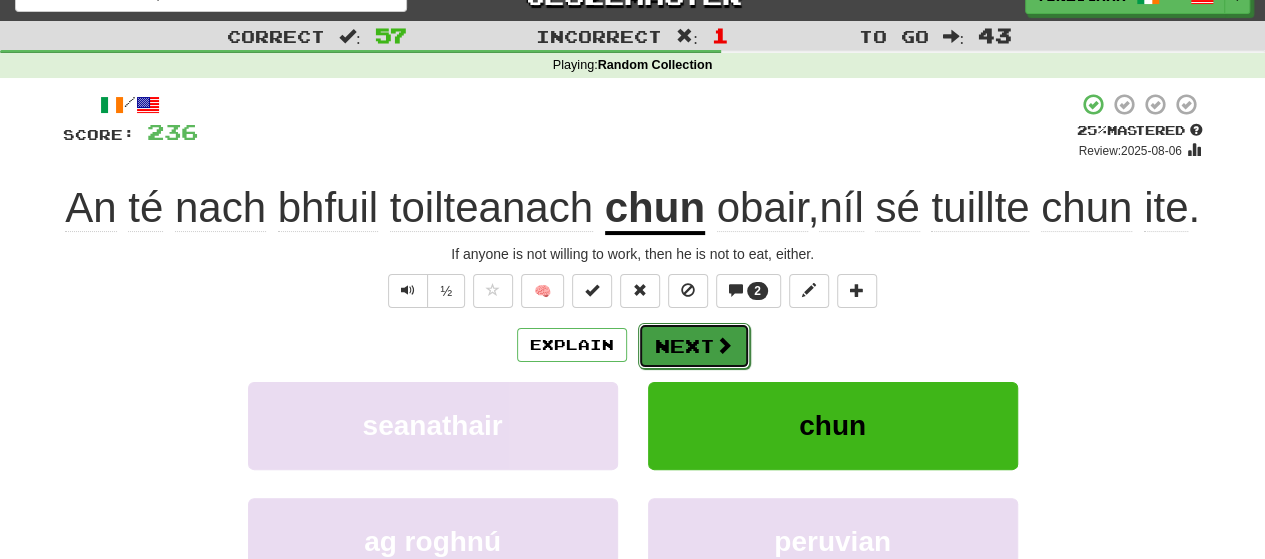 click on "Next" at bounding box center (694, 346) 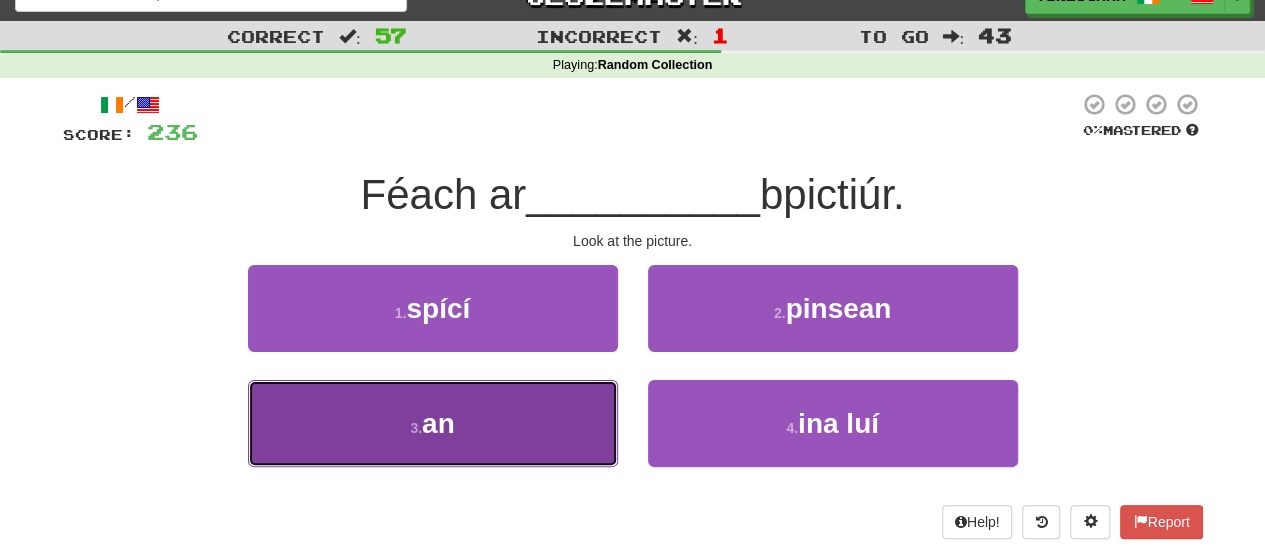 click on "3 .  an" at bounding box center [433, 423] 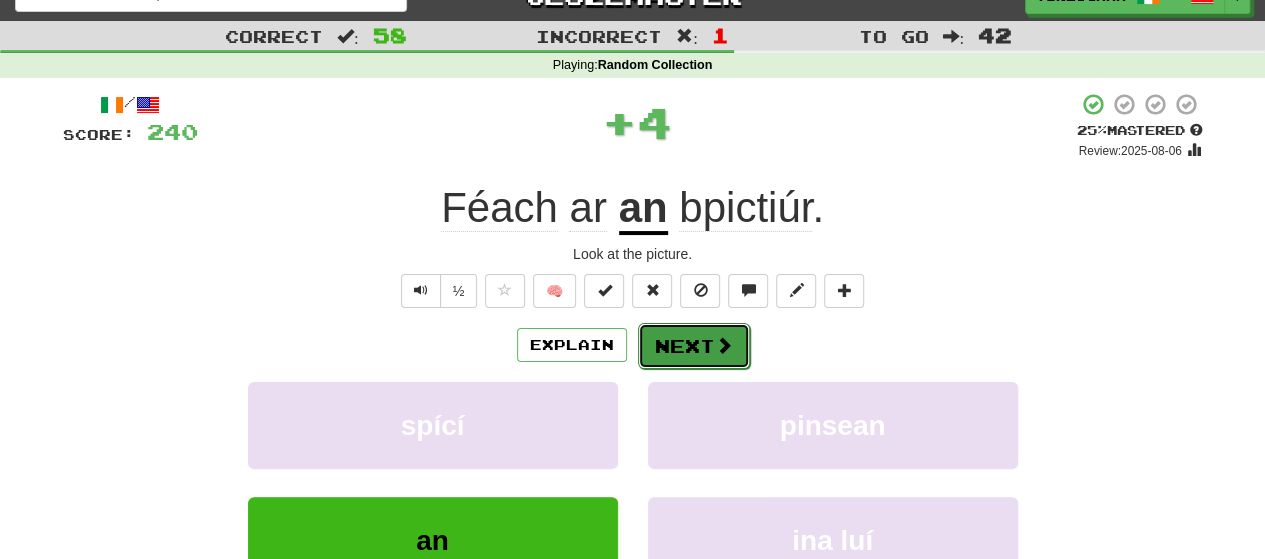 click at bounding box center (724, 345) 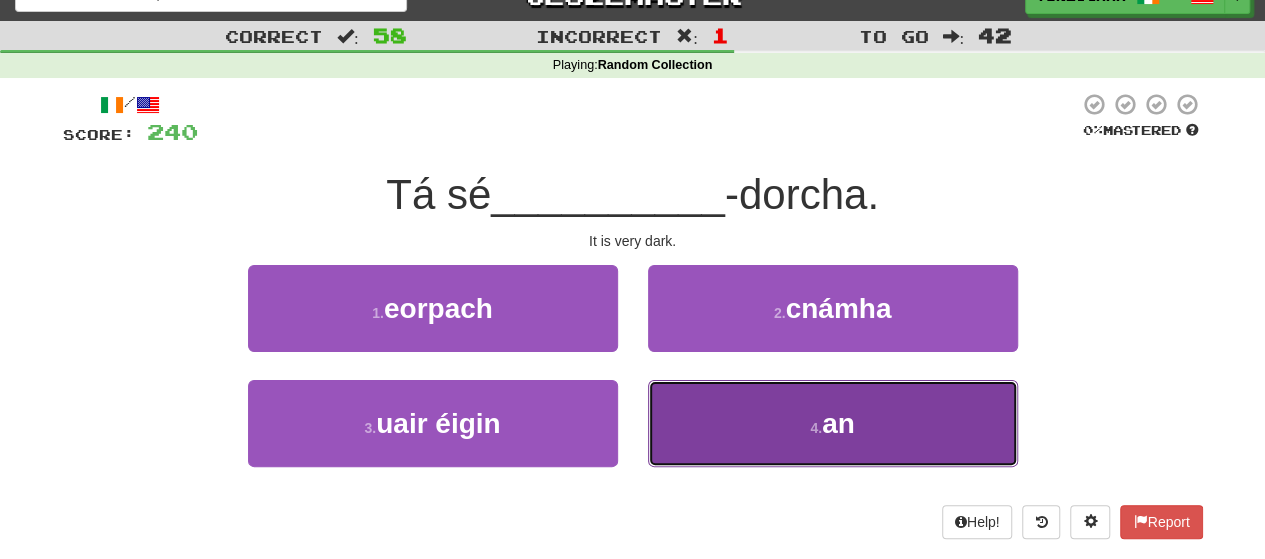 click on "4 .  an" at bounding box center [833, 423] 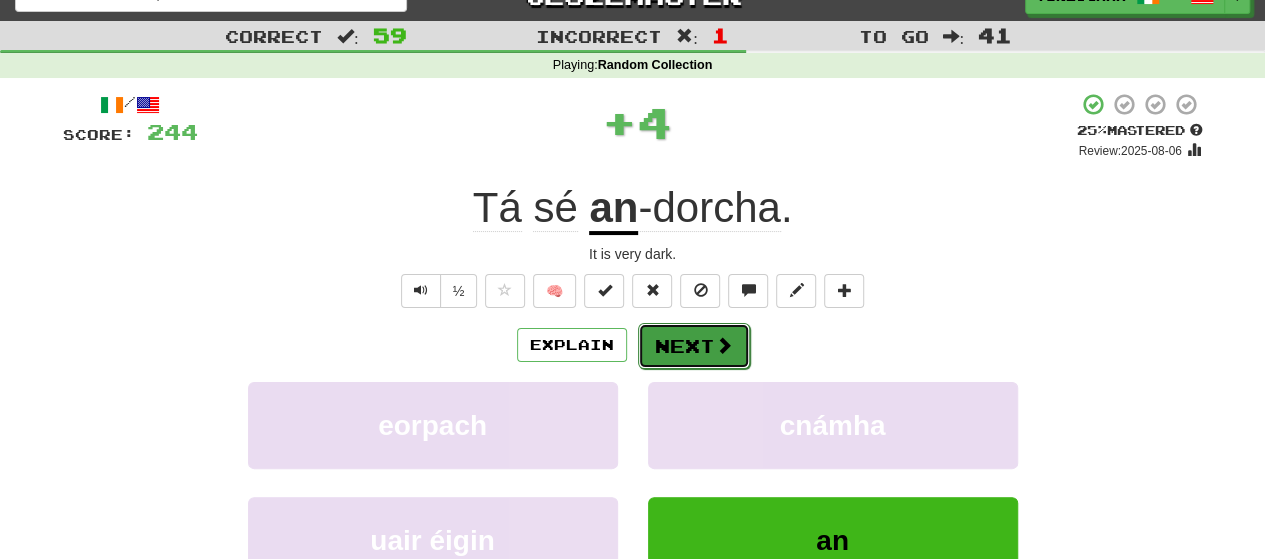 click on "Next" at bounding box center [694, 346] 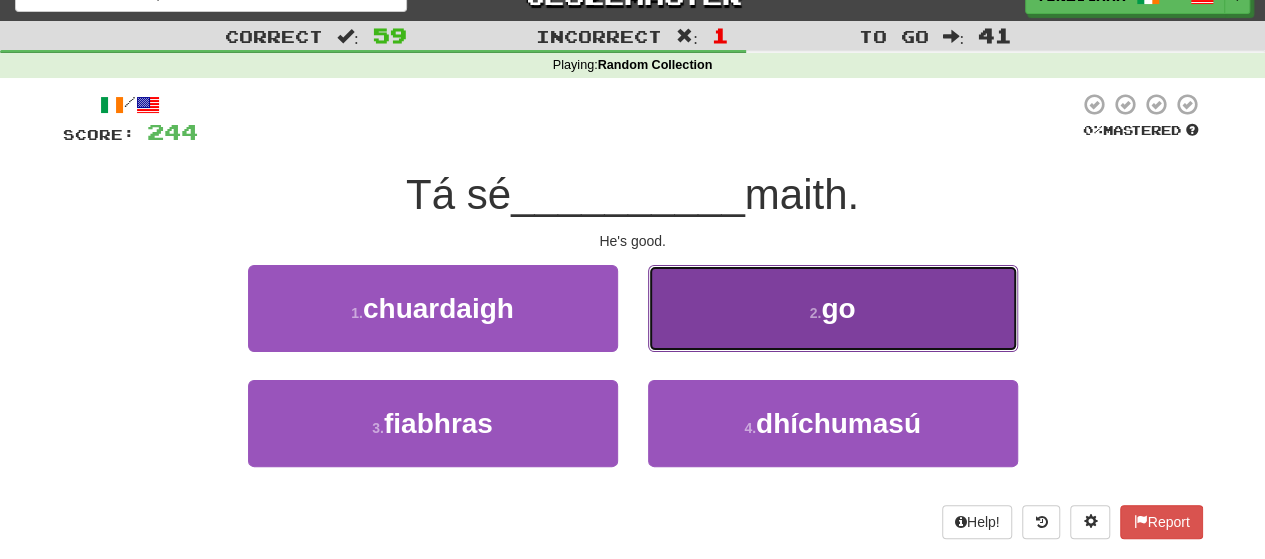 click on "2 .  go" at bounding box center [833, 308] 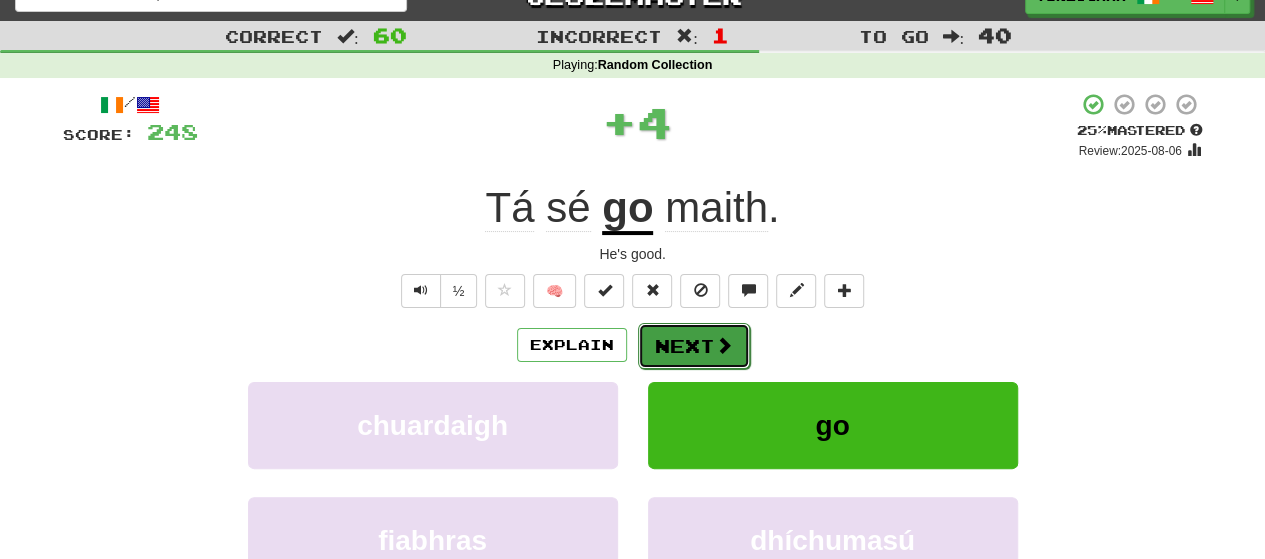 click on "Next" at bounding box center [694, 346] 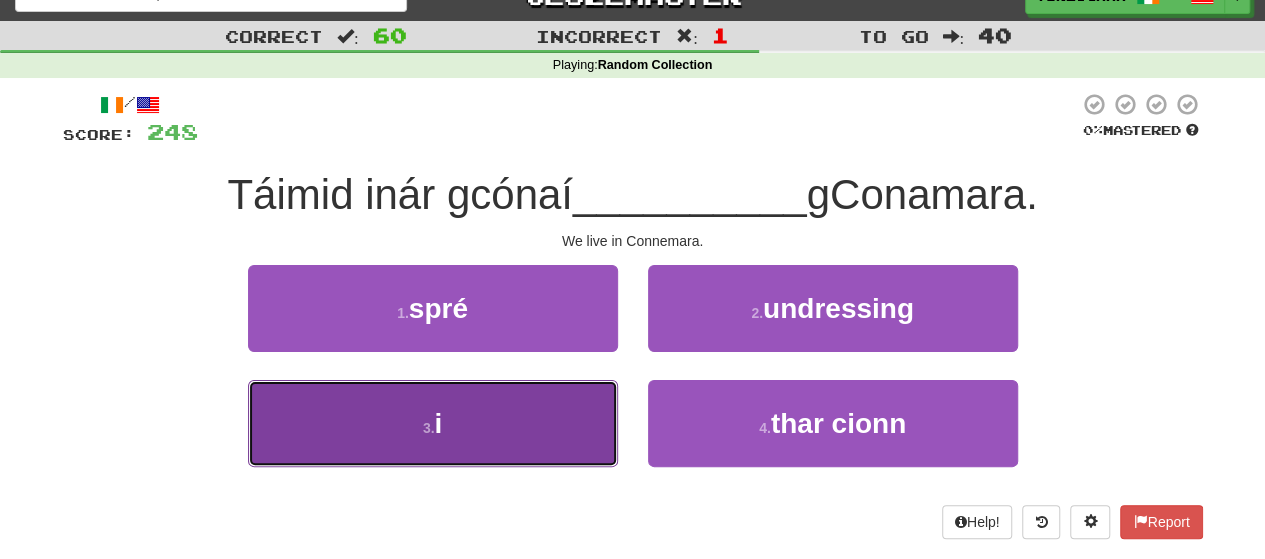 click on "3 .  i" at bounding box center (433, 423) 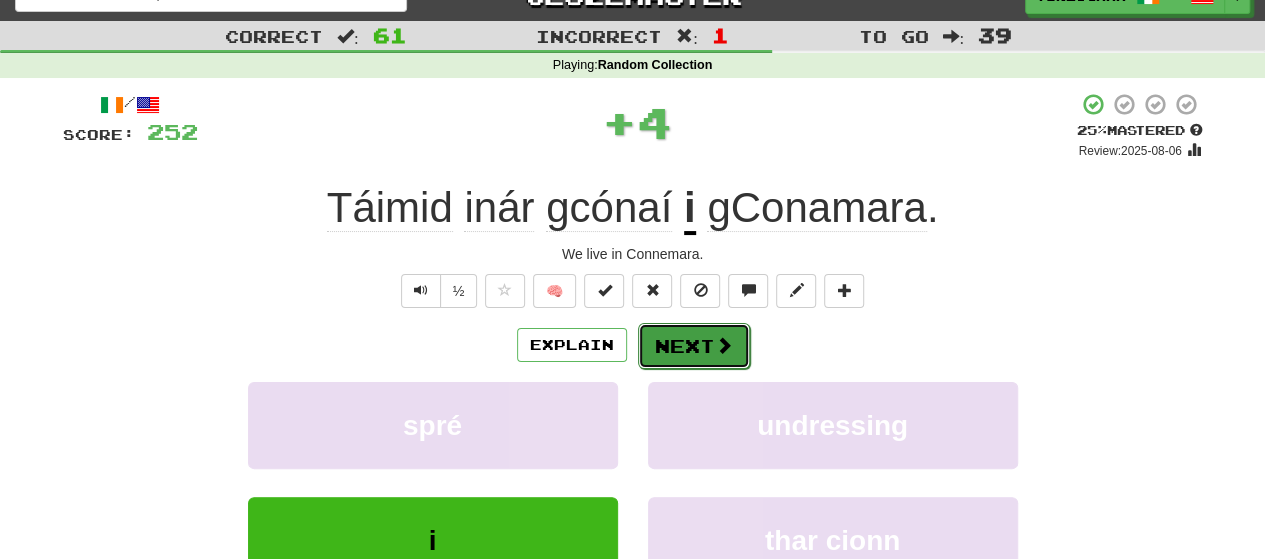 click on "Next" at bounding box center (694, 346) 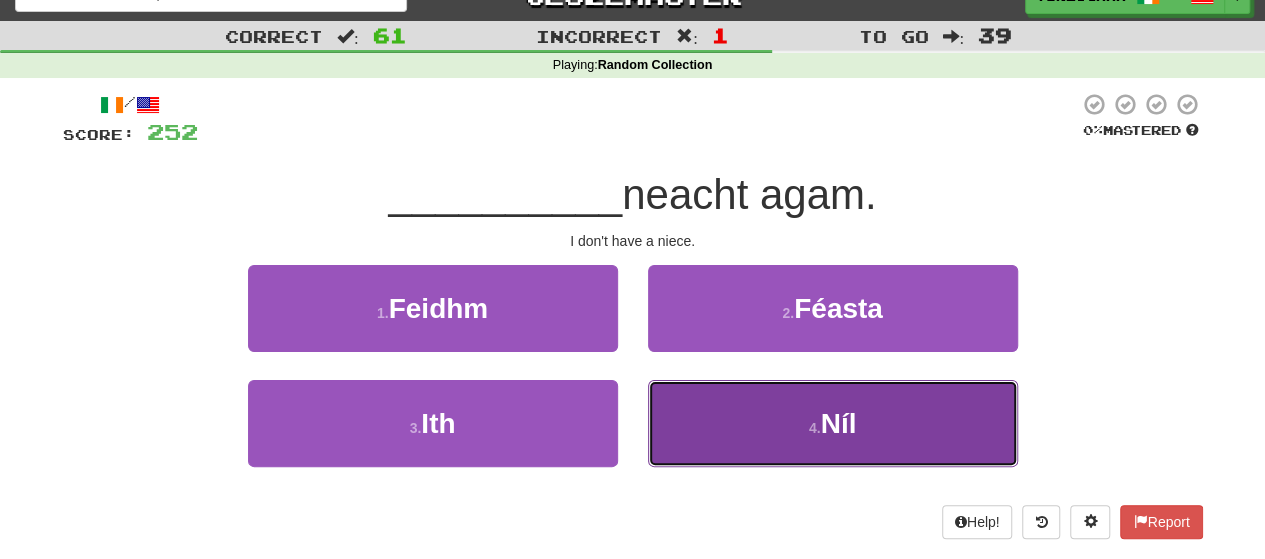 click on "4 .  Níl" at bounding box center (833, 423) 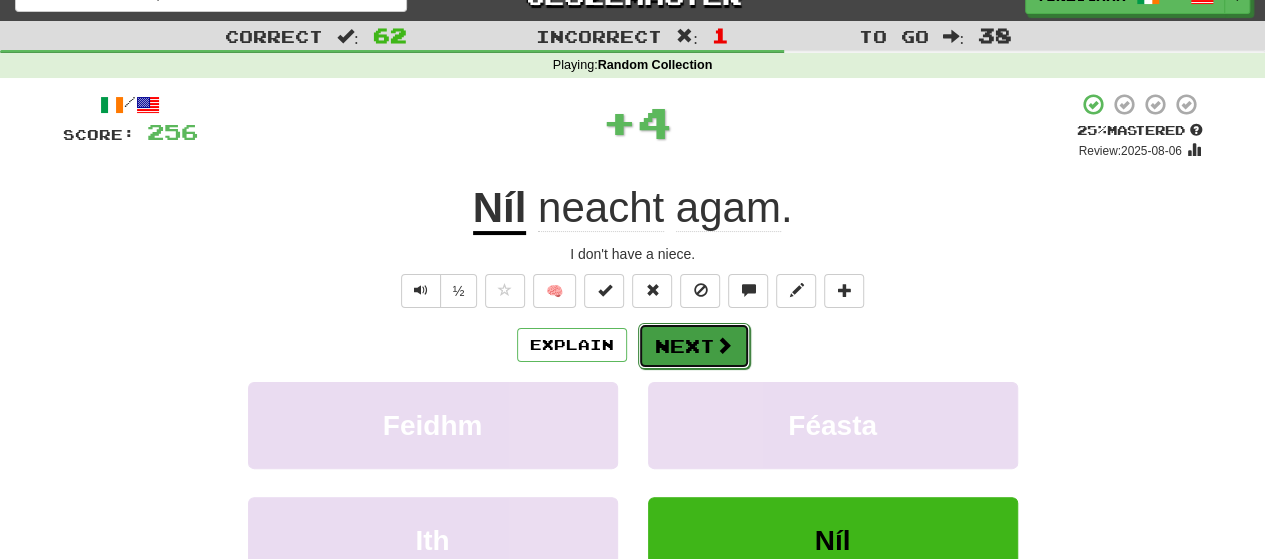 click on "Next" at bounding box center [694, 346] 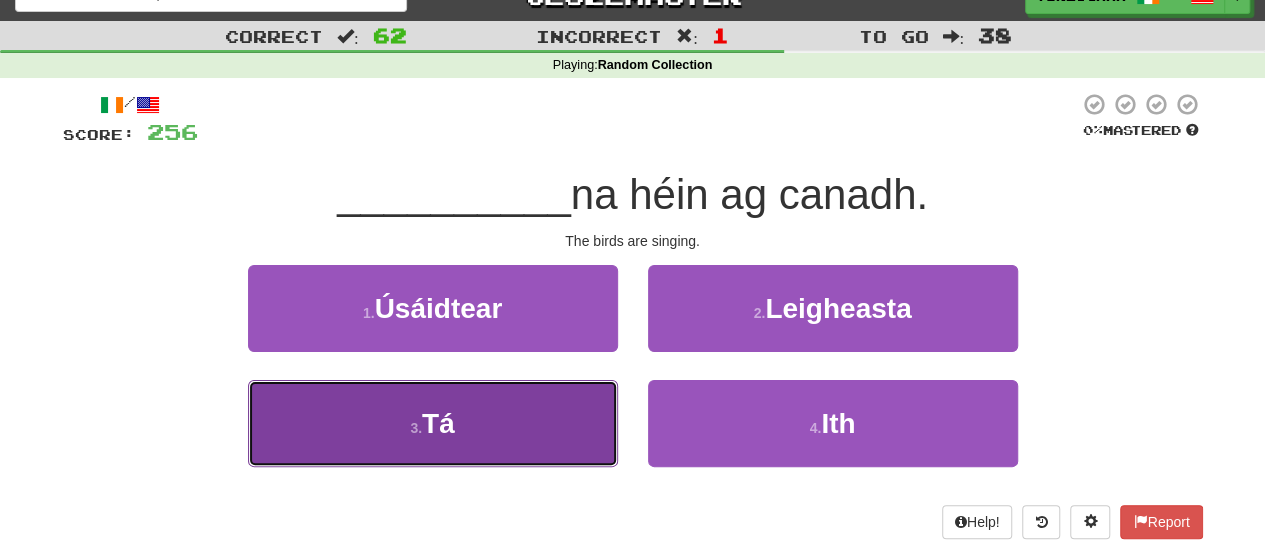 click on "3 .  Tá" at bounding box center (433, 423) 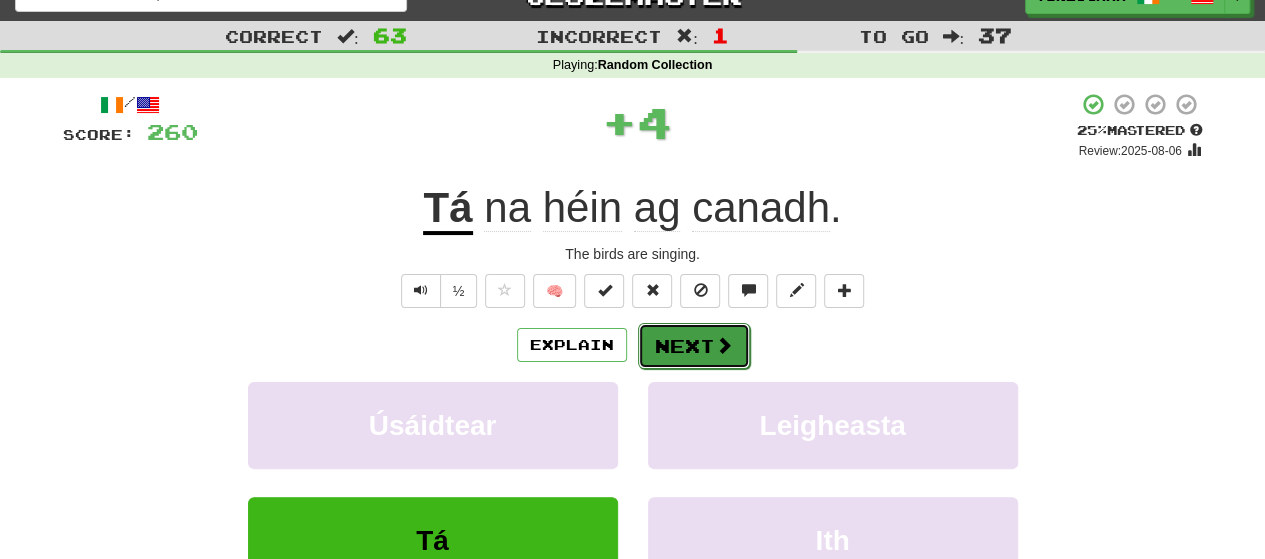 click at bounding box center [724, 345] 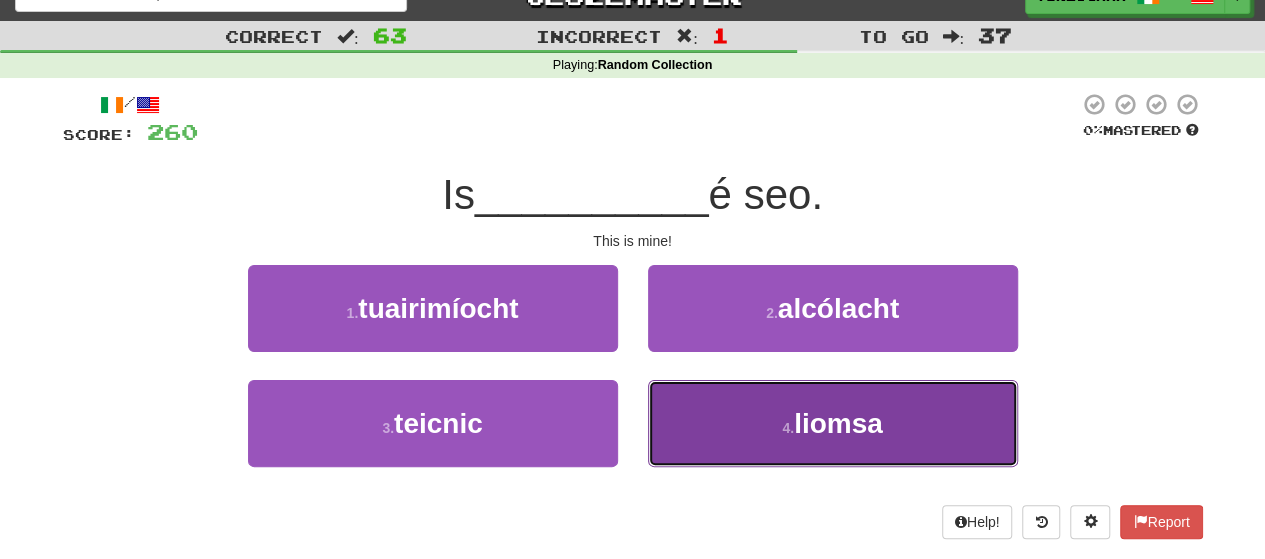 click on "4 .  liomsa" at bounding box center (833, 423) 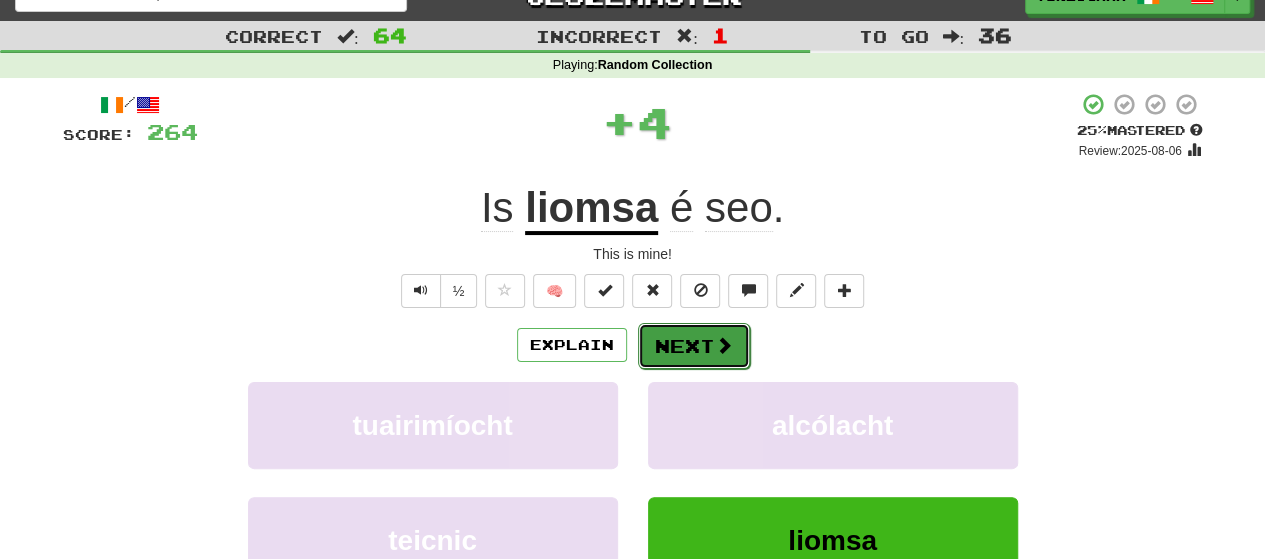 click on "Next" at bounding box center (694, 346) 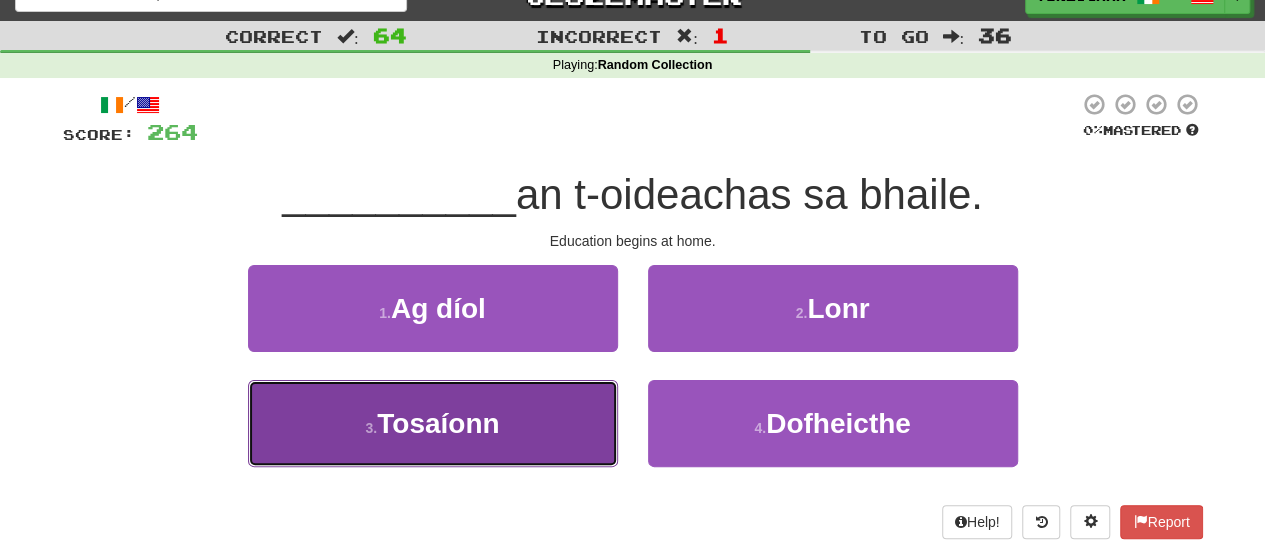 click on "3 .  Tosaíonn" at bounding box center (433, 423) 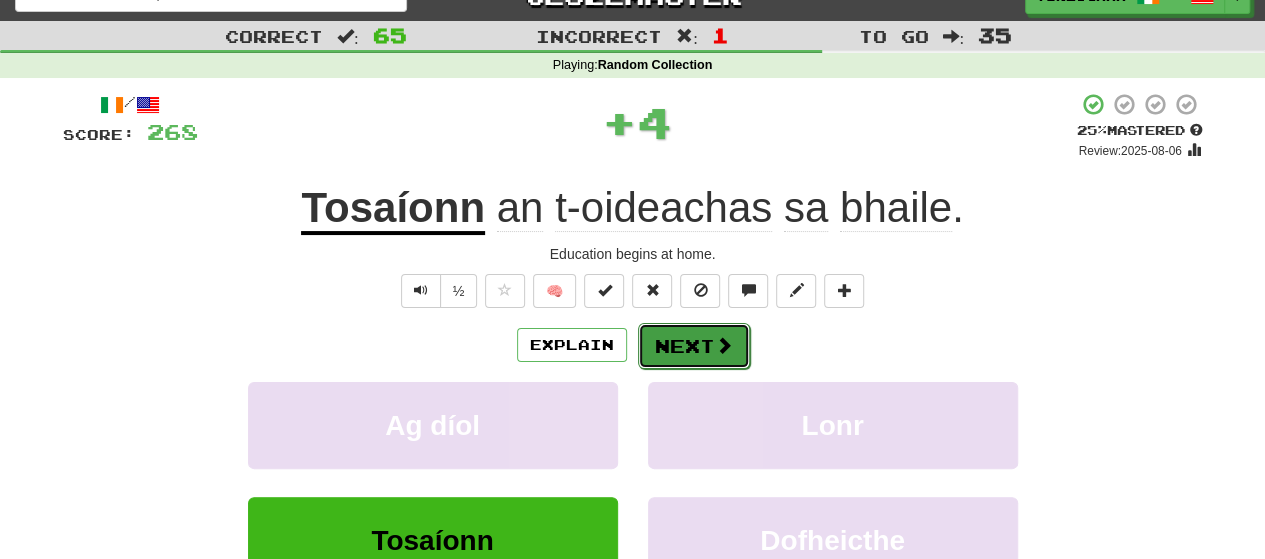 click on "Next" at bounding box center [694, 346] 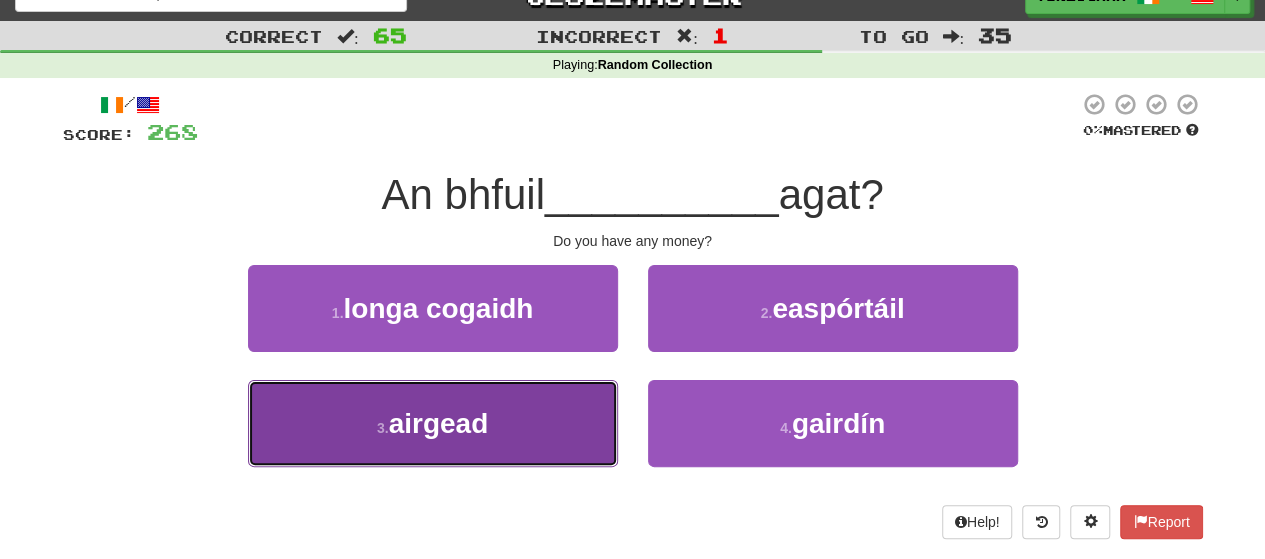 click on "airgead" at bounding box center [439, 423] 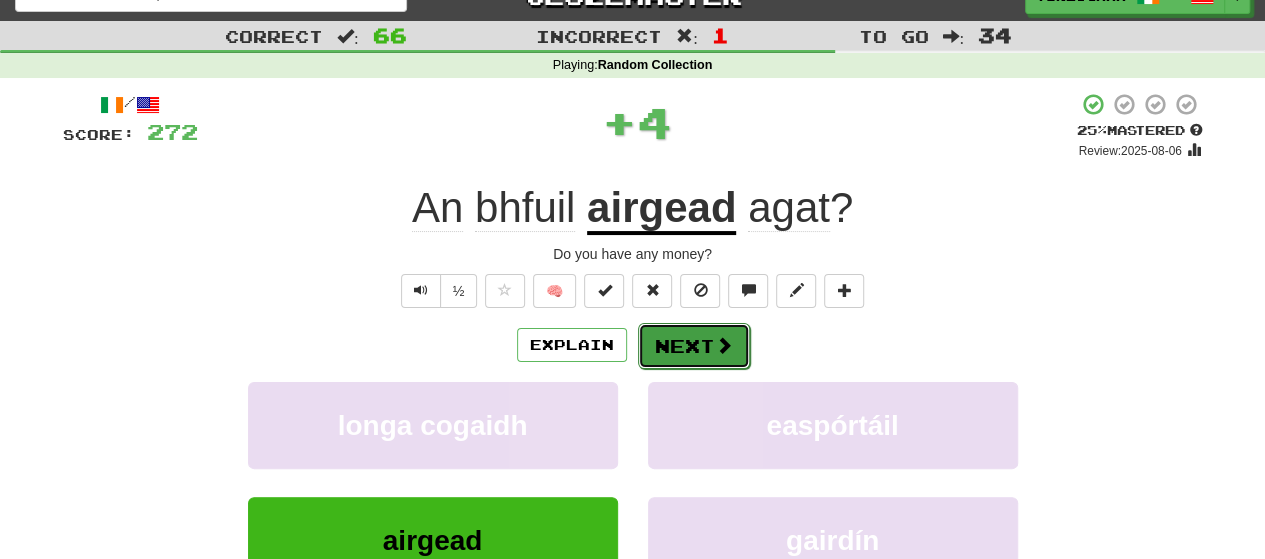 click on "Next" at bounding box center [694, 346] 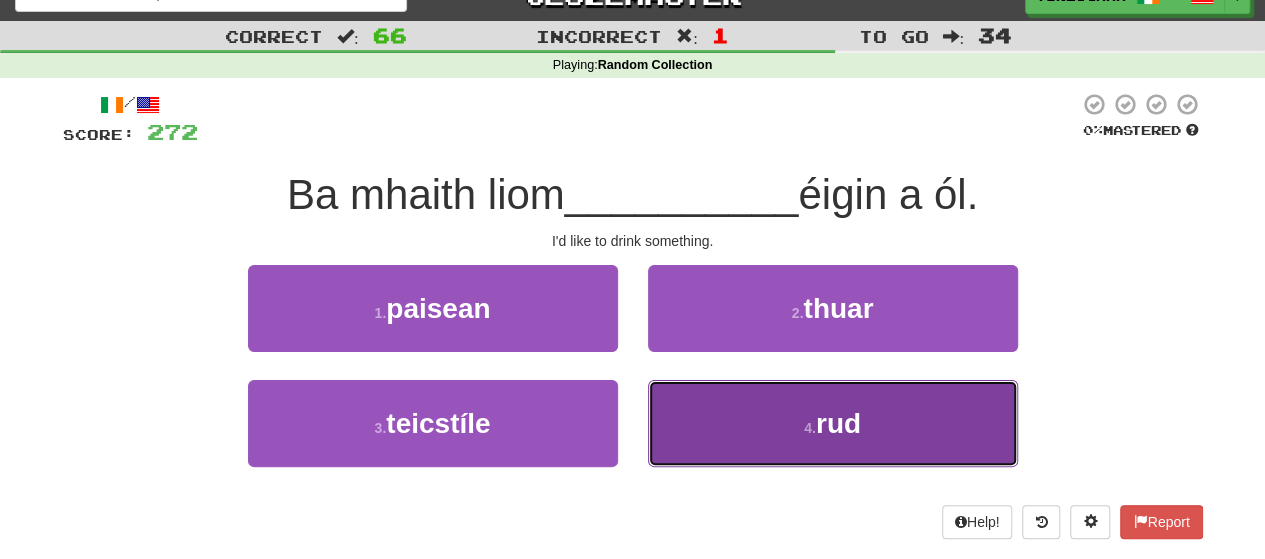 click on "4 .  rud" at bounding box center [833, 423] 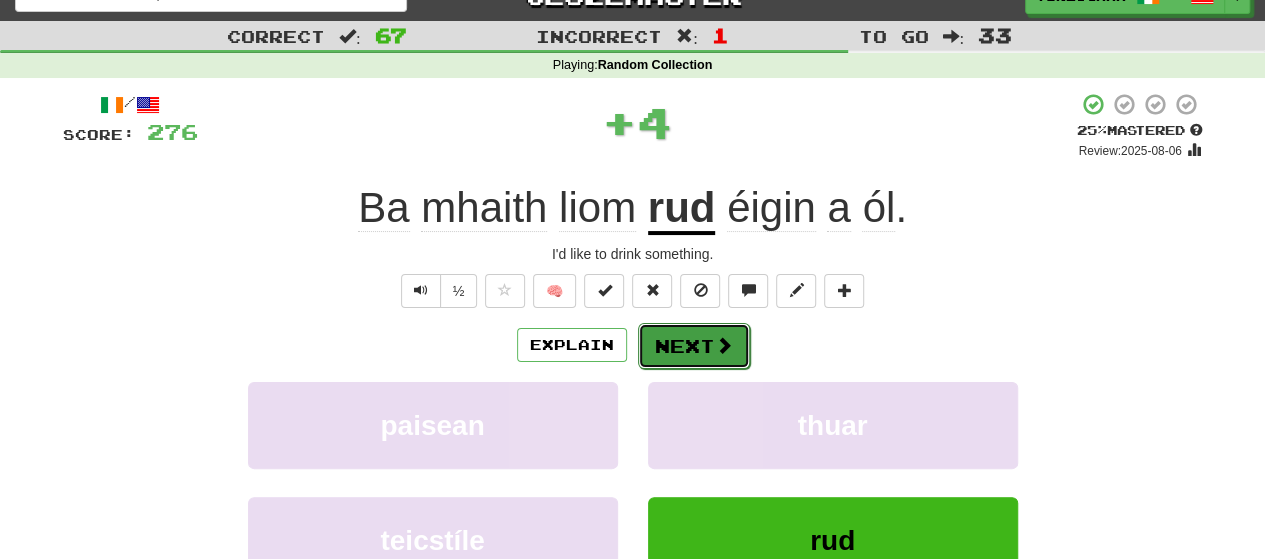 click at bounding box center [724, 345] 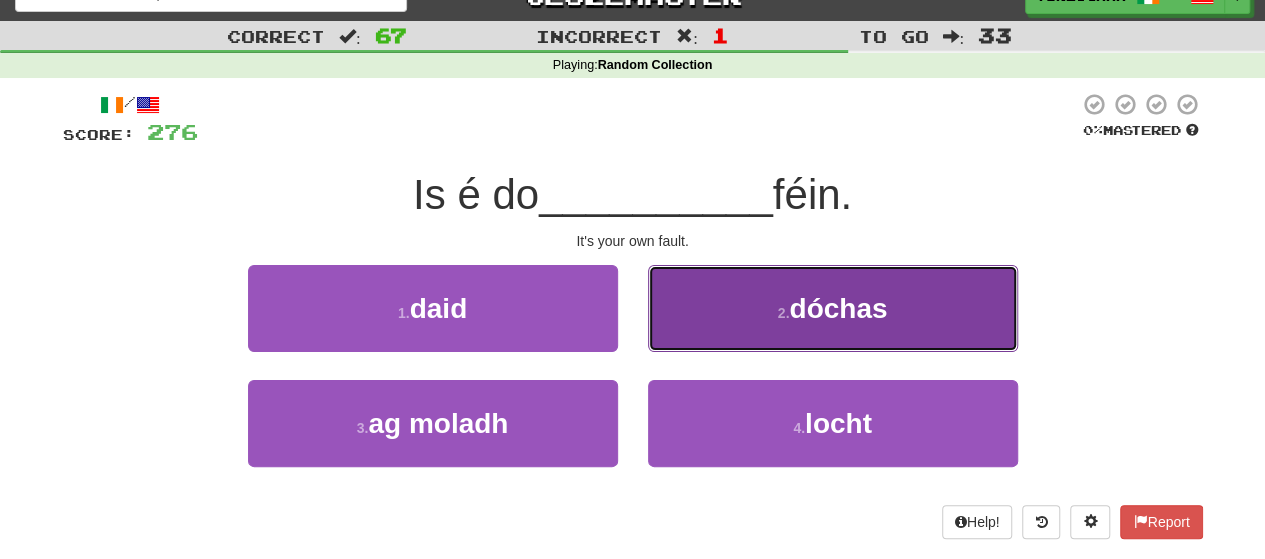 click on "2 .  dóchas" at bounding box center (833, 308) 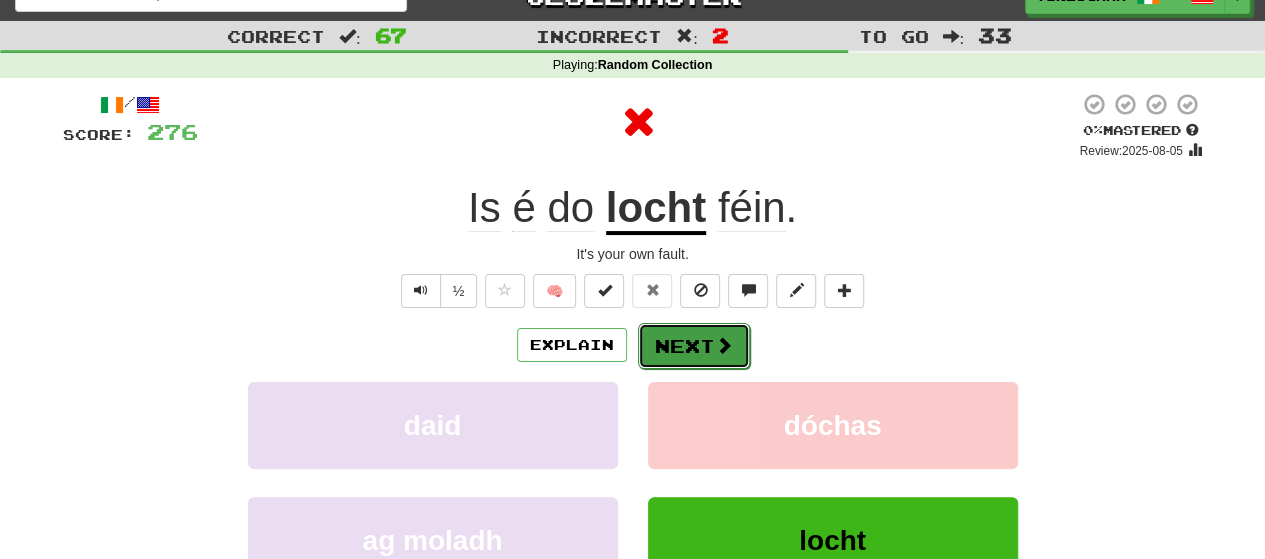 click on "Next" at bounding box center (694, 346) 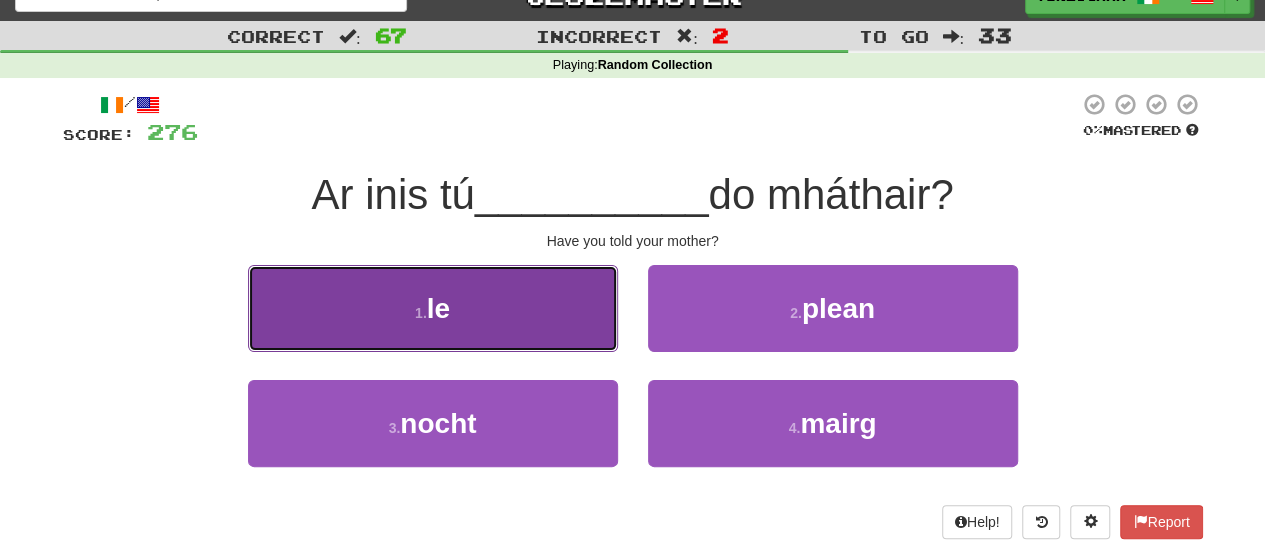 click on "1 .  le" at bounding box center [433, 308] 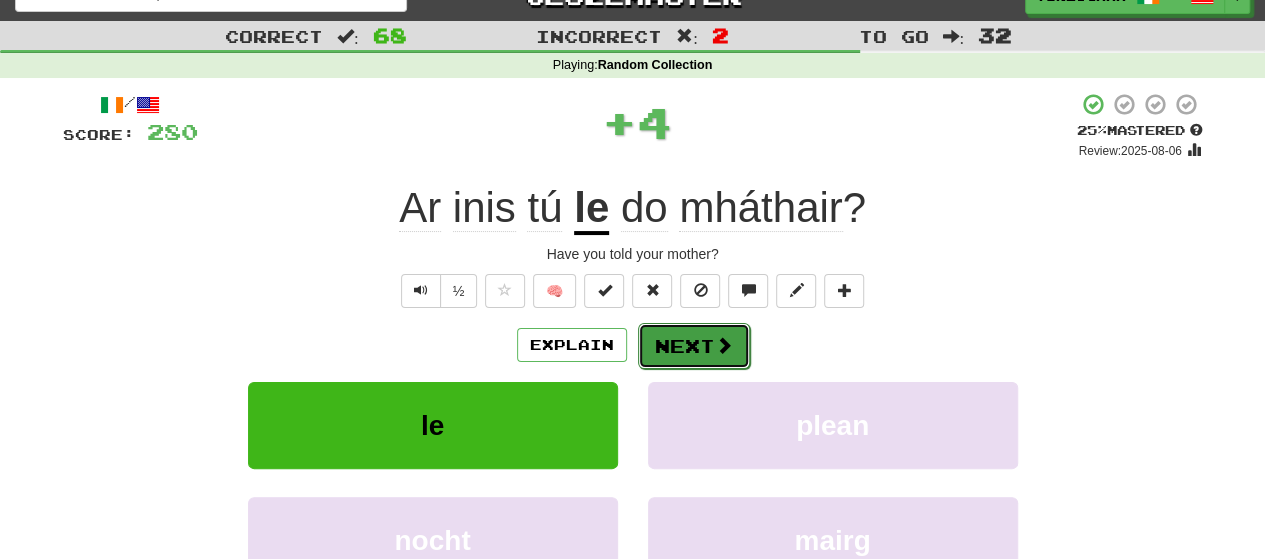 click at bounding box center (724, 345) 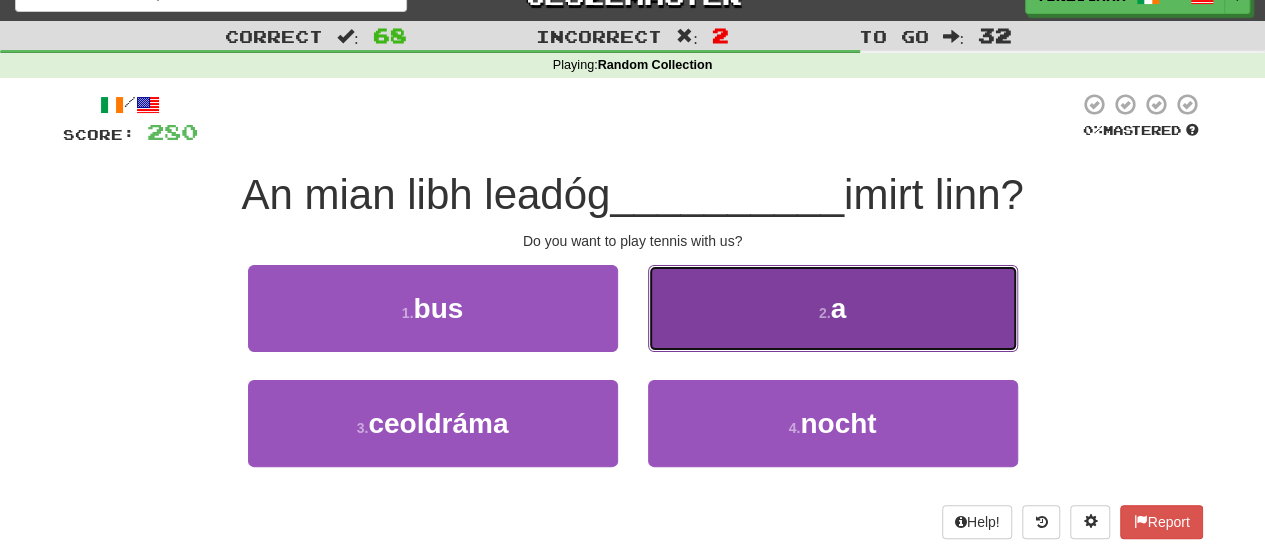 click on "2 .  a" at bounding box center [833, 308] 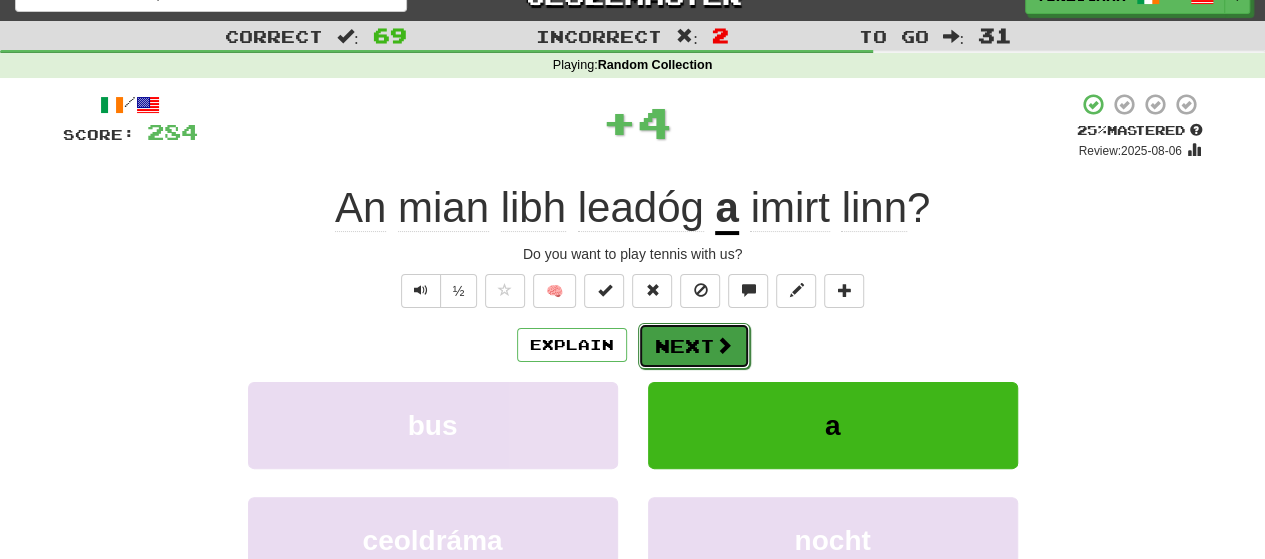 click on "Next" at bounding box center (694, 346) 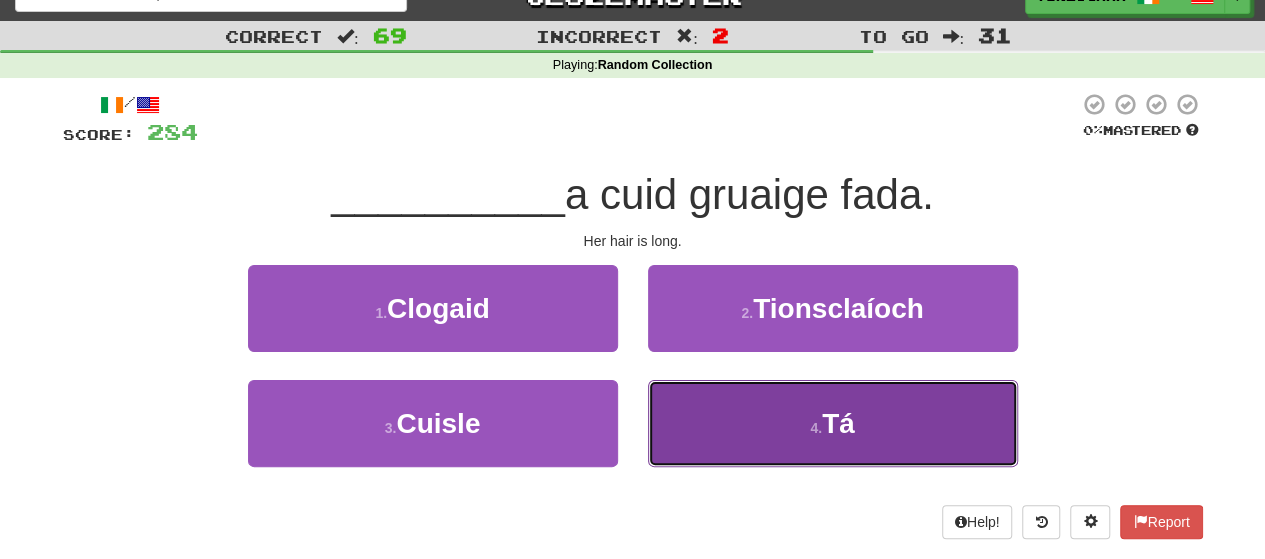 click on "4 .  Tá" at bounding box center [833, 423] 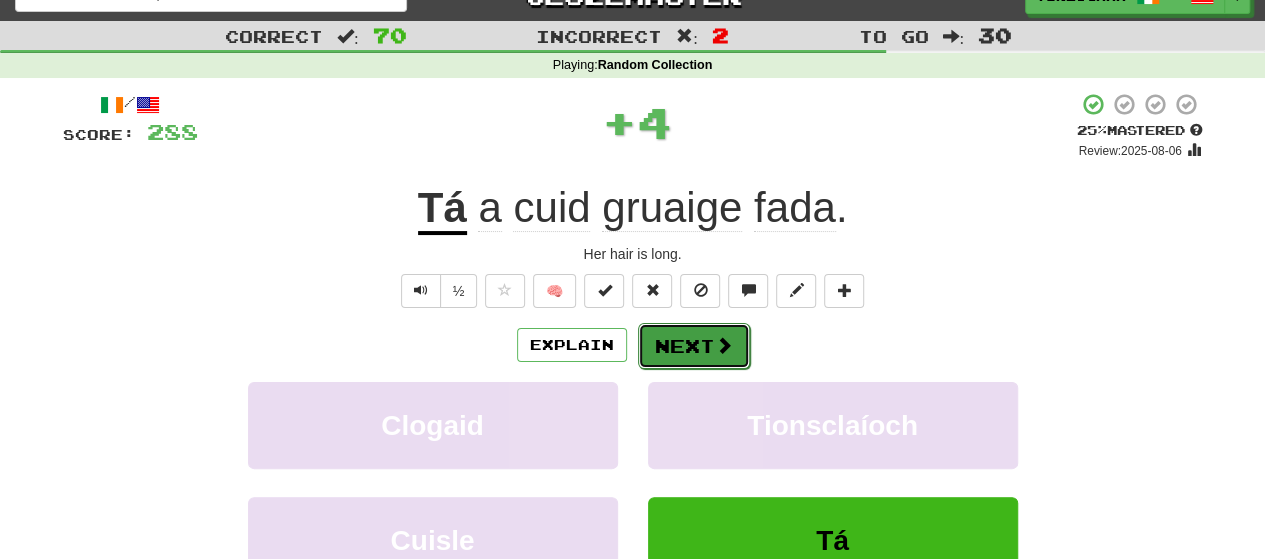 click on "Next" at bounding box center (694, 346) 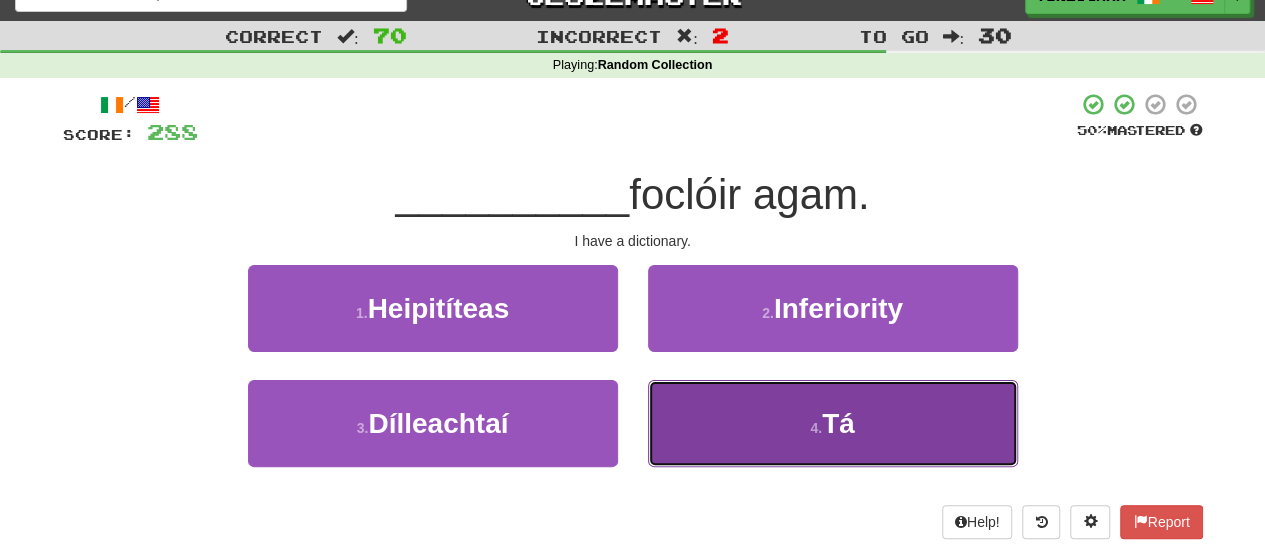 click on "4 .  Tá" at bounding box center [833, 423] 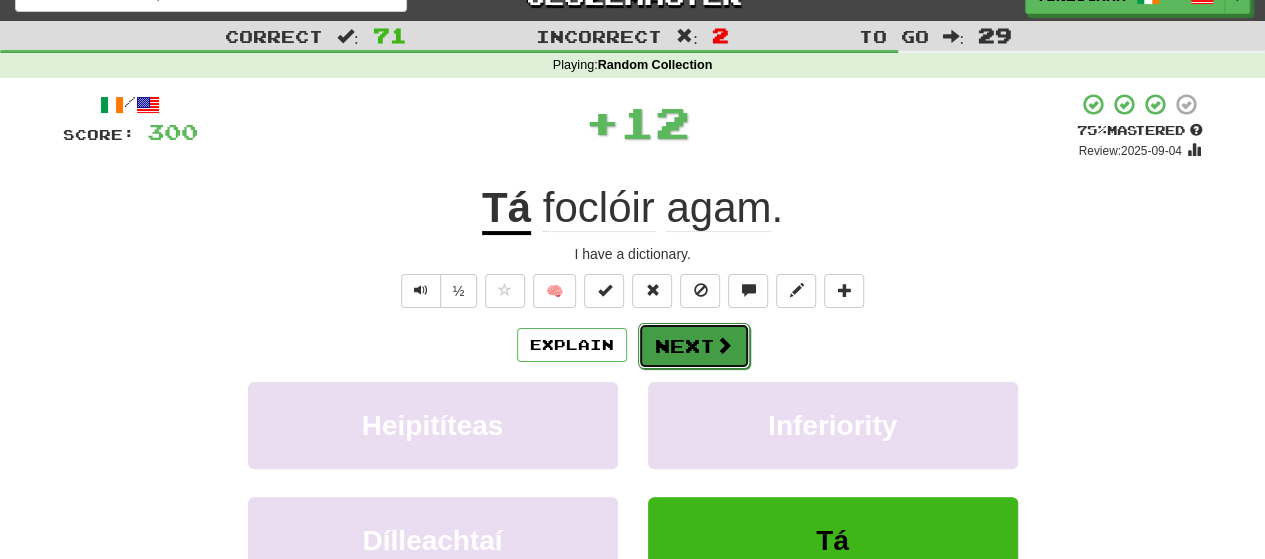 click on "Next" at bounding box center (694, 346) 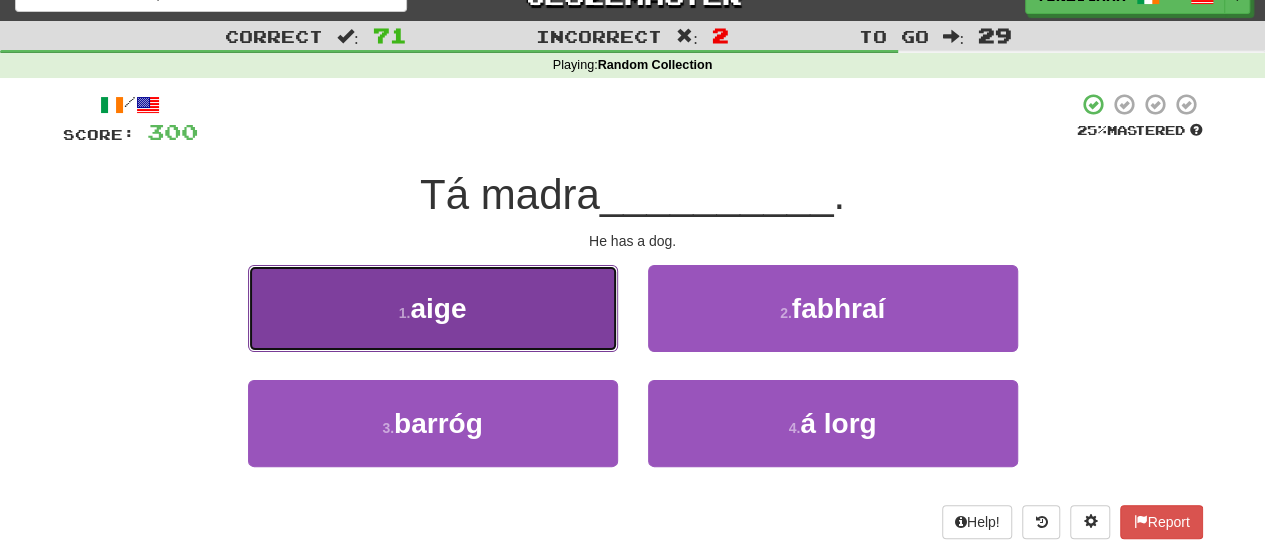 click on "1 .  aige" at bounding box center [433, 308] 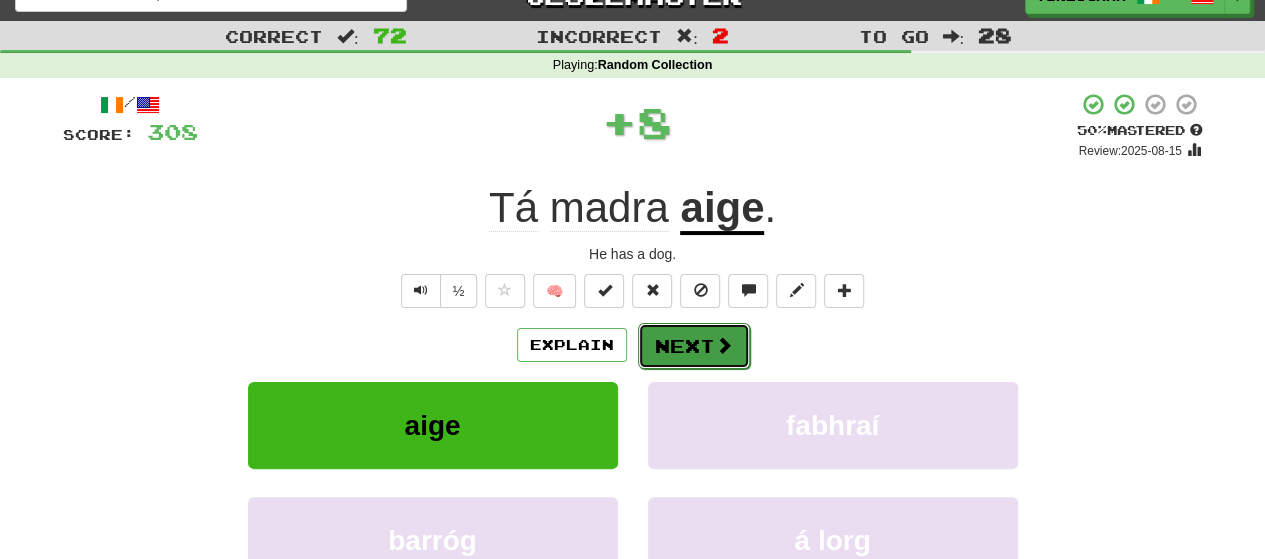 click on "Next" at bounding box center [694, 346] 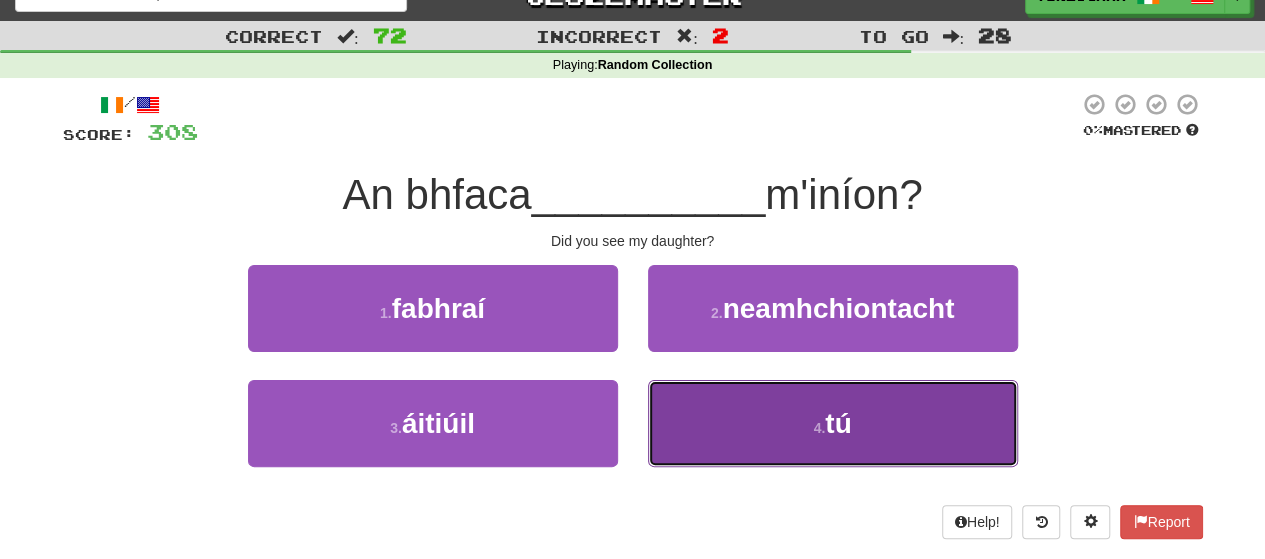 click on "4 .  tú" at bounding box center (833, 423) 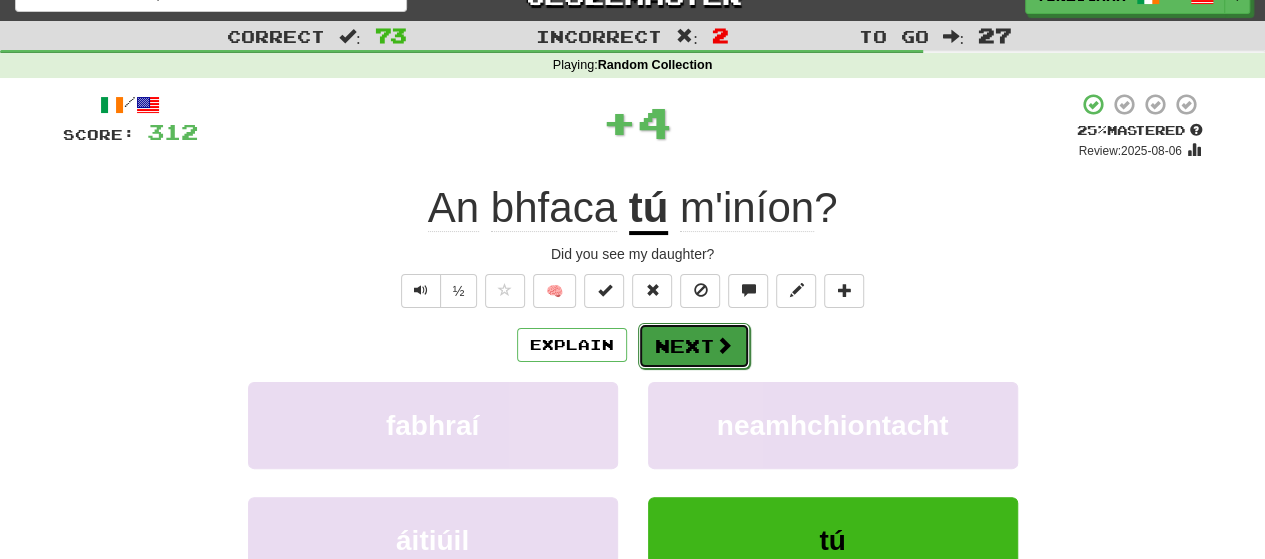 click at bounding box center (724, 345) 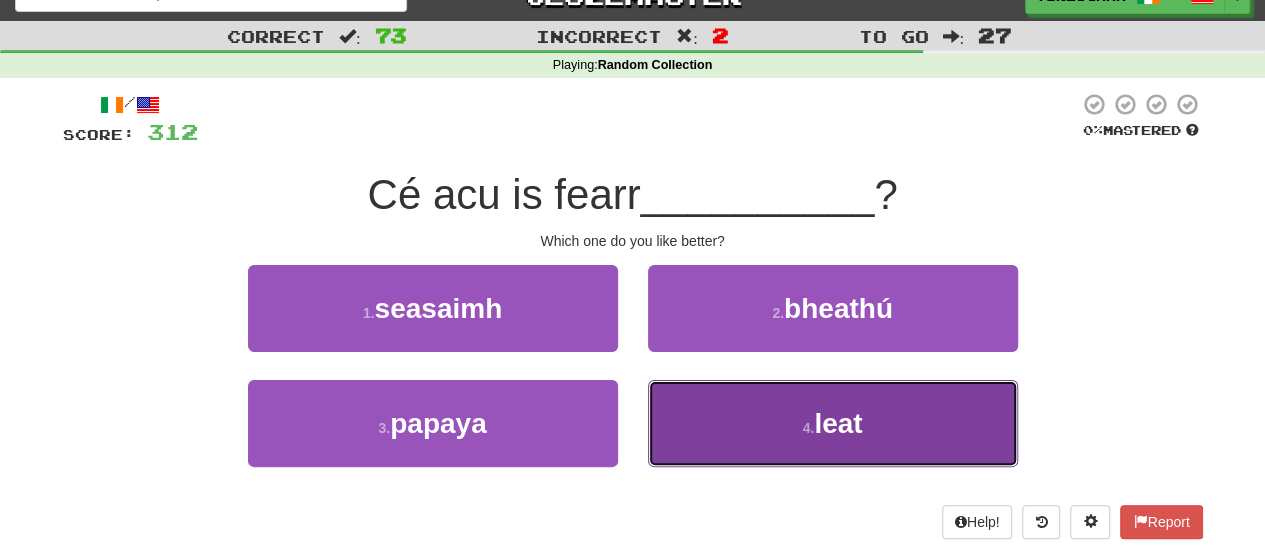 click on "4 .  leat" at bounding box center (833, 423) 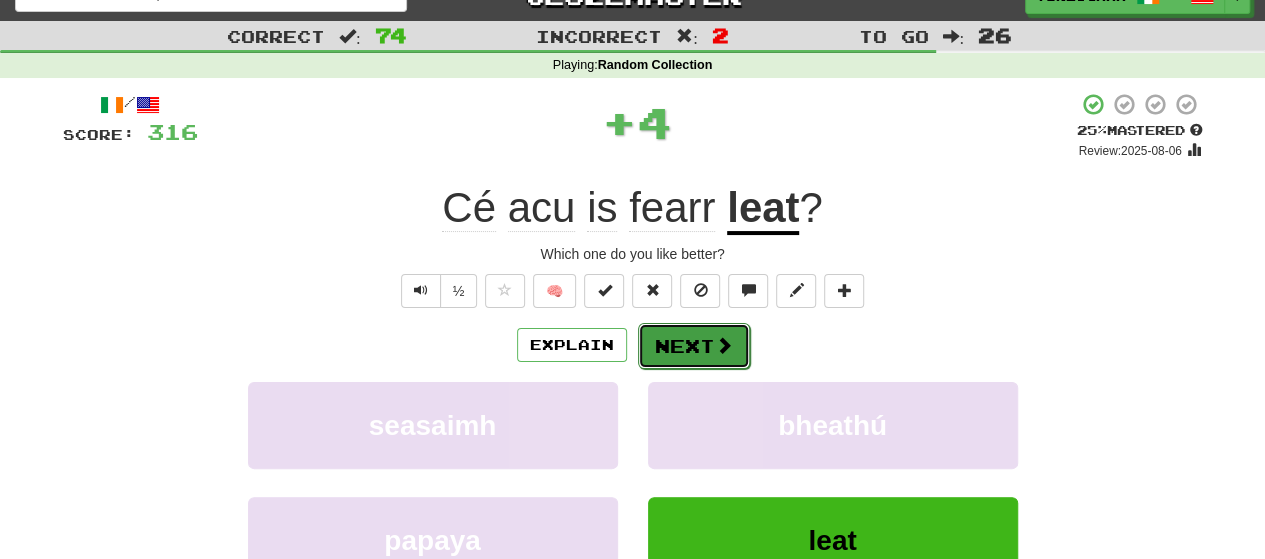 click on "Next" at bounding box center [694, 346] 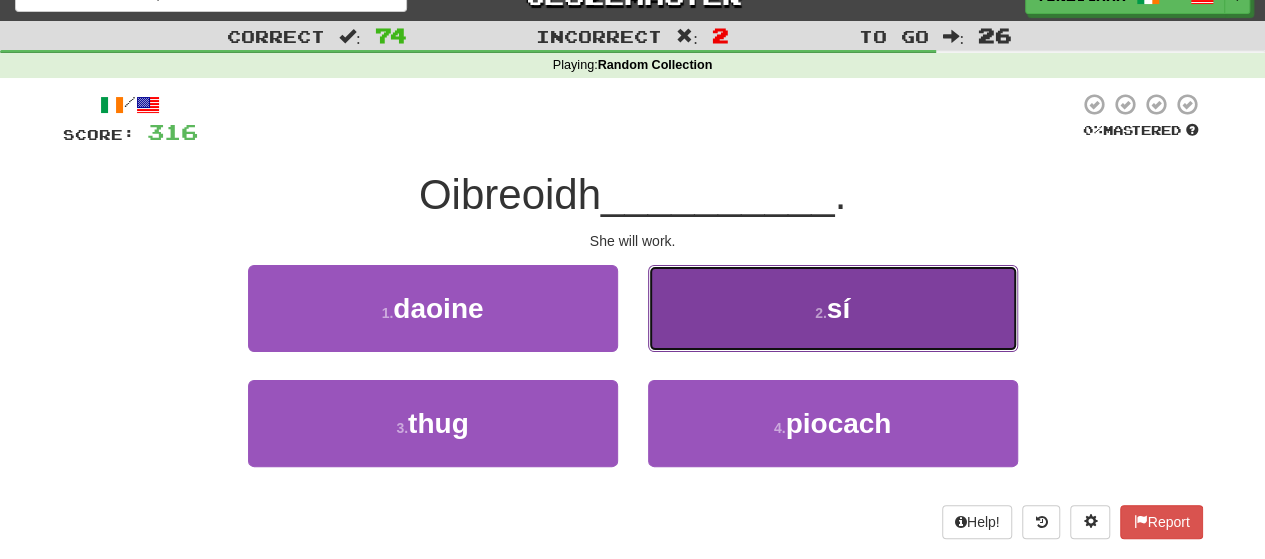 click on "2 .  sí" at bounding box center [833, 308] 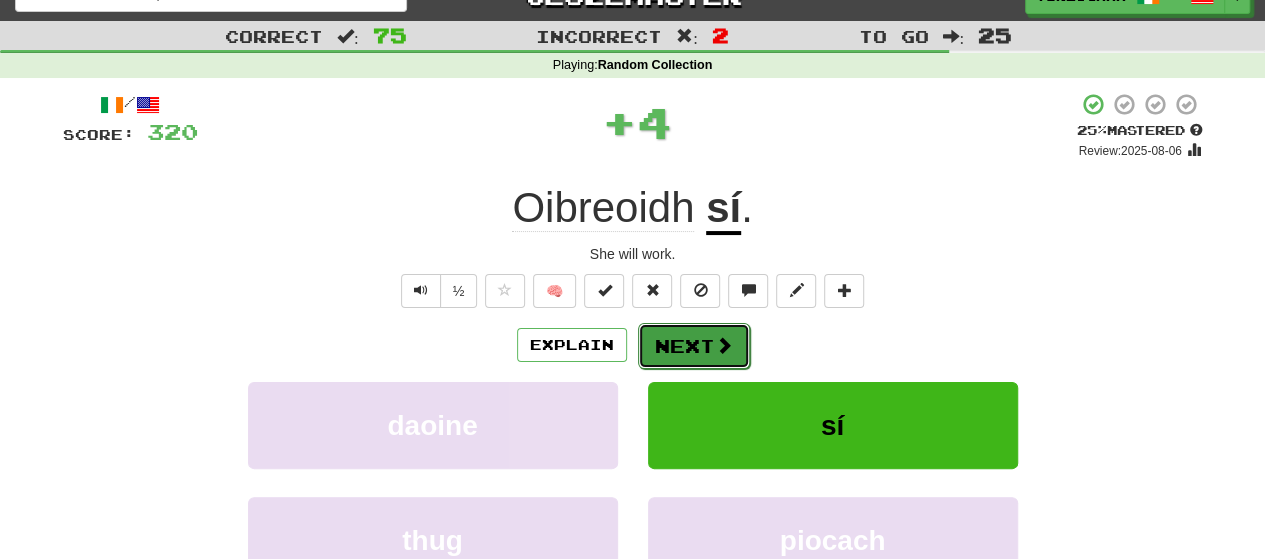 click on "Next" at bounding box center (694, 346) 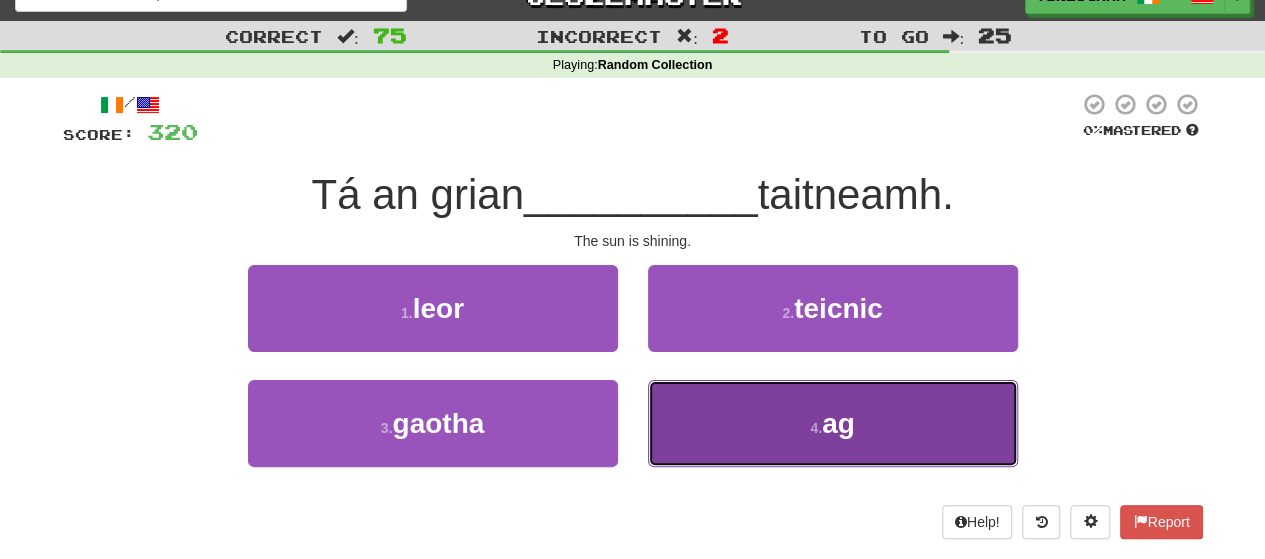 click on "4 .  ag" at bounding box center (833, 423) 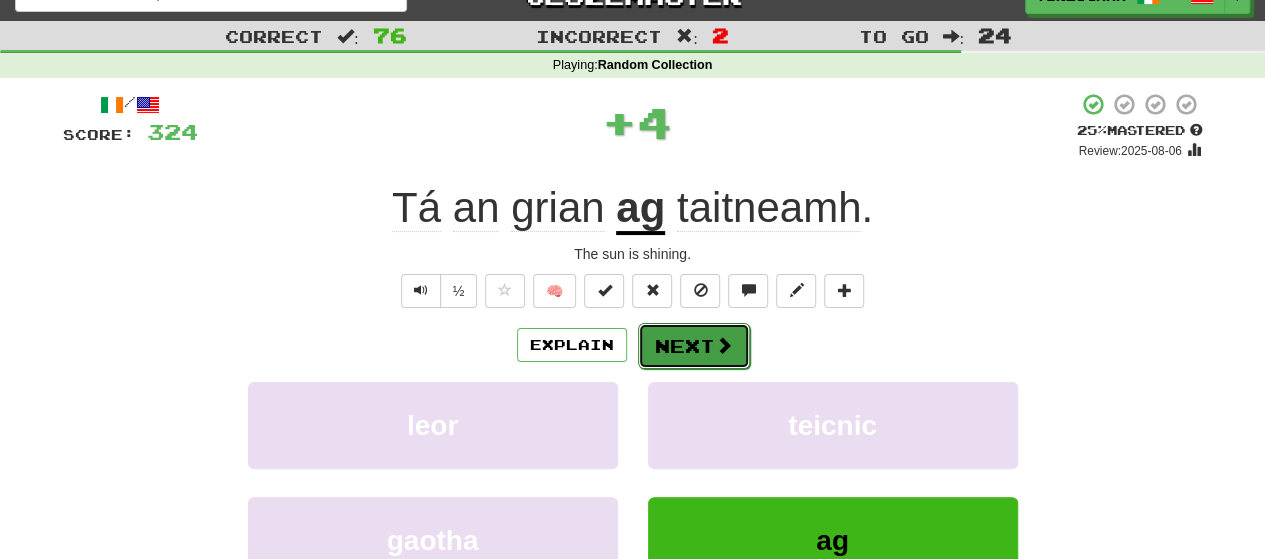 click on "Next" at bounding box center [694, 346] 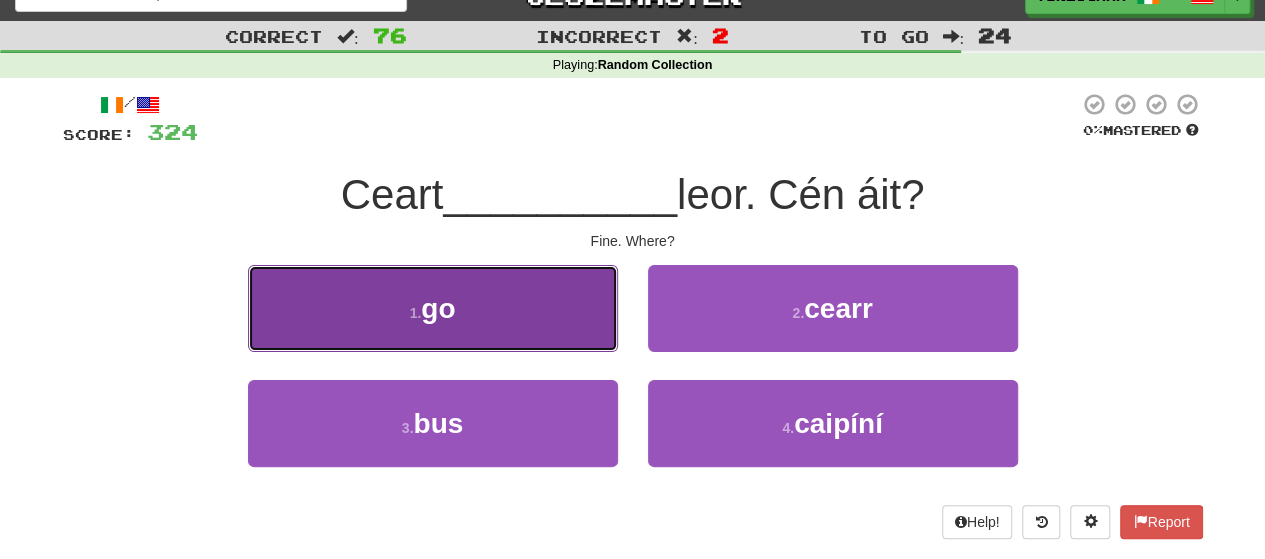 click on "1 .  go" at bounding box center [433, 308] 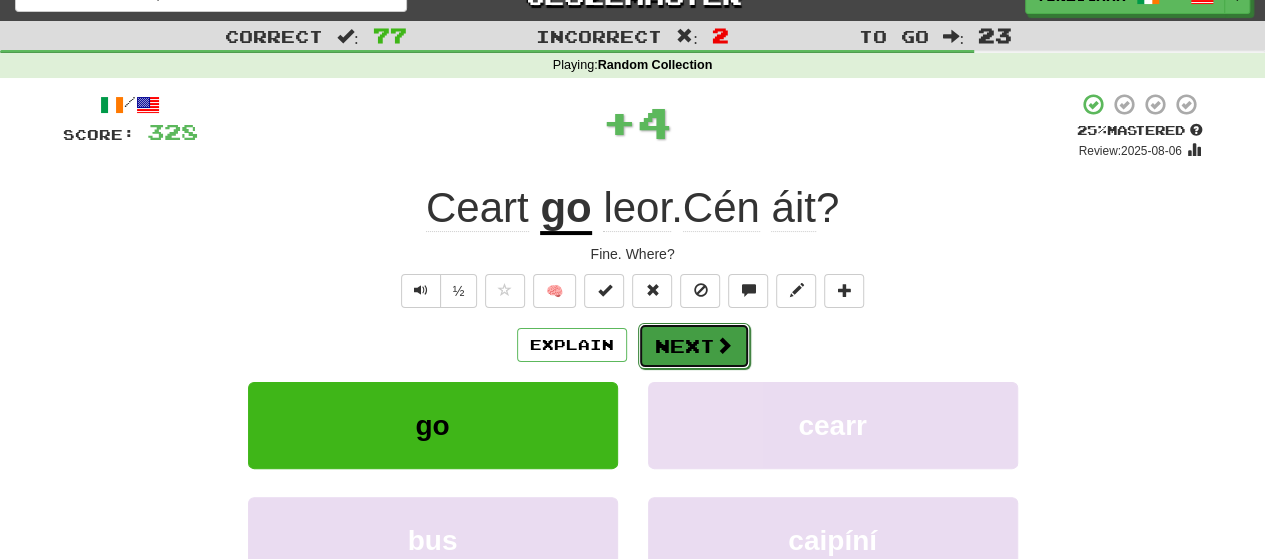 click at bounding box center (724, 345) 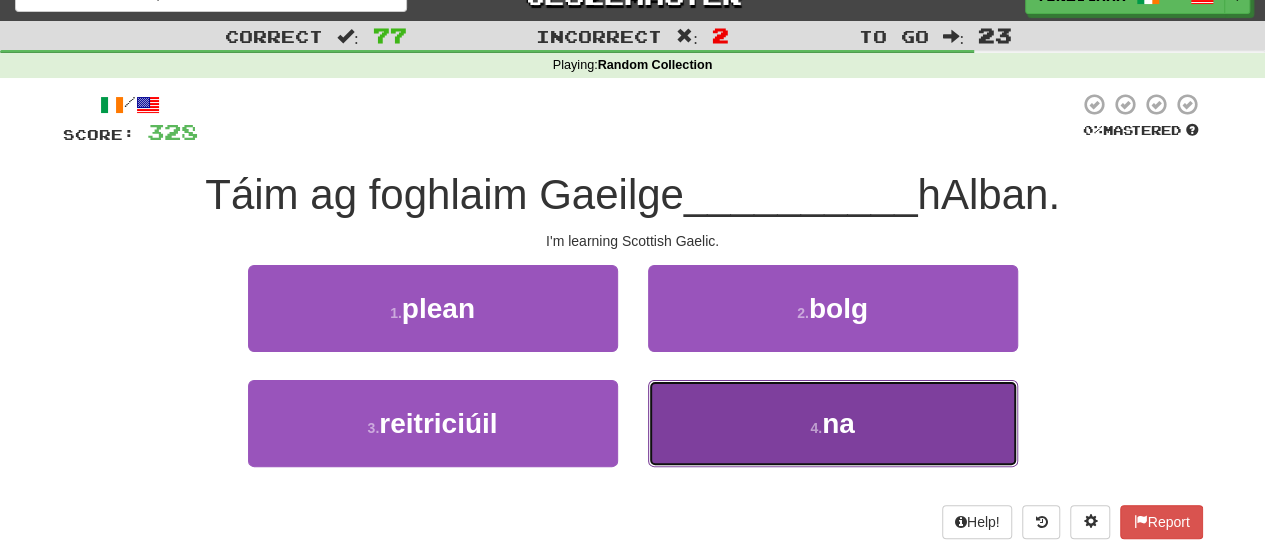 click on "4 .  na" at bounding box center [833, 423] 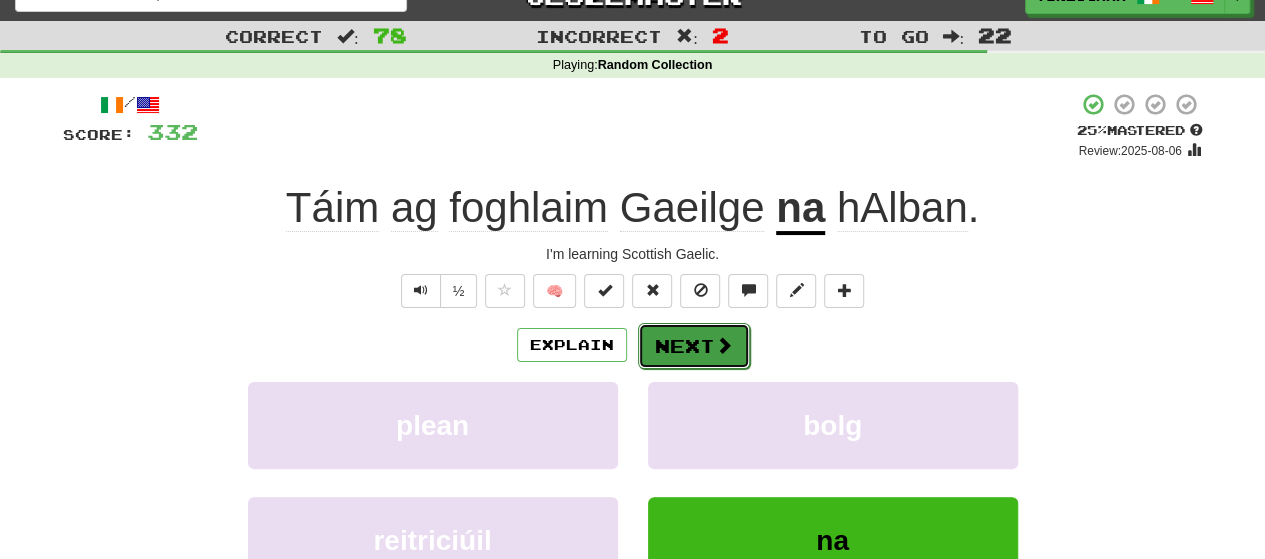 click on "Next" at bounding box center [694, 346] 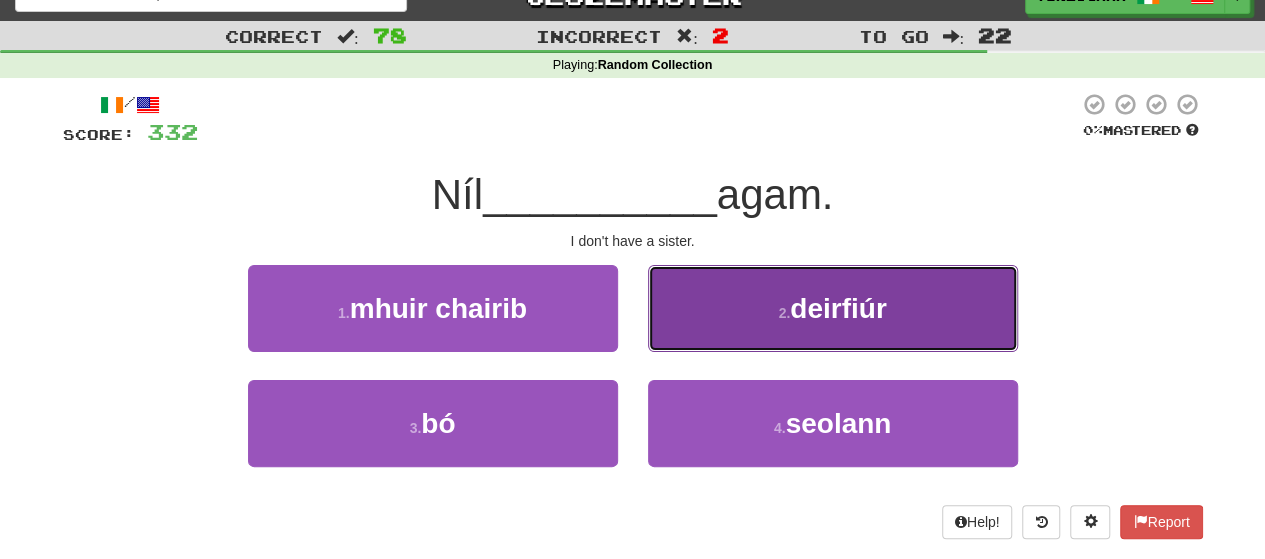 click on "2 .  deirfiúr" at bounding box center [833, 308] 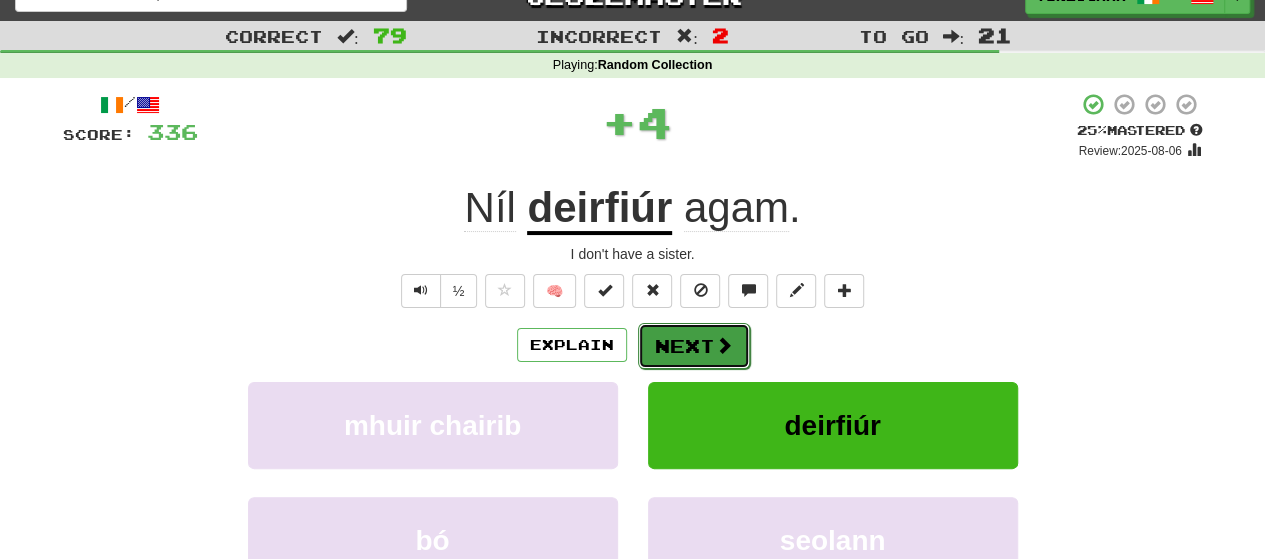 click at bounding box center [724, 345] 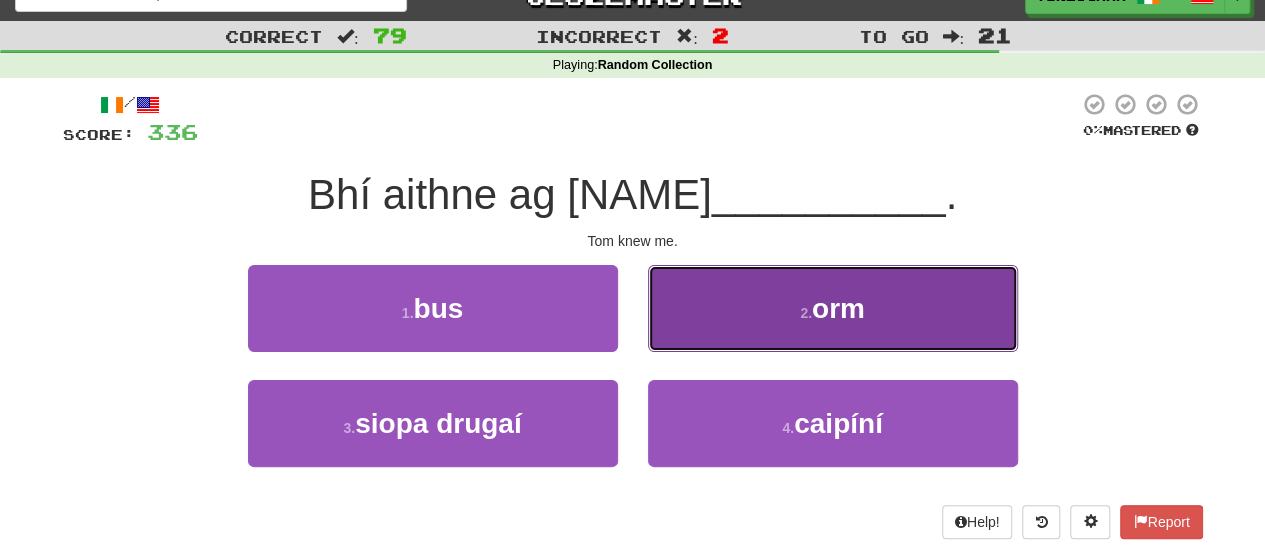 click on "2 .  orm" at bounding box center (833, 308) 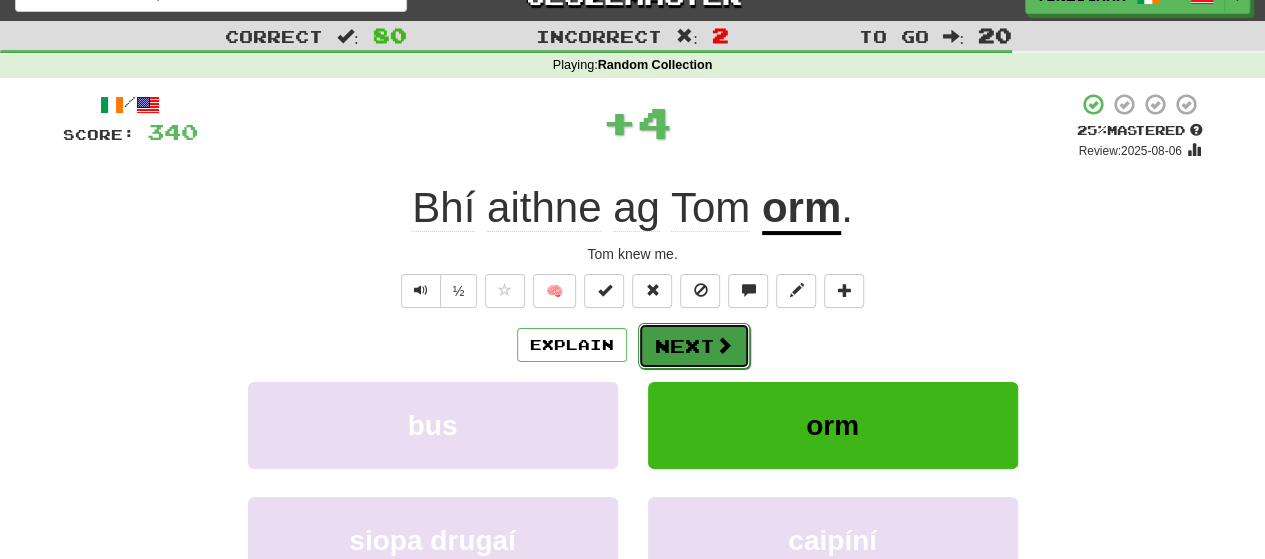 click on "Next" at bounding box center [694, 346] 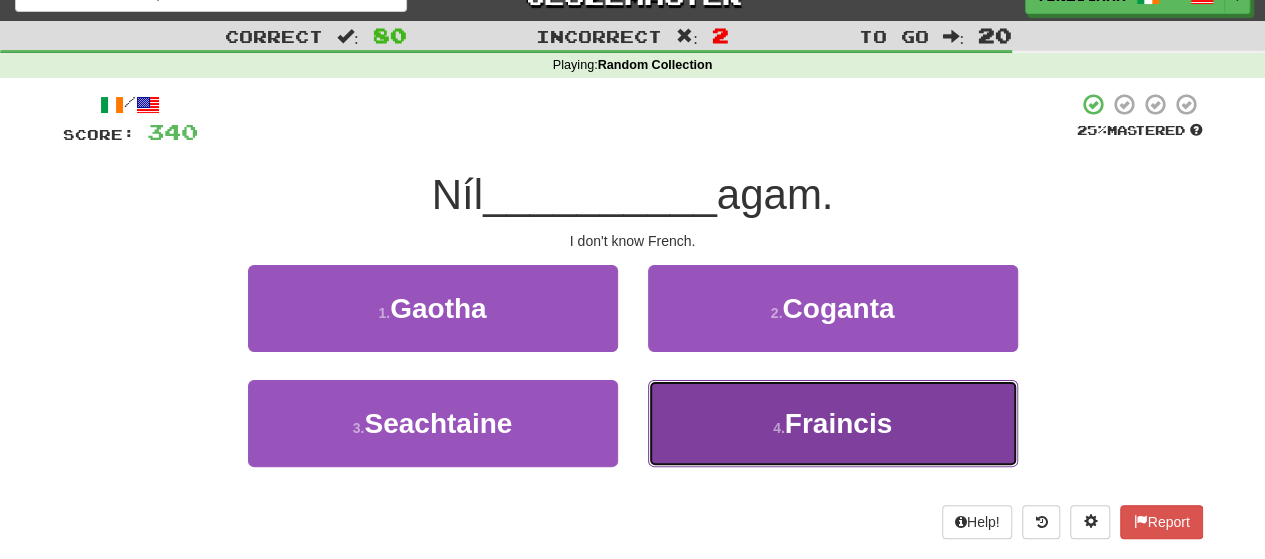 click on "Fraincis" at bounding box center (838, 423) 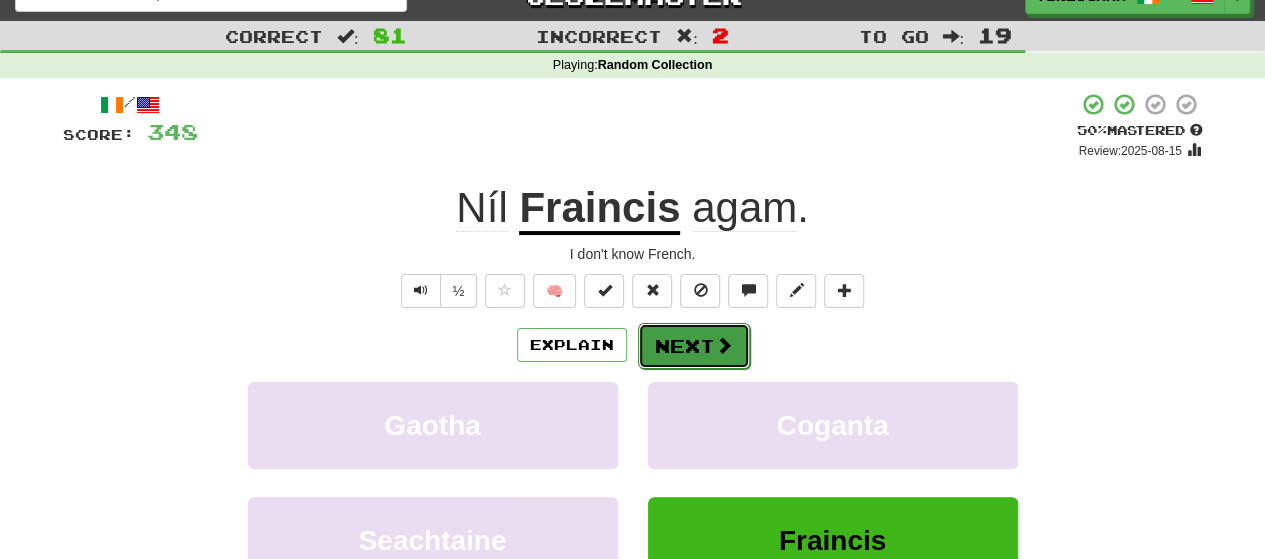 click on "Next" at bounding box center (694, 346) 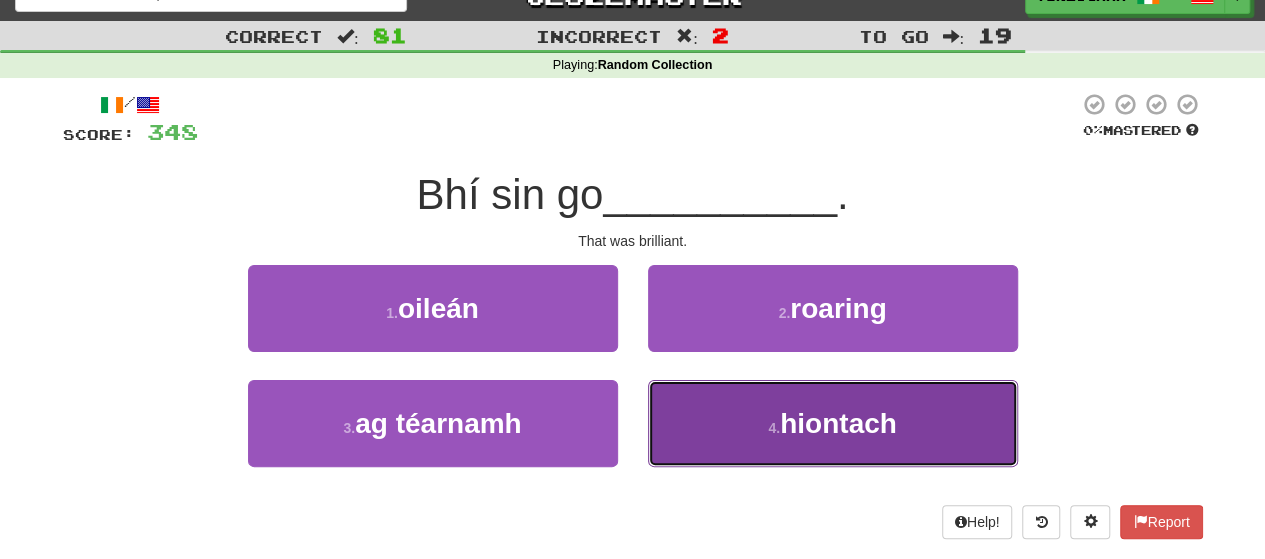 click on "hiontach" at bounding box center [838, 423] 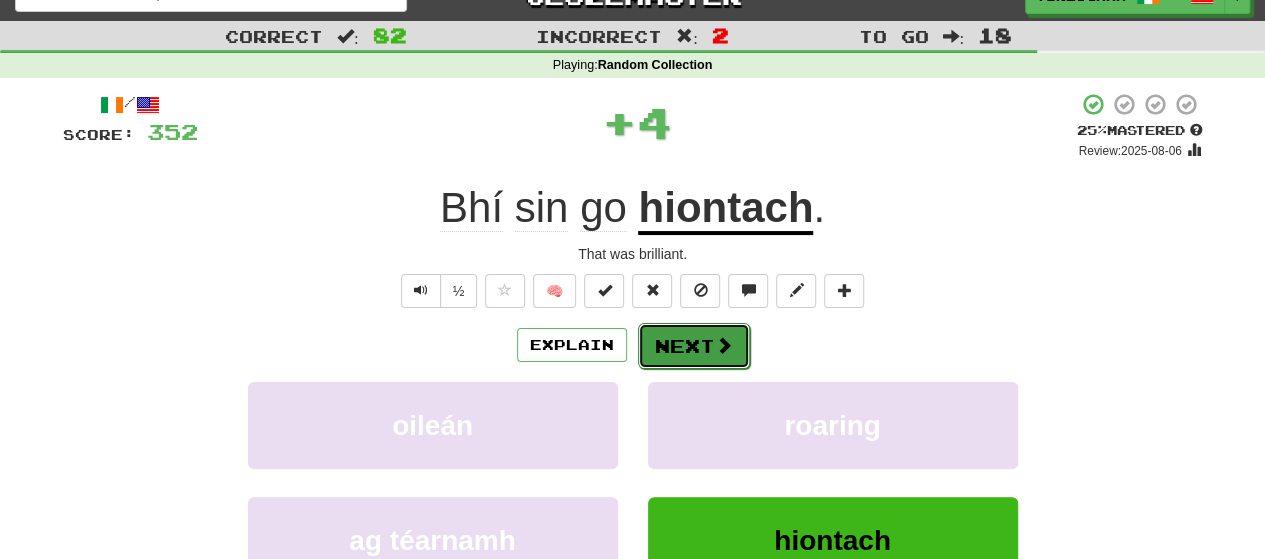 click on "Next" at bounding box center (694, 346) 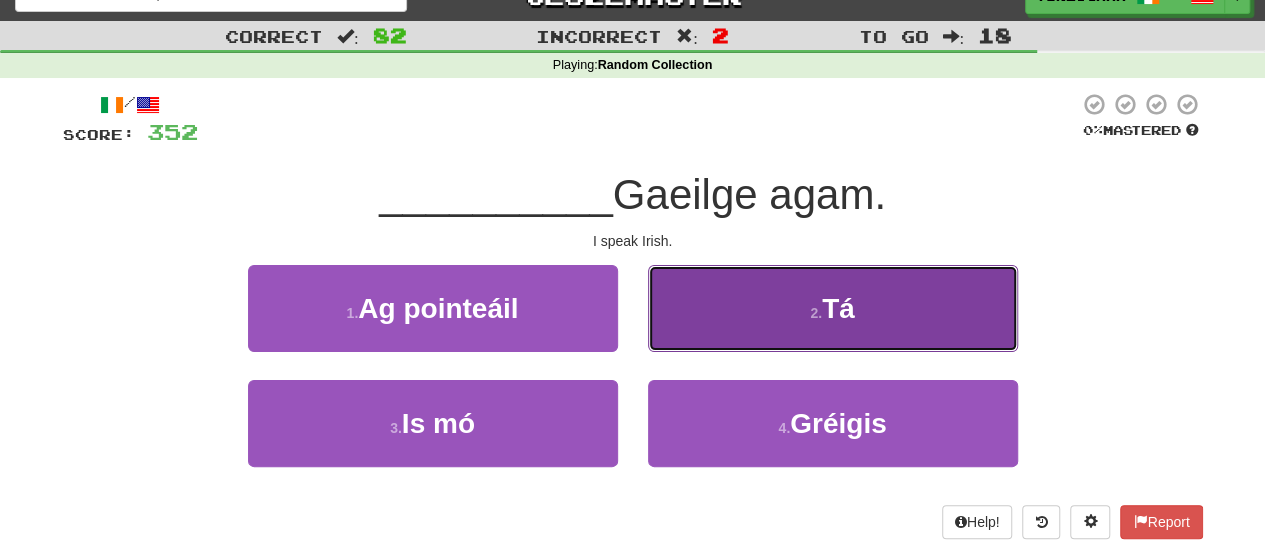 click on "2 .  Tá" at bounding box center (833, 308) 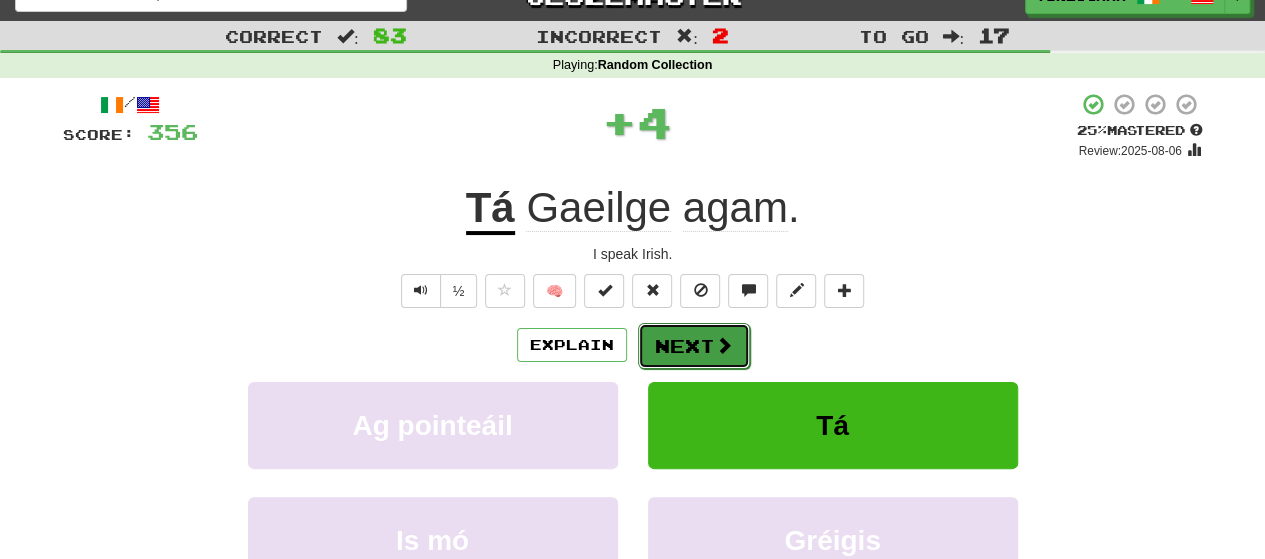 click on "Next" at bounding box center (694, 346) 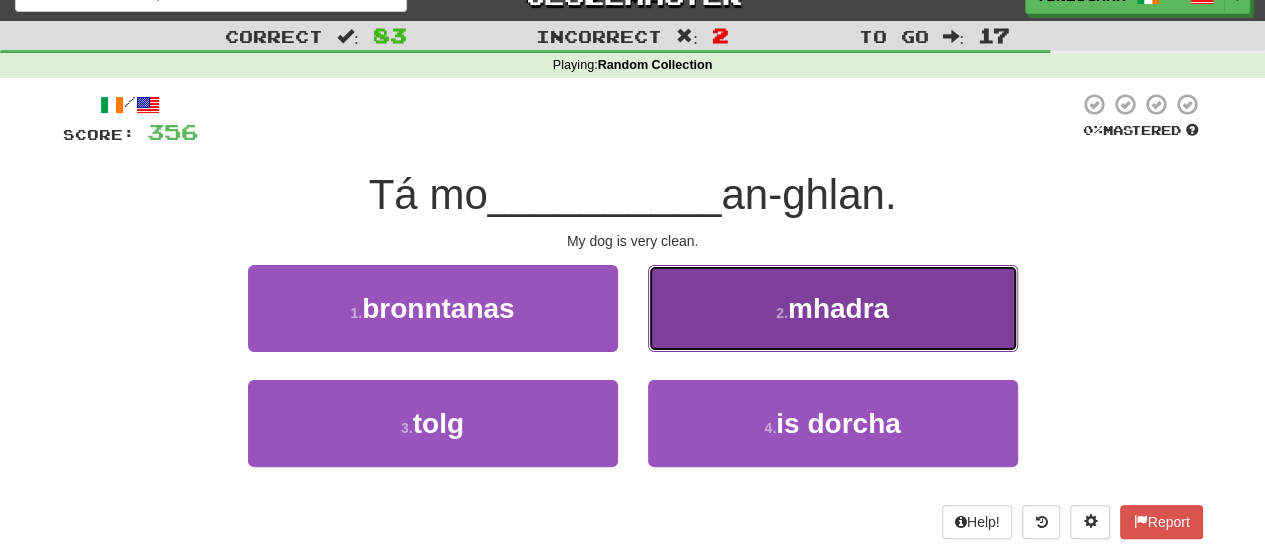 click on "mhadra" at bounding box center (838, 308) 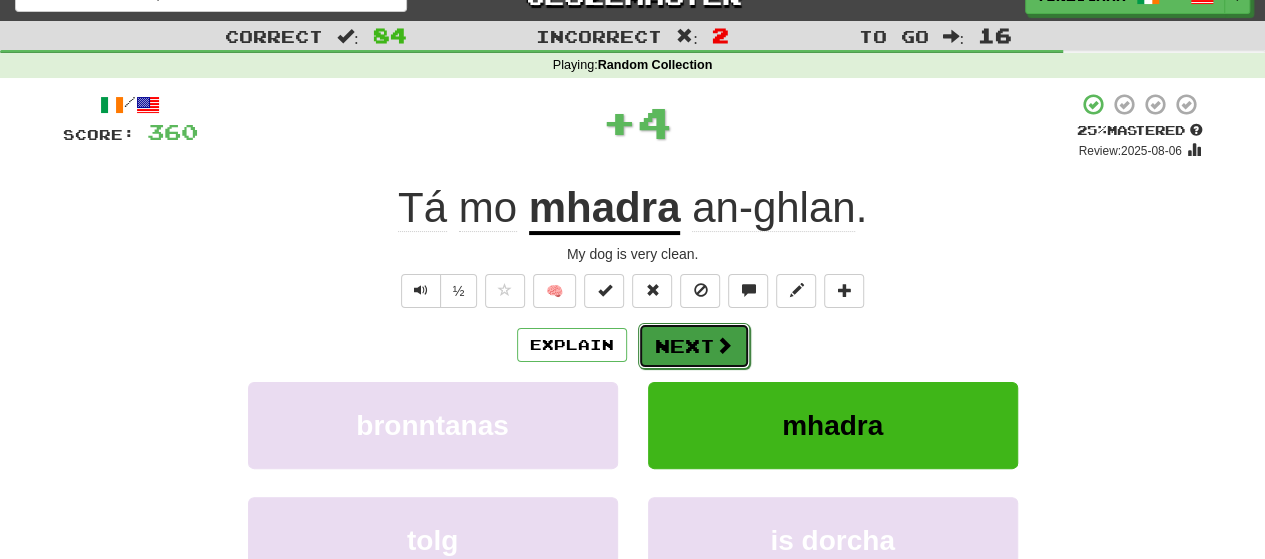 click on "Next" at bounding box center [694, 346] 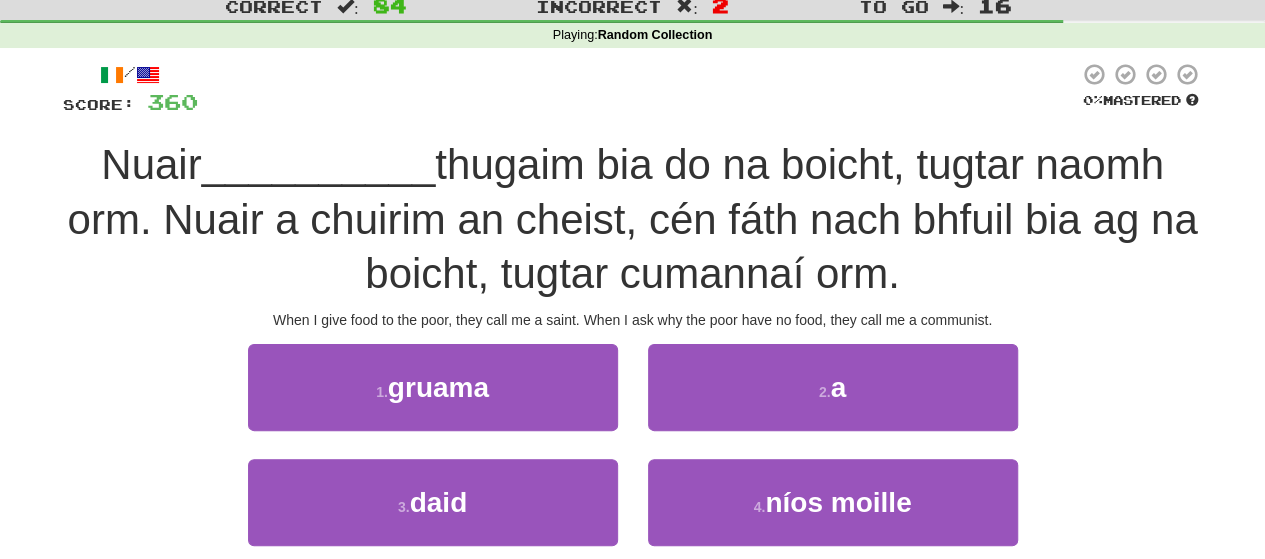 scroll, scrollTop: 61, scrollLeft: 0, axis: vertical 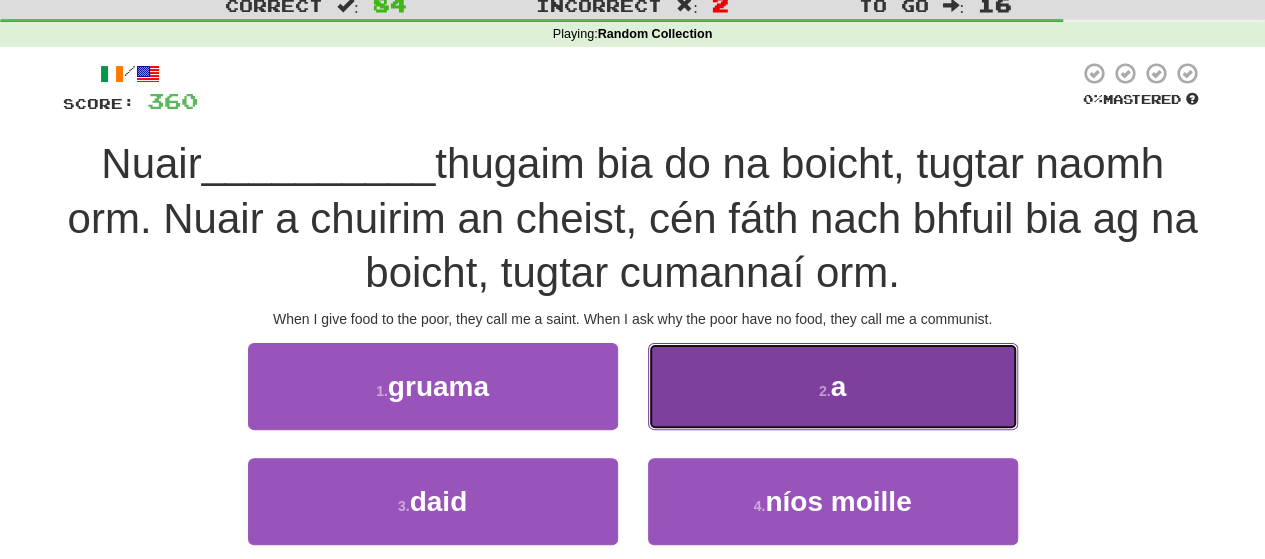 click on "2 .  a" at bounding box center (833, 386) 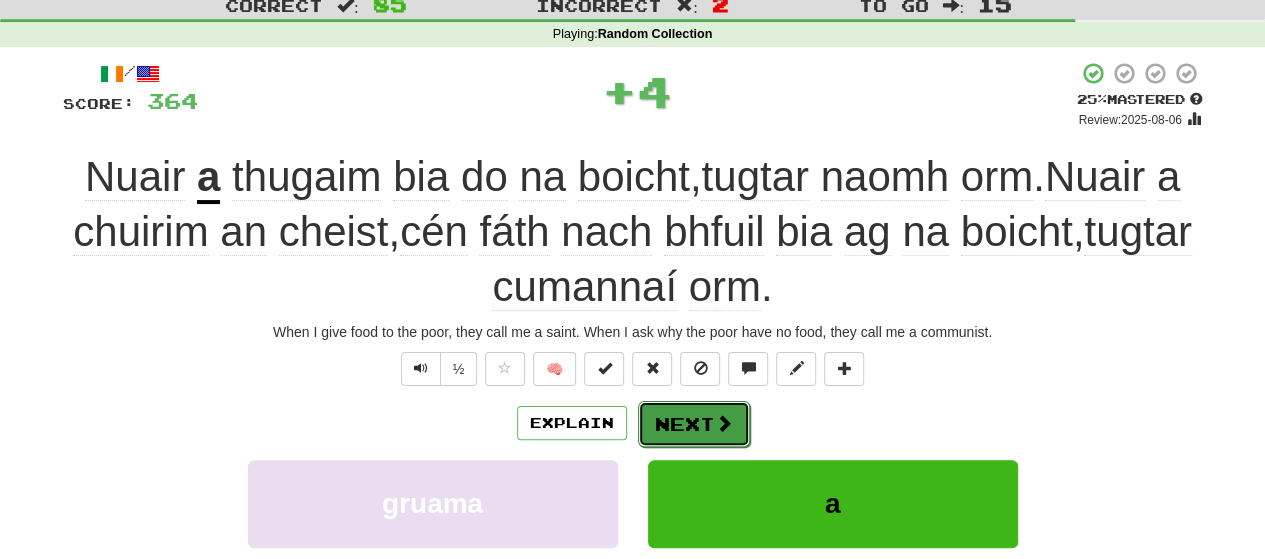 click on "Next" at bounding box center [694, 424] 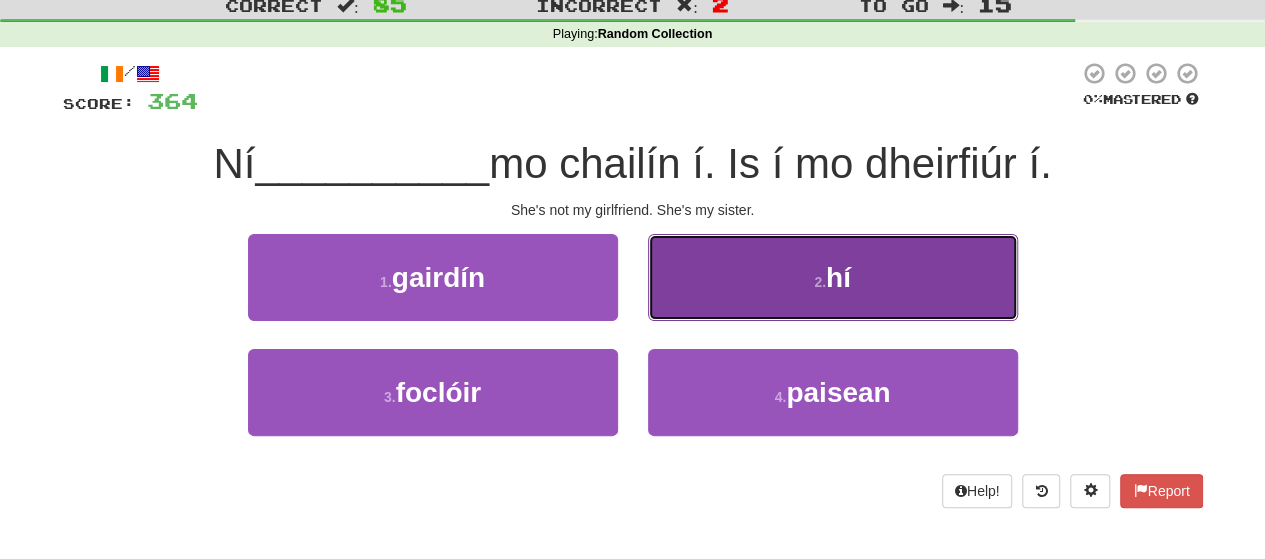 click on "2 .  hí" at bounding box center (833, 277) 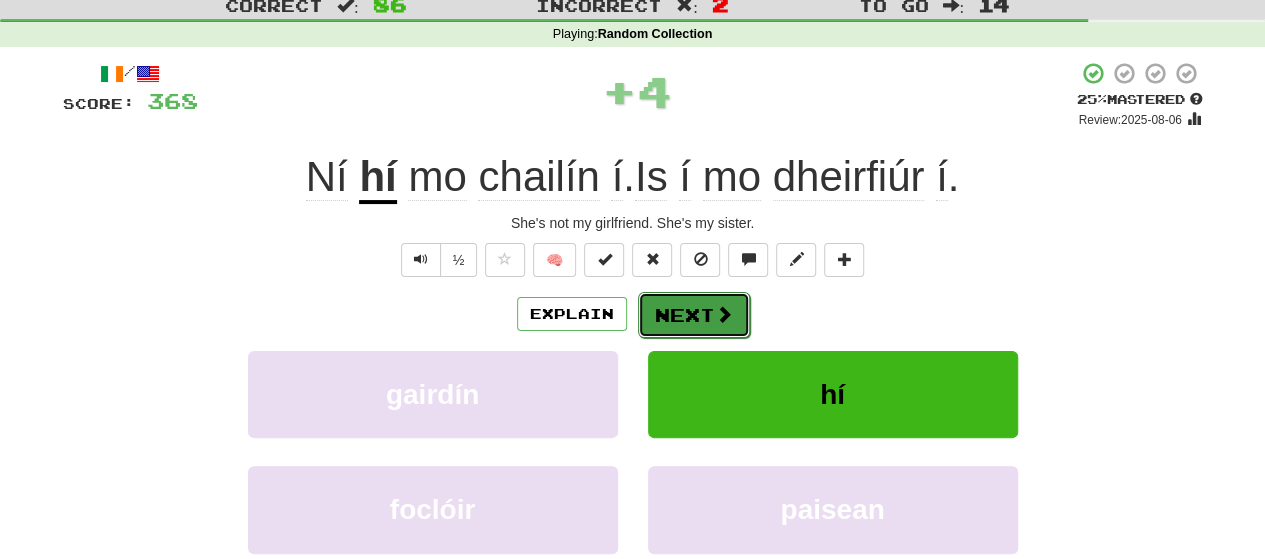 click on "Next" at bounding box center (694, 315) 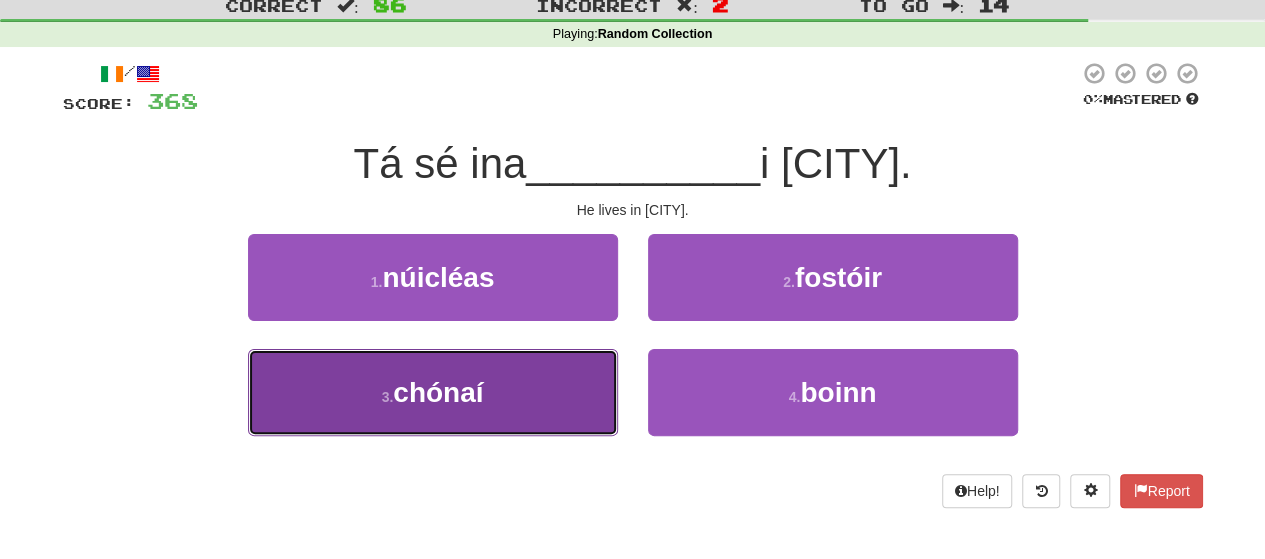 click on "chónaí" at bounding box center [438, 392] 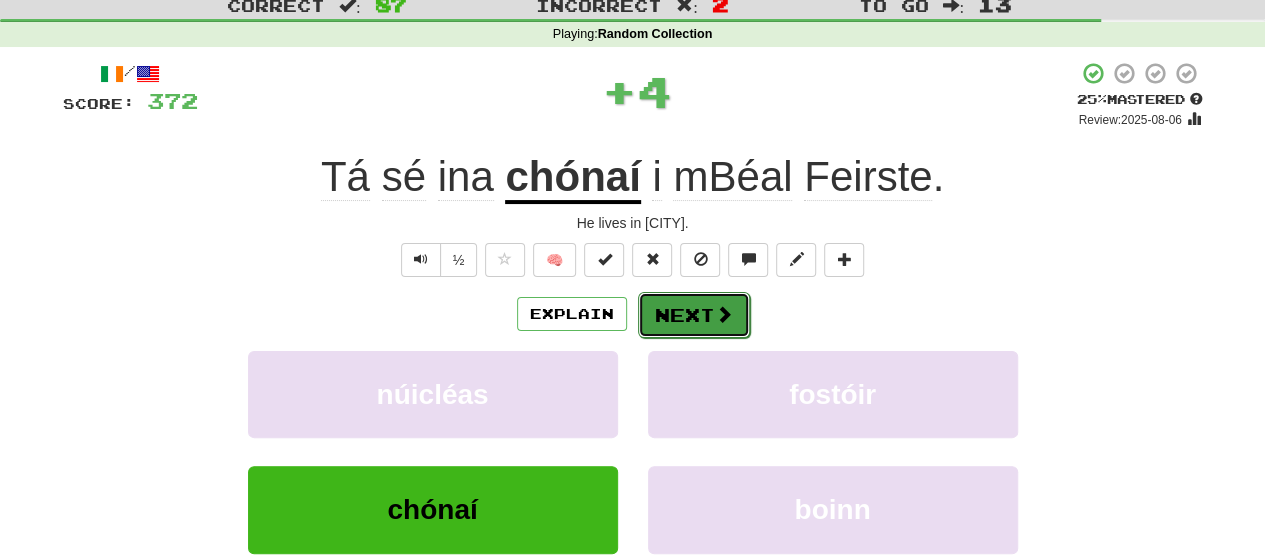 click on "Next" at bounding box center [694, 315] 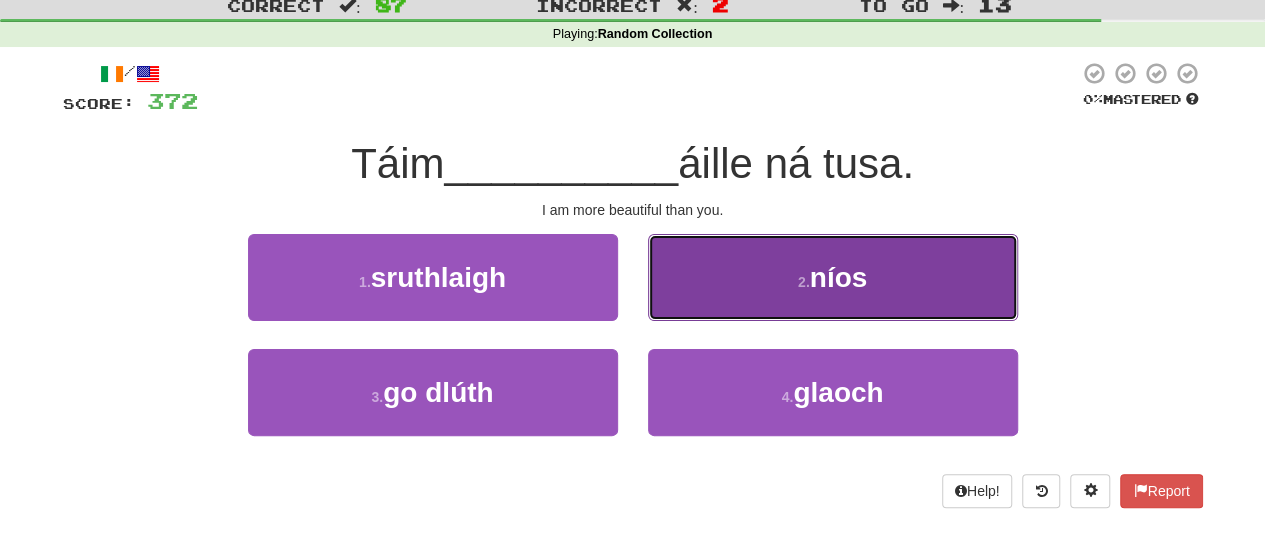 click on "2 .  níos" at bounding box center [833, 277] 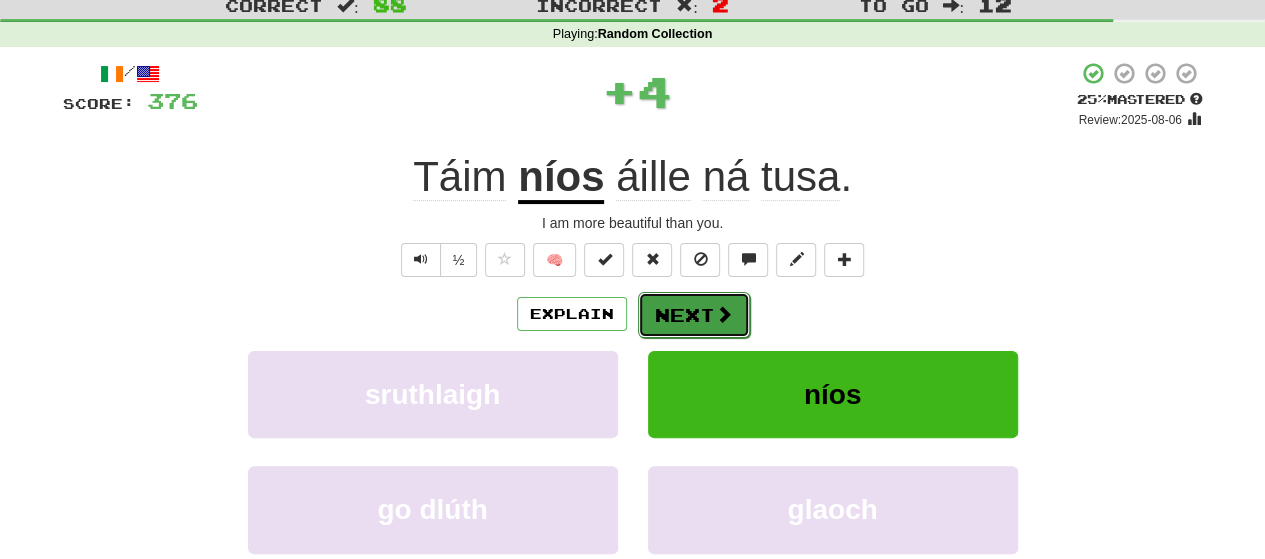 click on "Next" at bounding box center (694, 315) 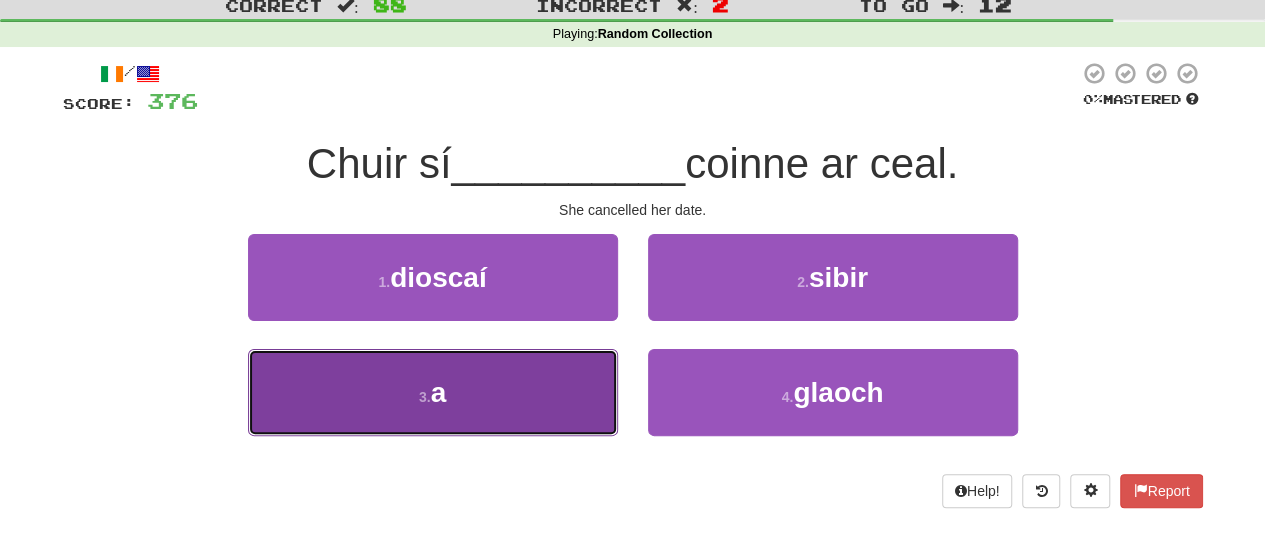 click on "3 .  a" at bounding box center (433, 392) 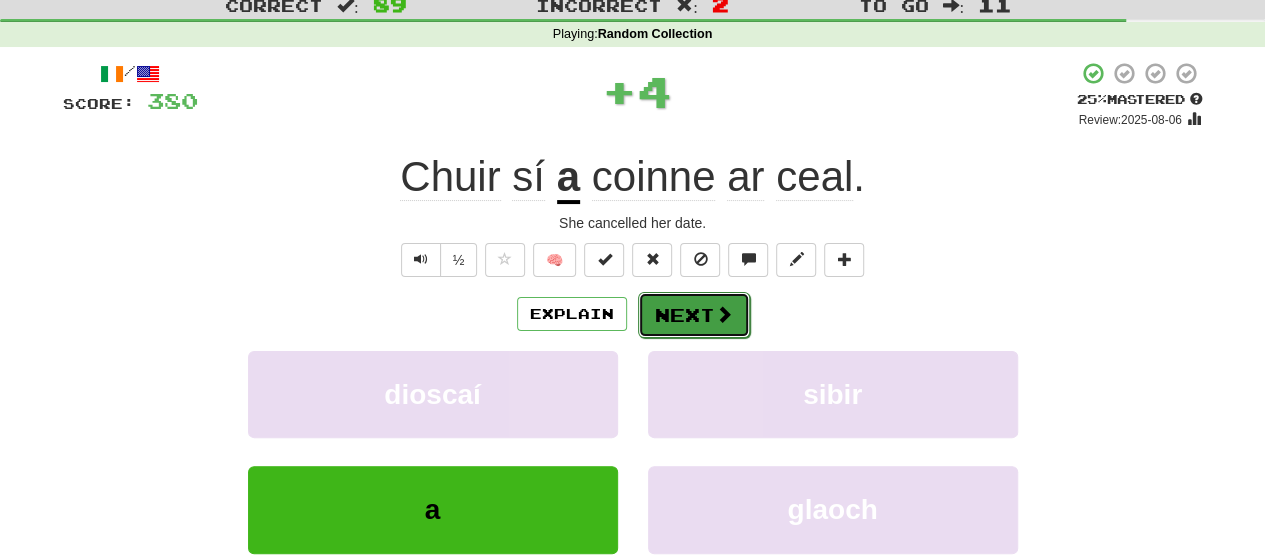 click at bounding box center (724, 314) 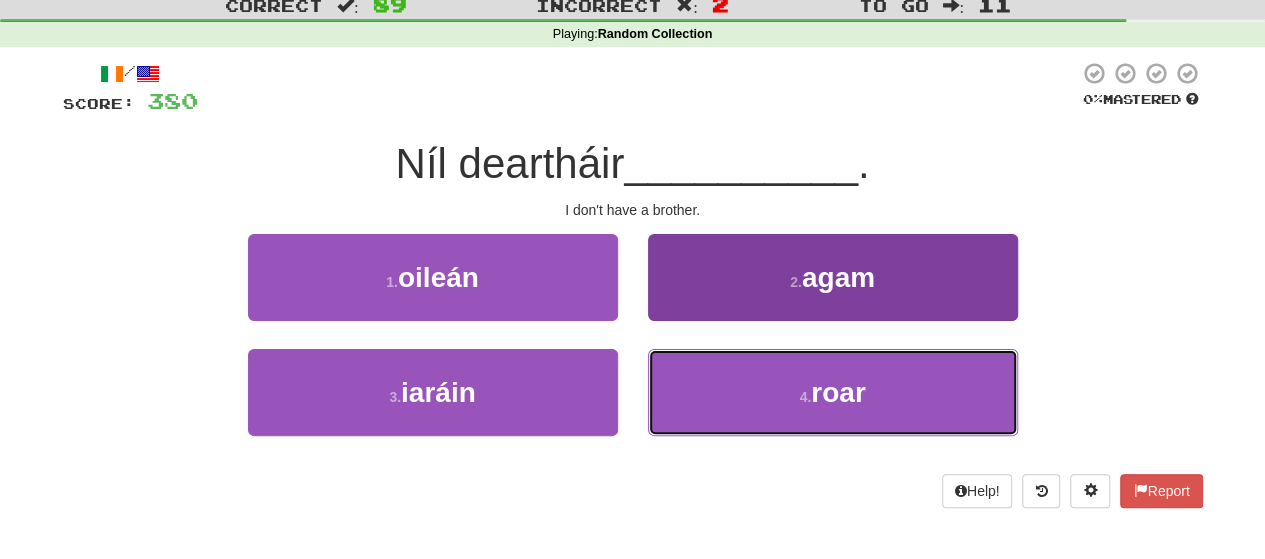 drag, startPoint x: 819, startPoint y: 395, endPoint x: 738, endPoint y: 285, distance: 136.60527 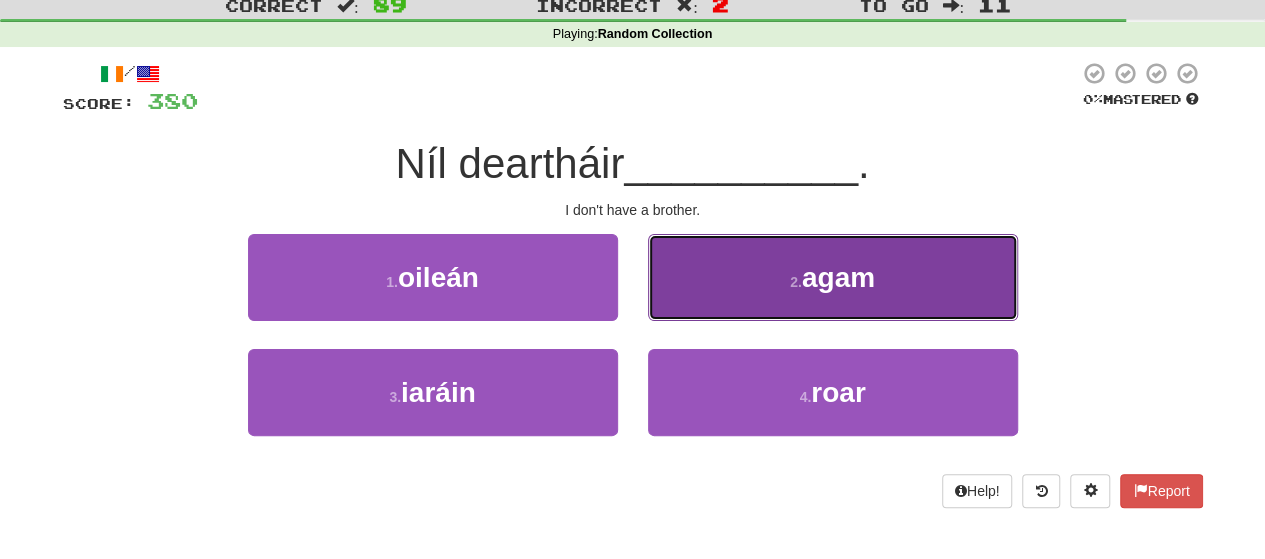 click on "2 .  agam" at bounding box center (833, 277) 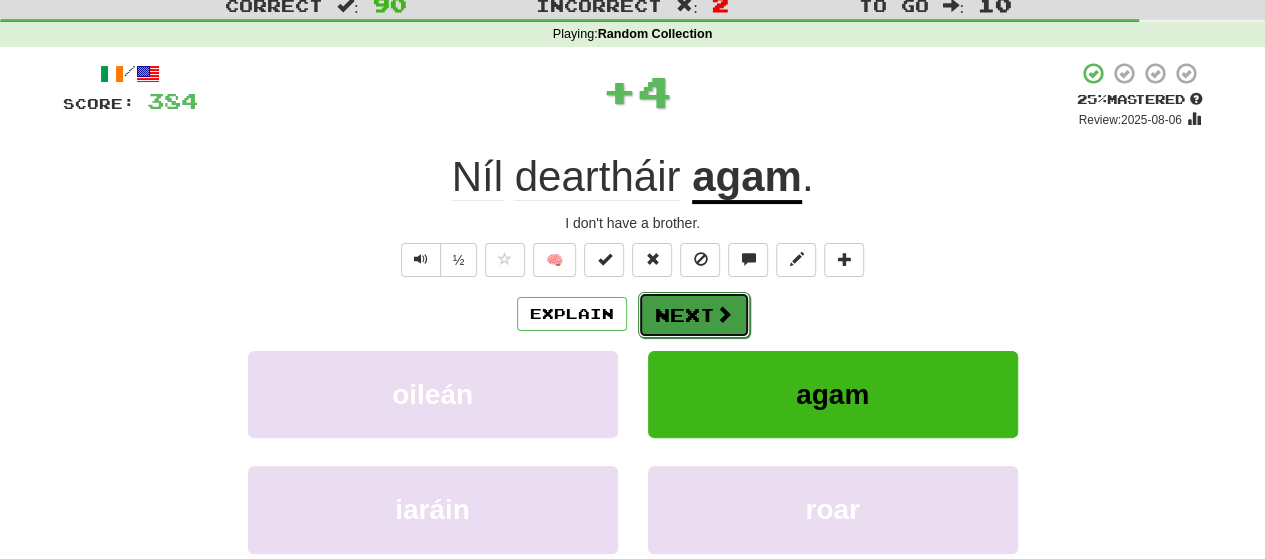 click on "Next" at bounding box center (694, 315) 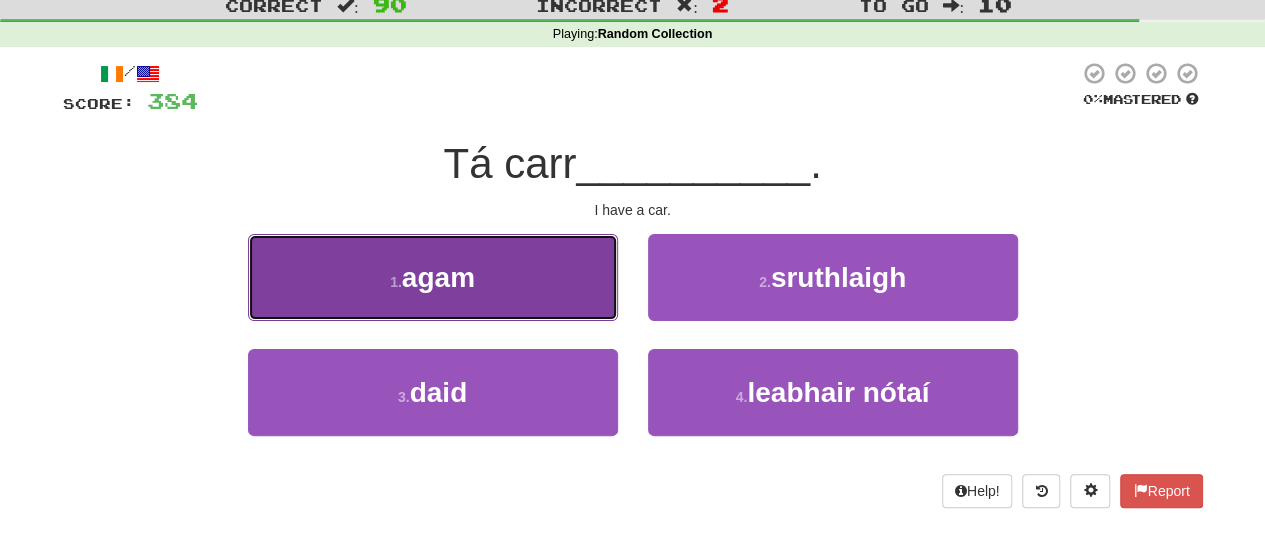 click on "1 .  agam" at bounding box center (433, 277) 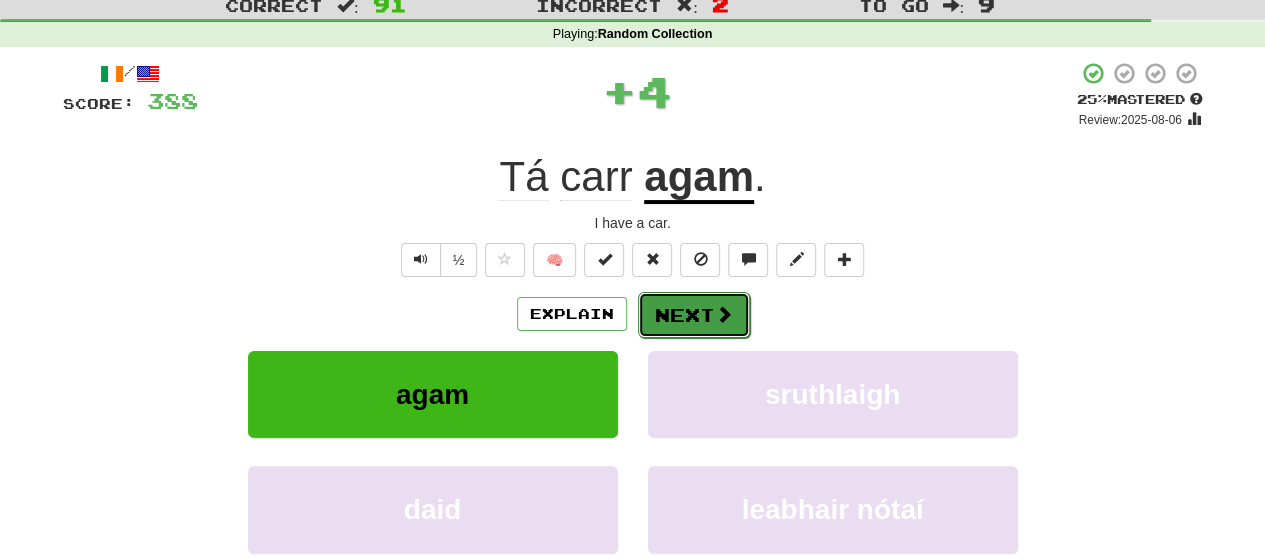 click on "Next" at bounding box center [694, 315] 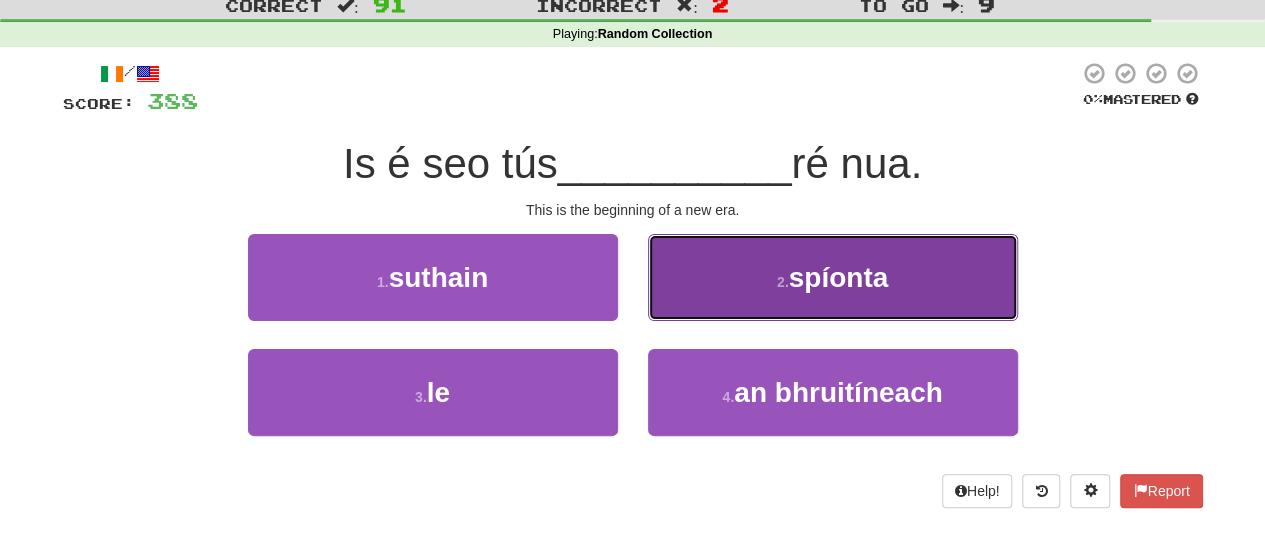 click on "2 .  spíonta" at bounding box center [833, 277] 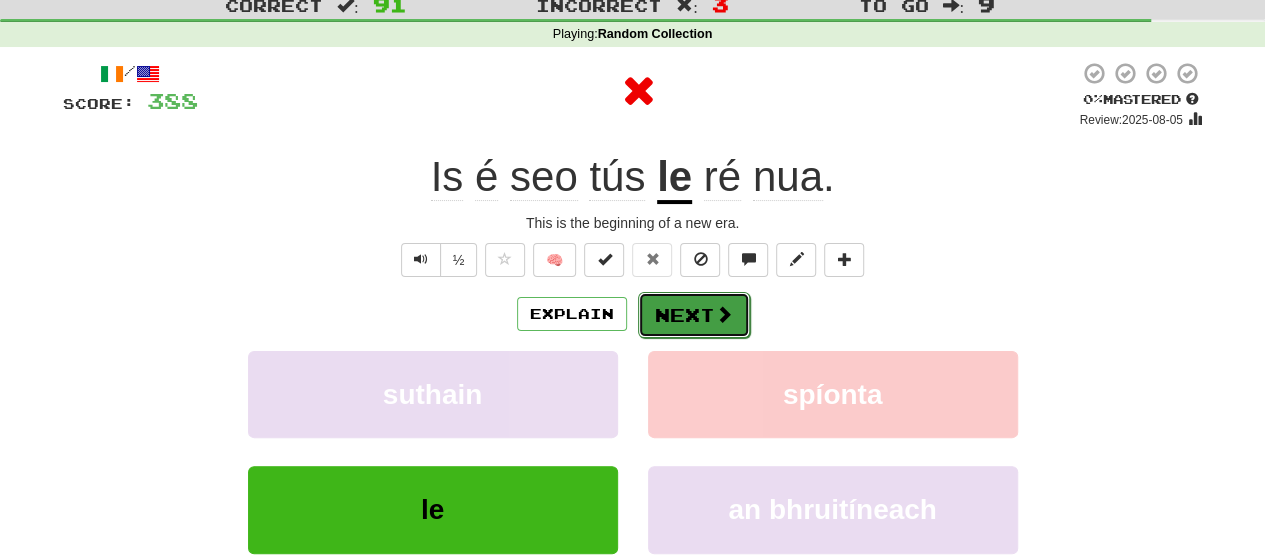 click on "Next" at bounding box center (694, 315) 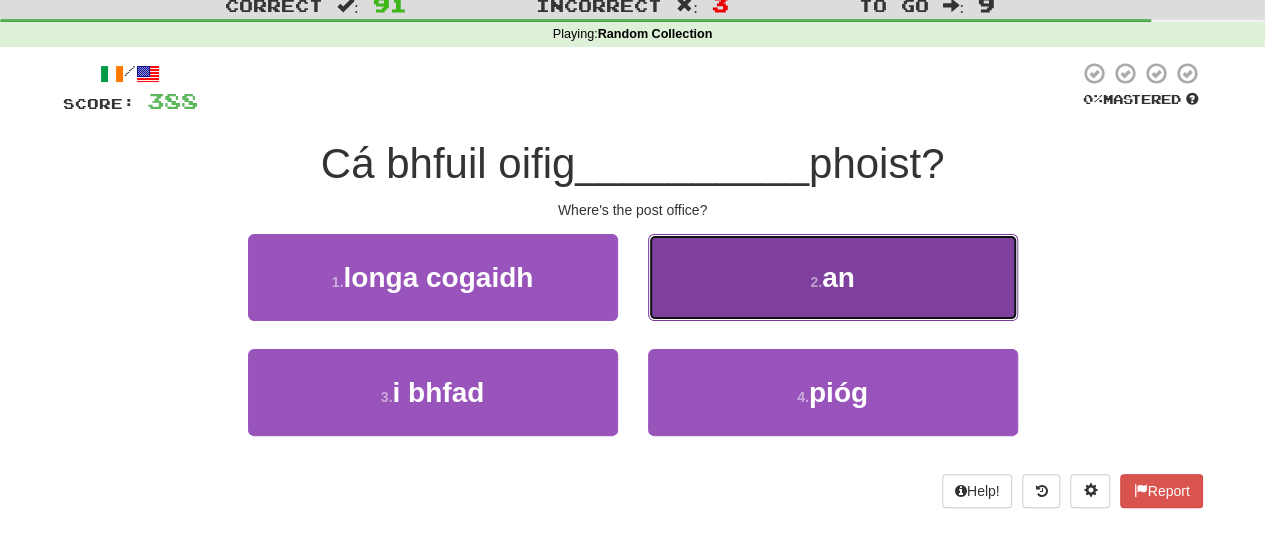 click on "2 .  an" at bounding box center (833, 277) 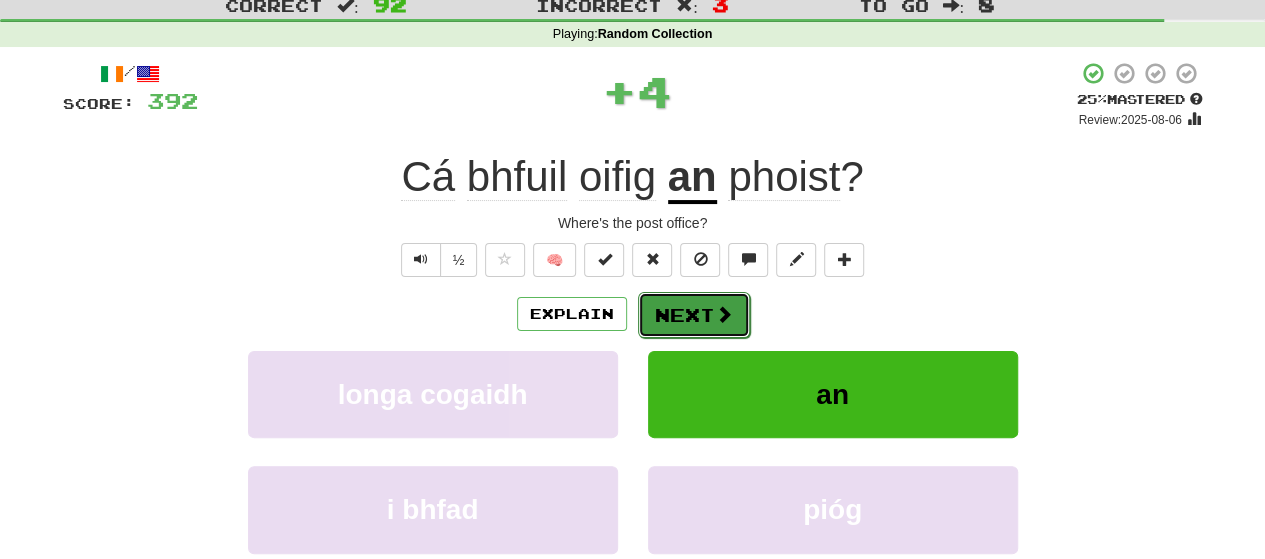 click on "Next" at bounding box center (694, 315) 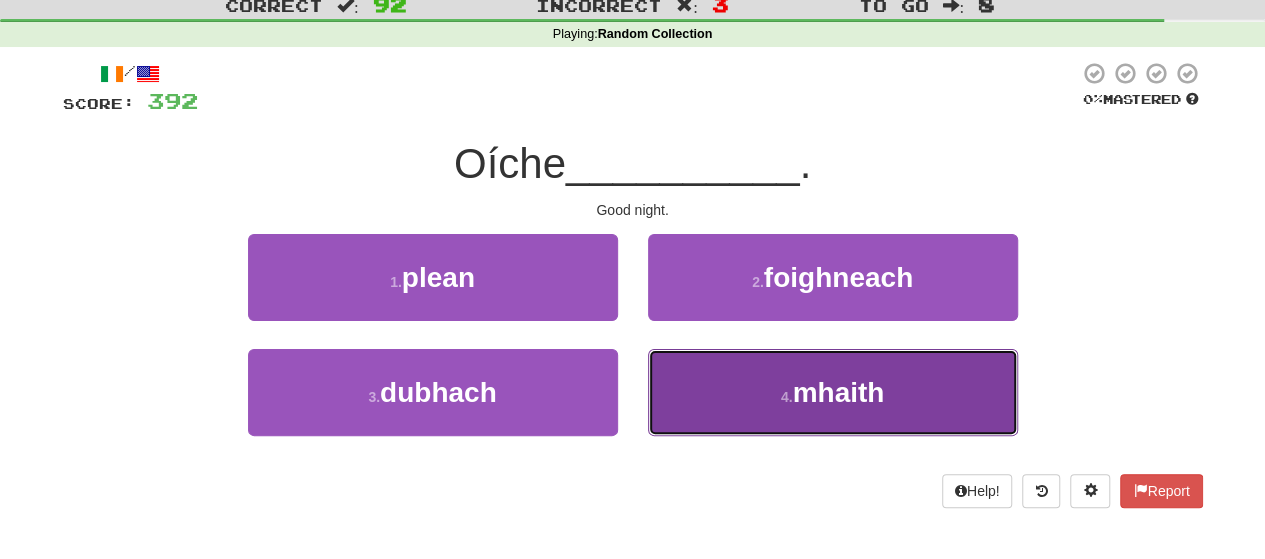 click on "4 .  mhaith" at bounding box center [833, 392] 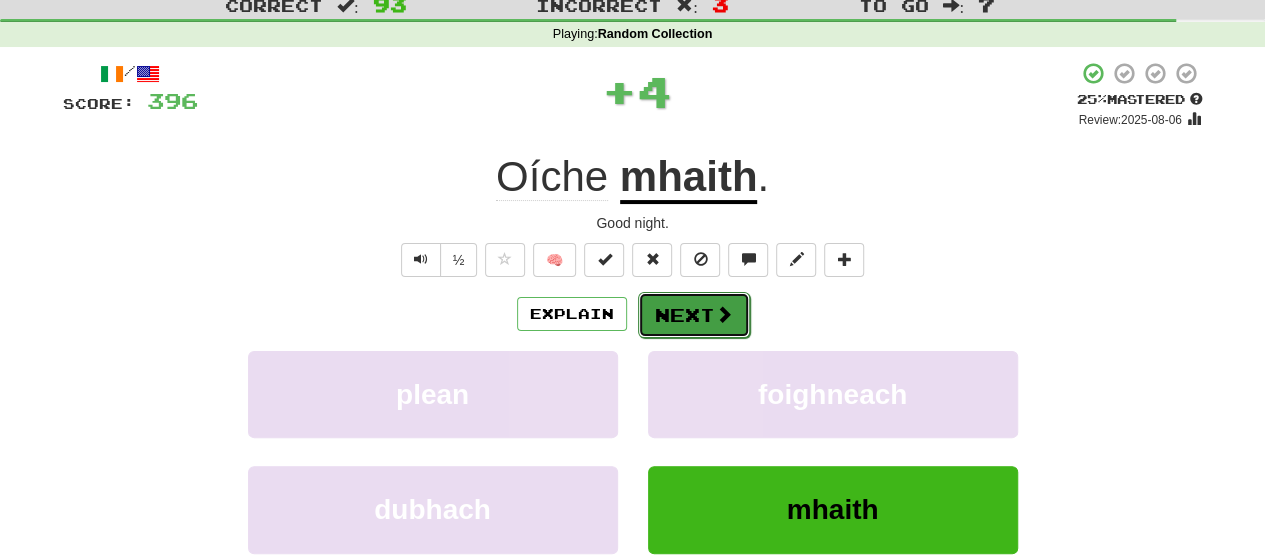 click at bounding box center (724, 314) 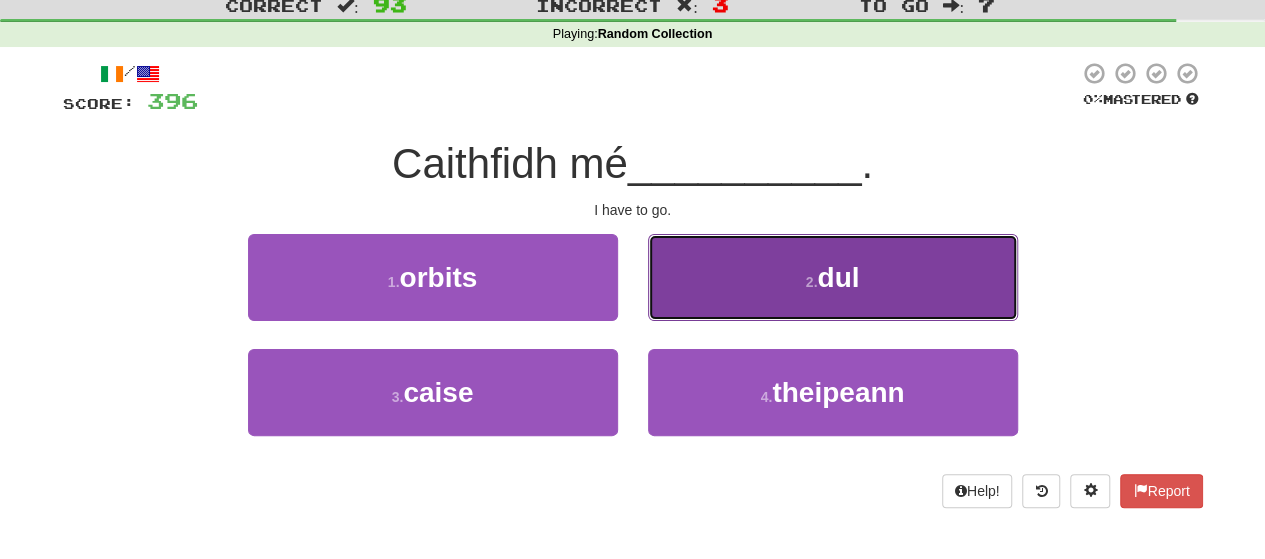 click on "2 .  dul" at bounding box center [833, 277] 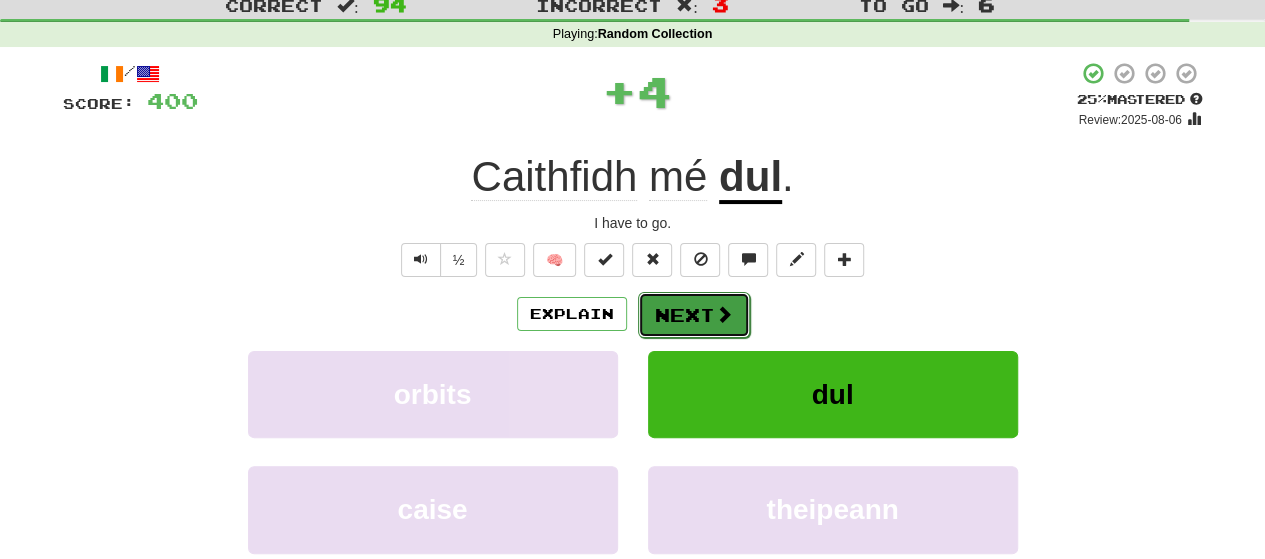 click on "Next" at bounding box center (694, 315) 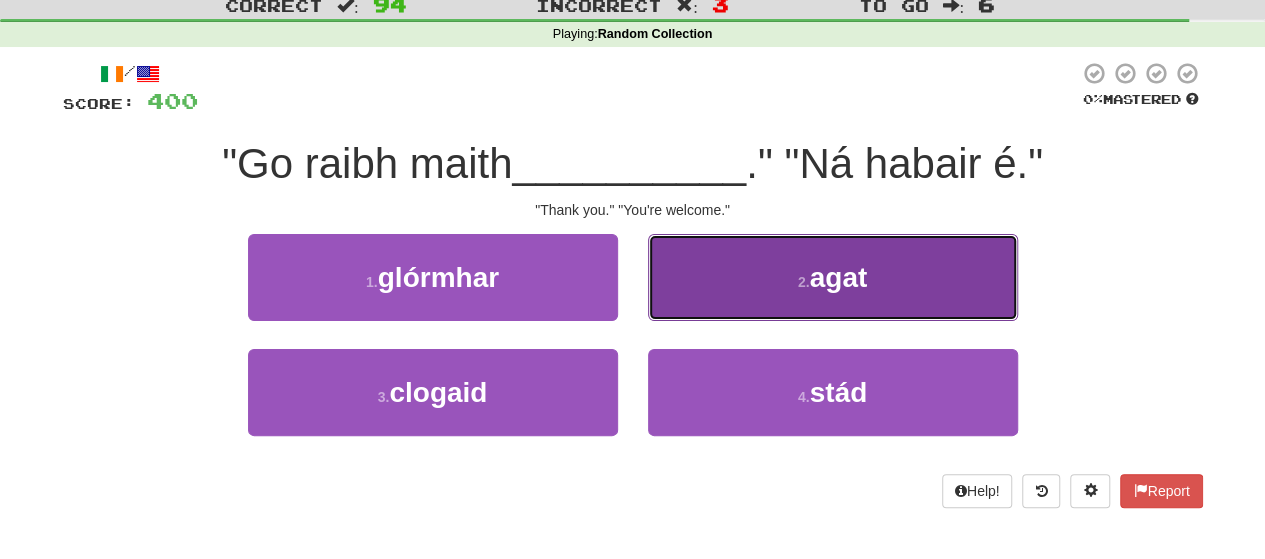 click on "2 .  agat" at bounding box center [833, 277] 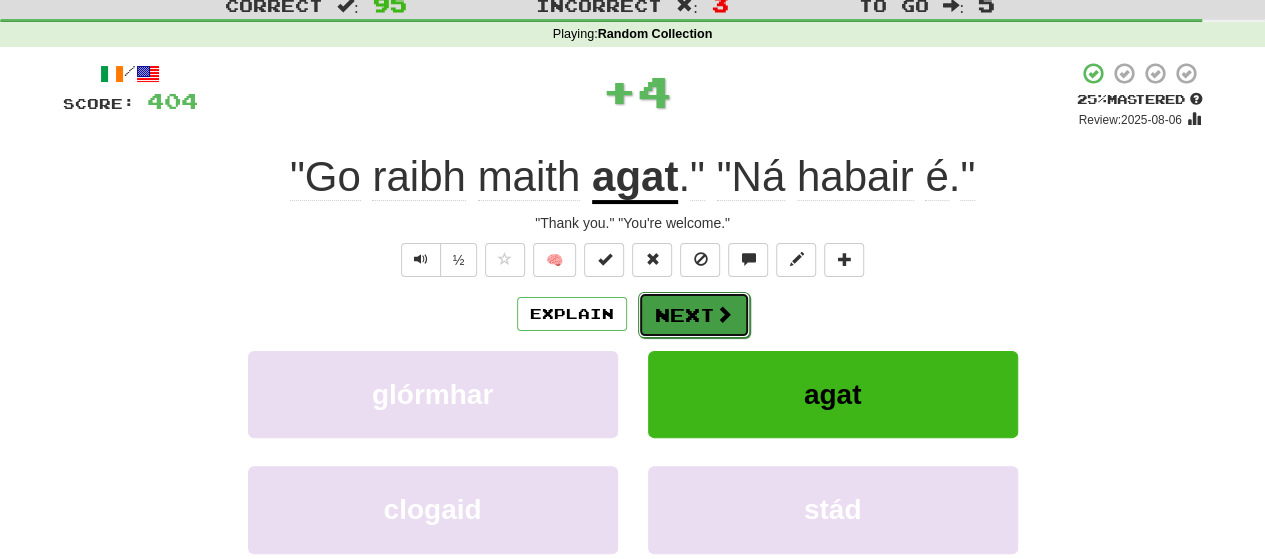 click on "Next" at bounding box center [694, 315] 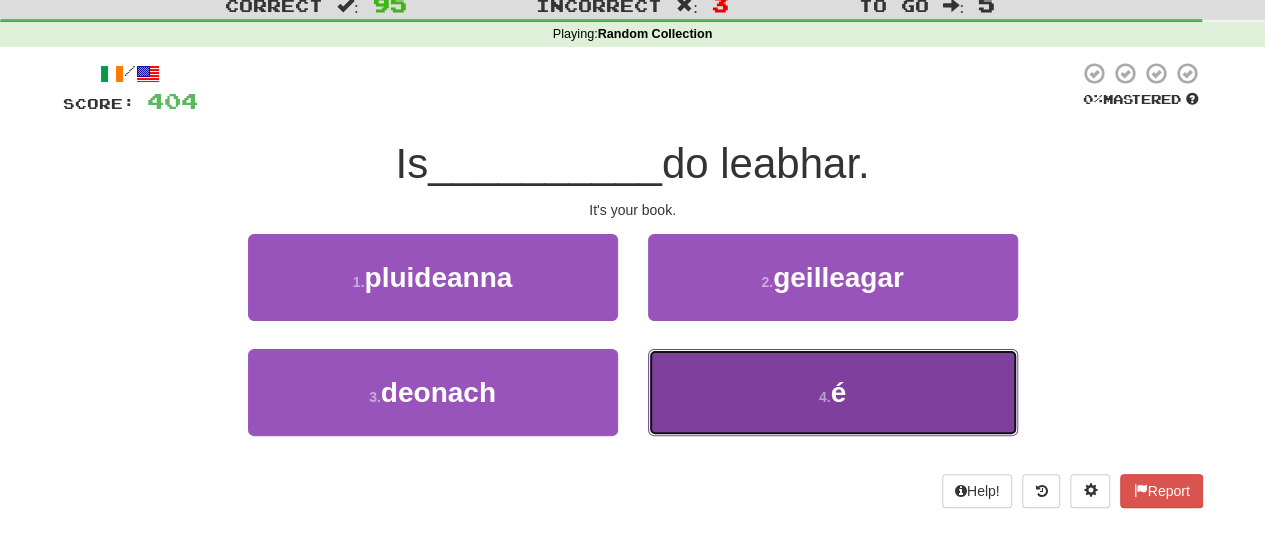 click on "4 .  é" at bounding box center [833, 392] 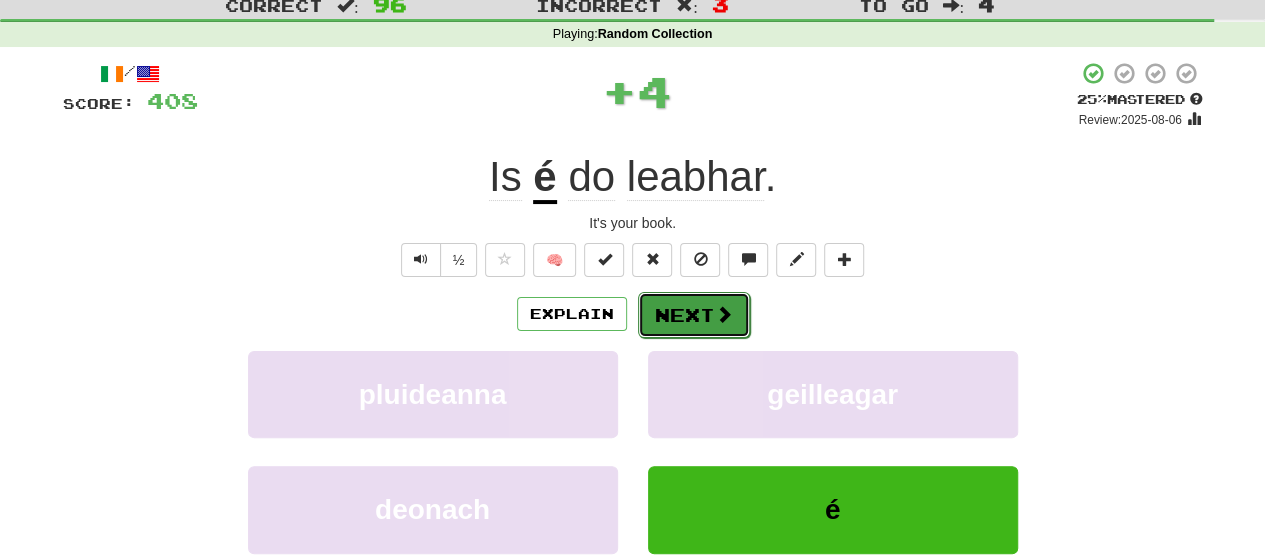 click on "Next" at bounding box center (694, 315) 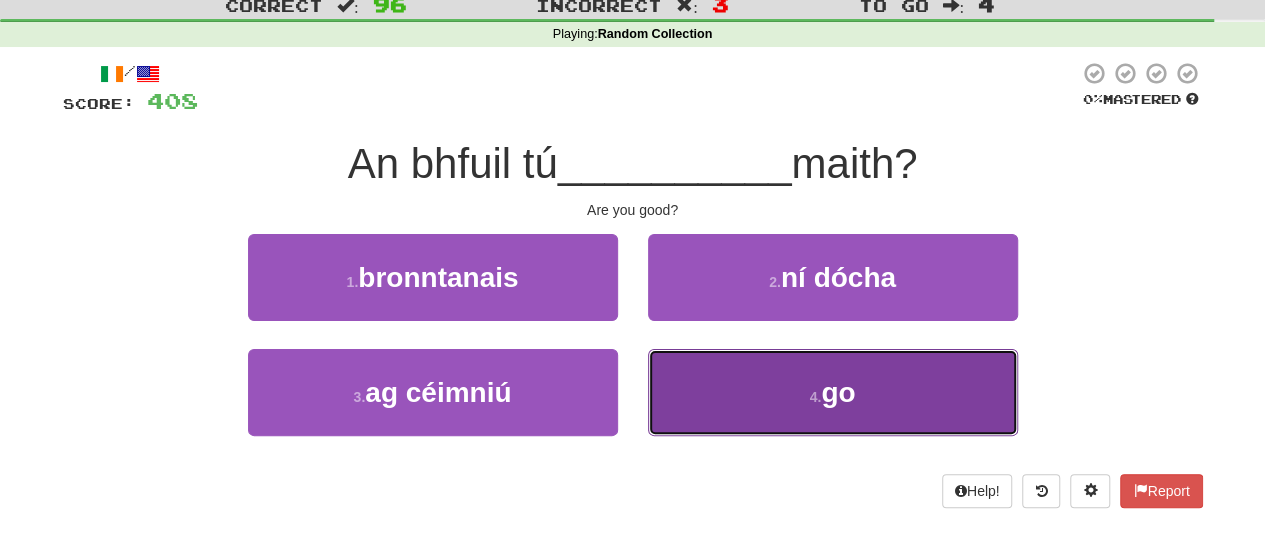 click on "4 .  go" at bounding box center (833, 392) 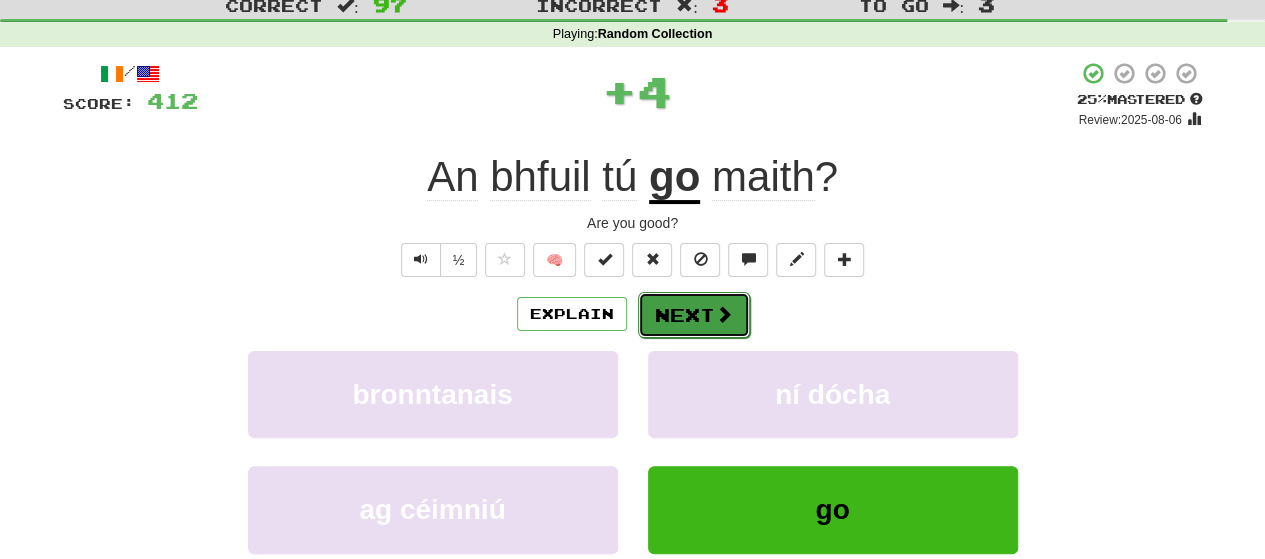 click on "Next" at bounding box center (694, 315) 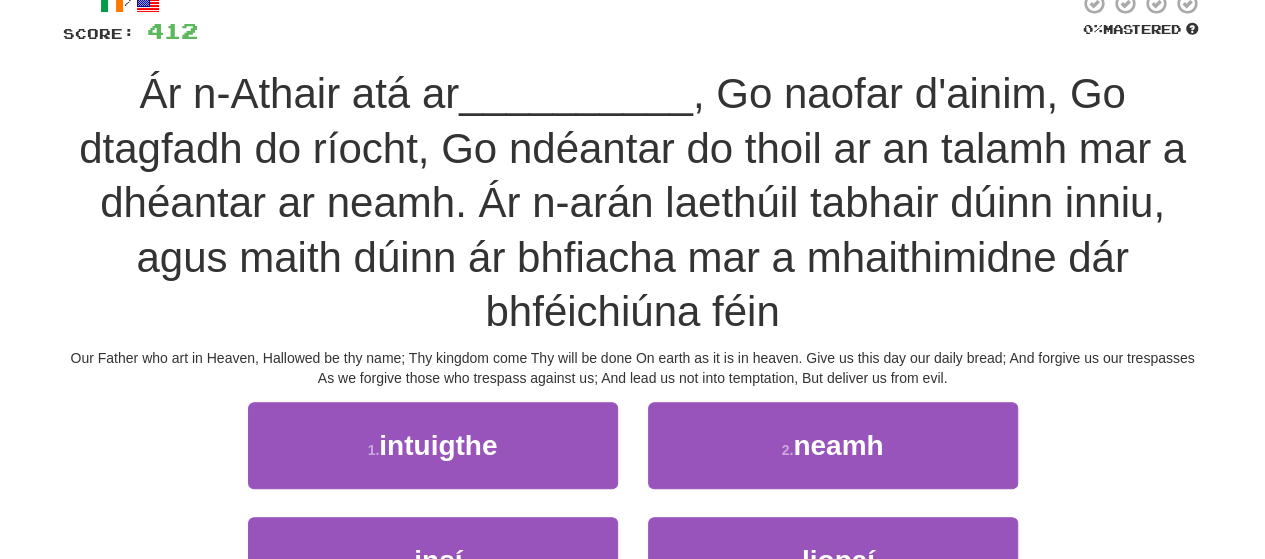scroll, scrollTop: 178, scrollLeft: 0, axis: vertical 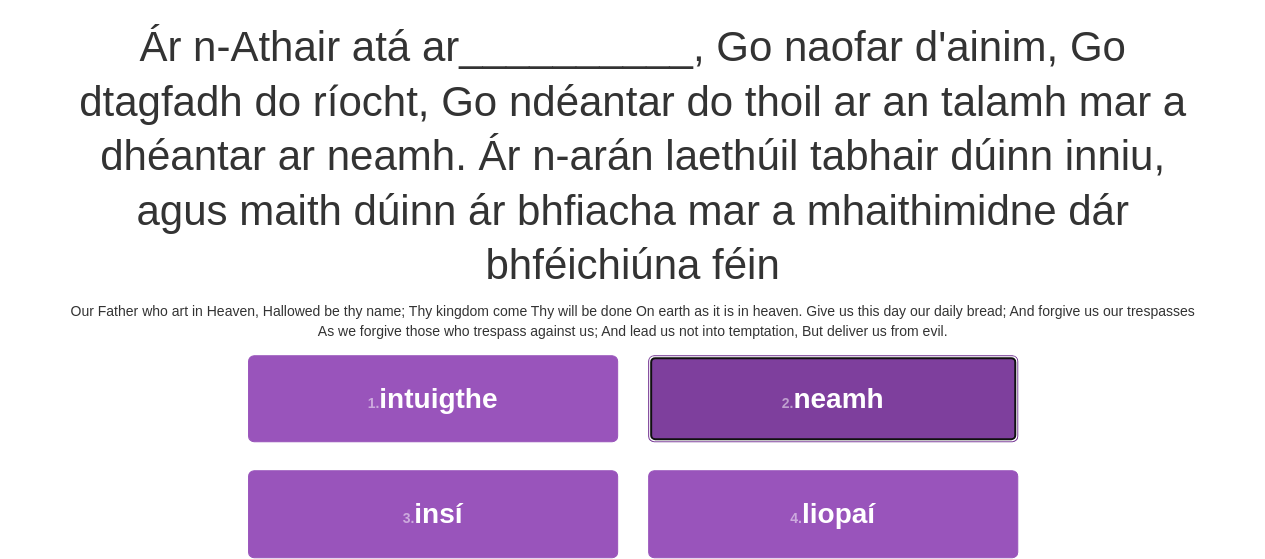 click on "2 .  neamh" at bounding box center [833, 398] 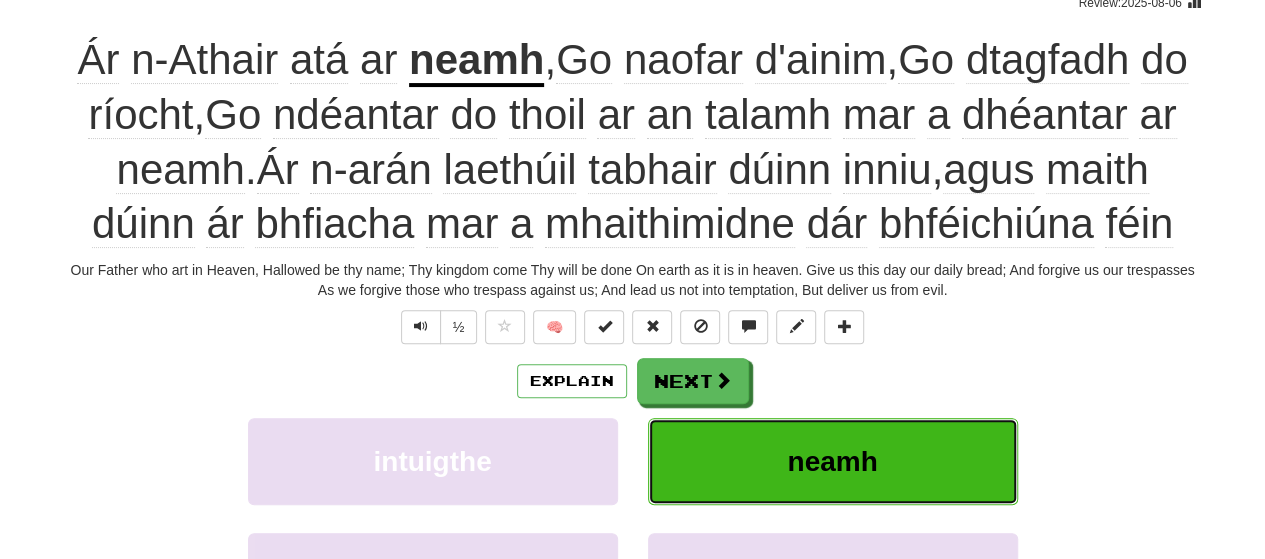 scroll, scrollTop: 190, scrollLeft: 0, axis: vertical 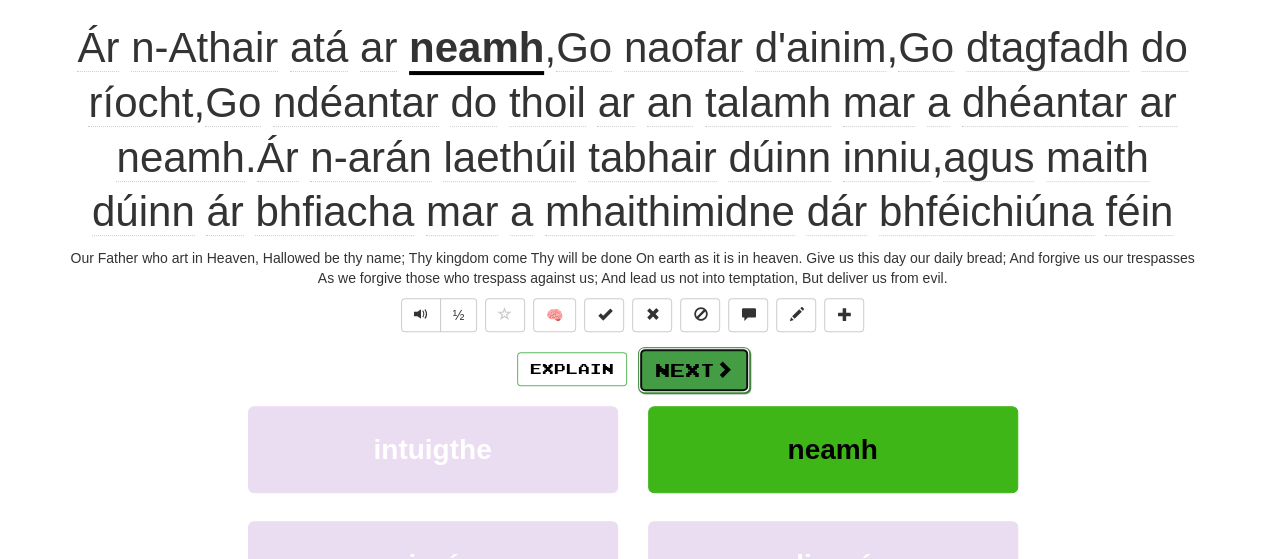 click at bounding box center [724, 369] 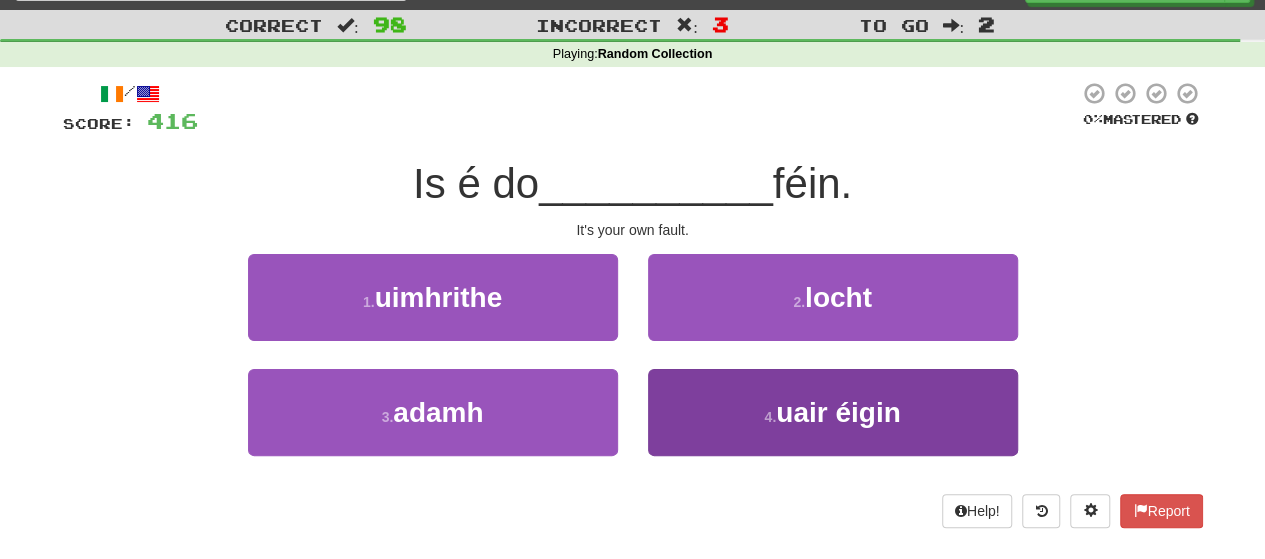 scroll, scrollTop: 40, scrollLeft: 0, axis: vertical 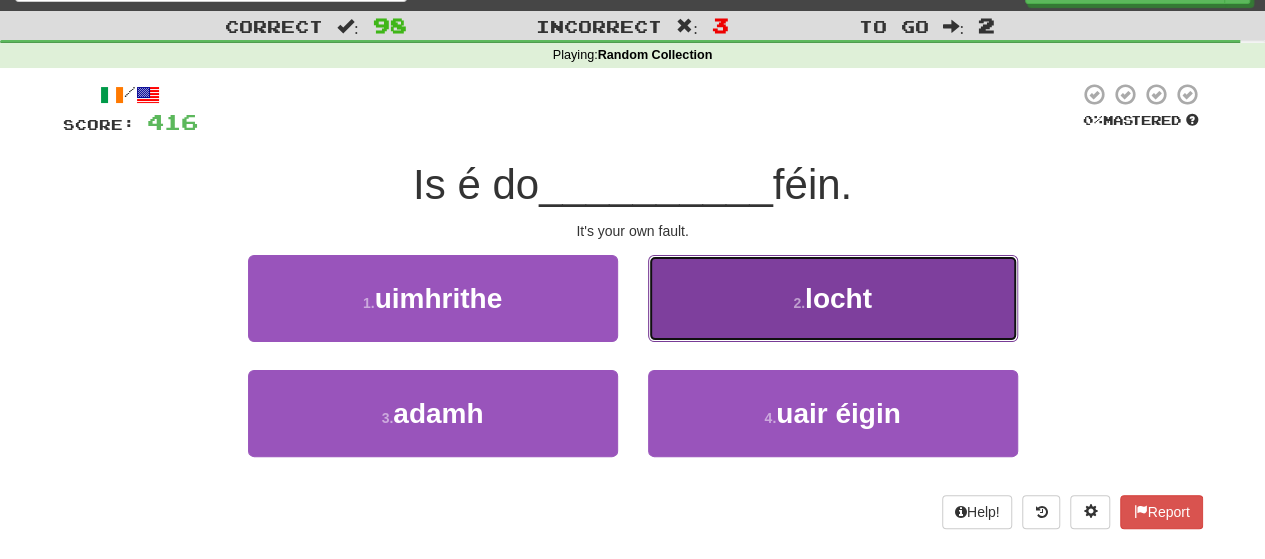 click on "2 .  locht" at bounding box center (833, 298) 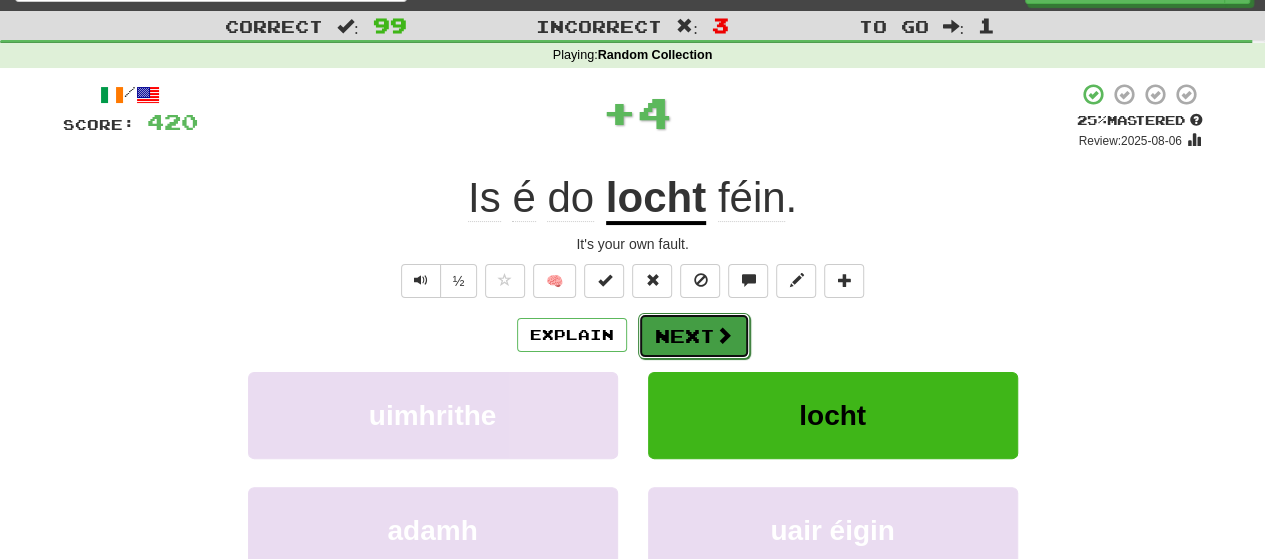 click on "Next" at bounding box center [694, 336] 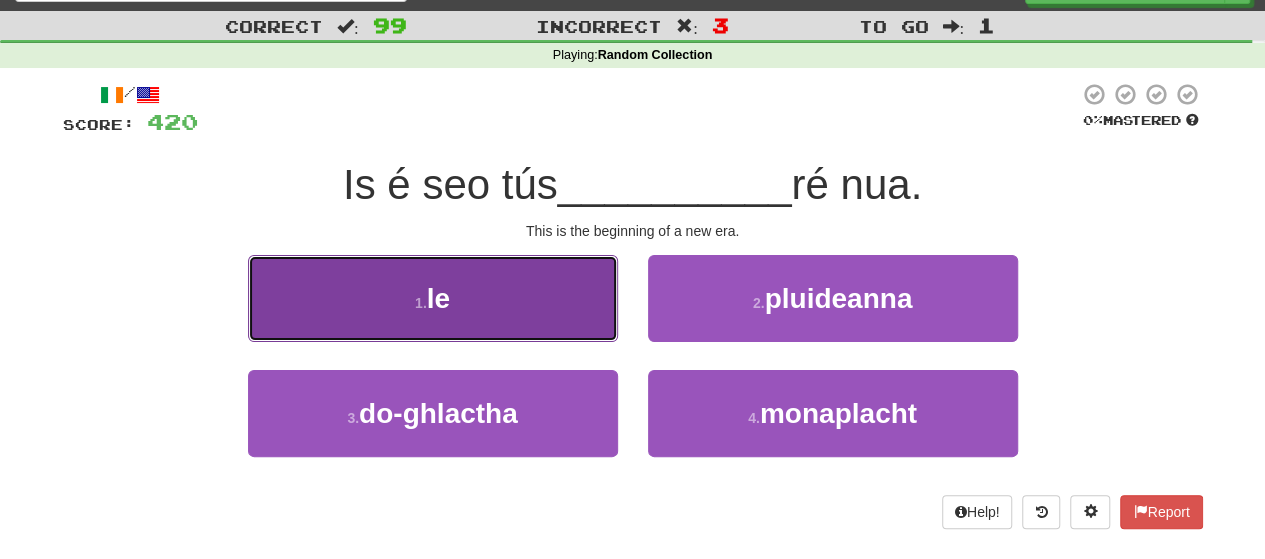 click on "1 .  le" at bounding box center [433, 298] 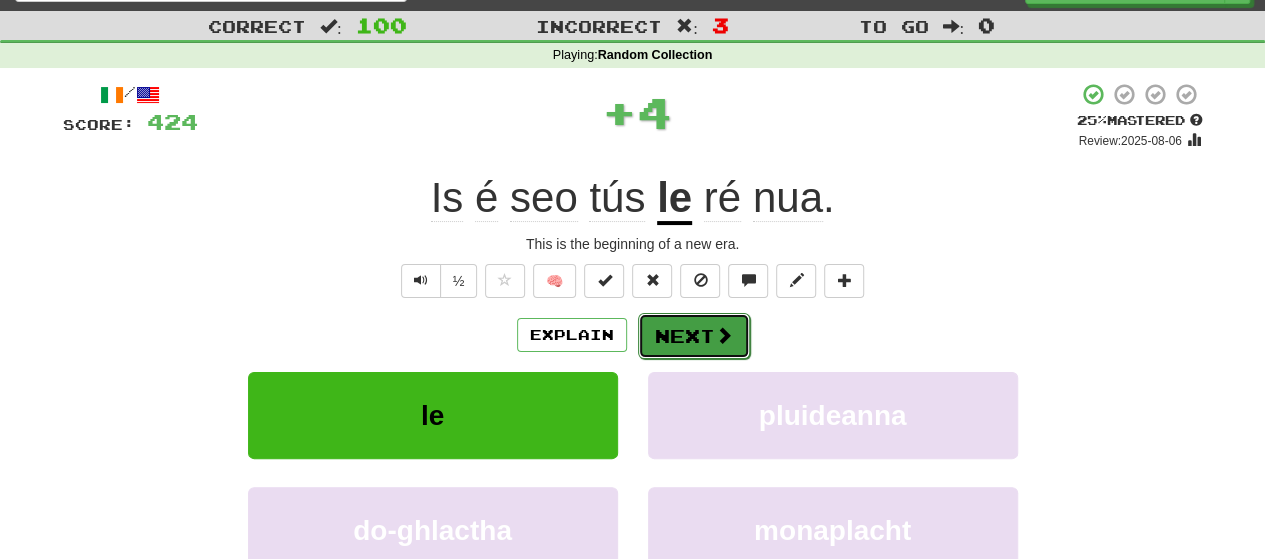 click on "Next" at bounding box center (694, 336) 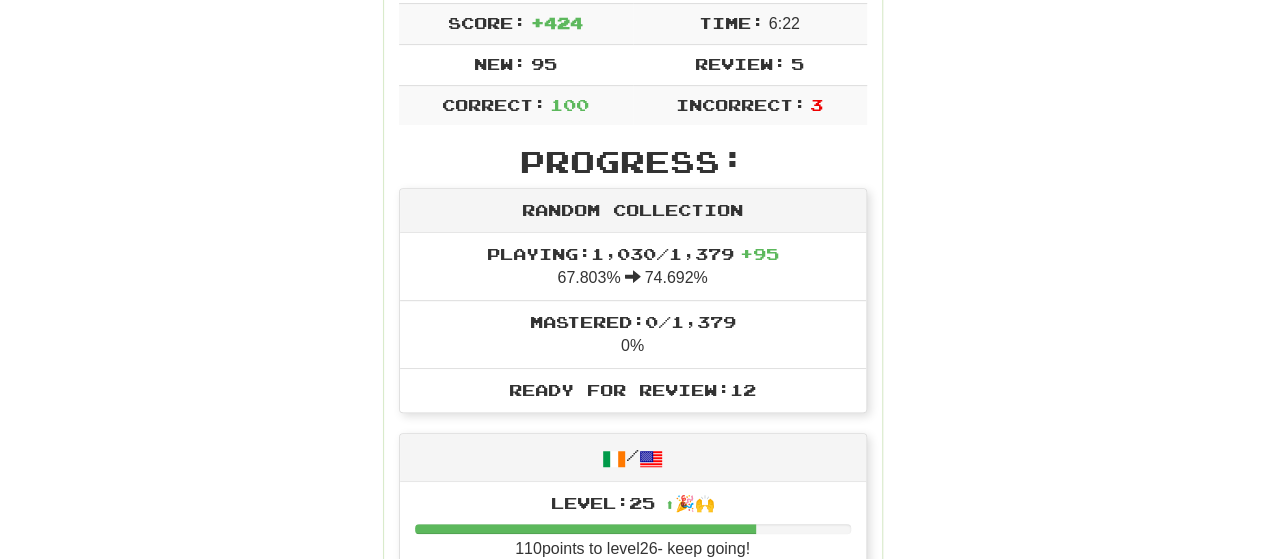 scroll, scrollTop: 0, scrollLeft: 0, axis: both 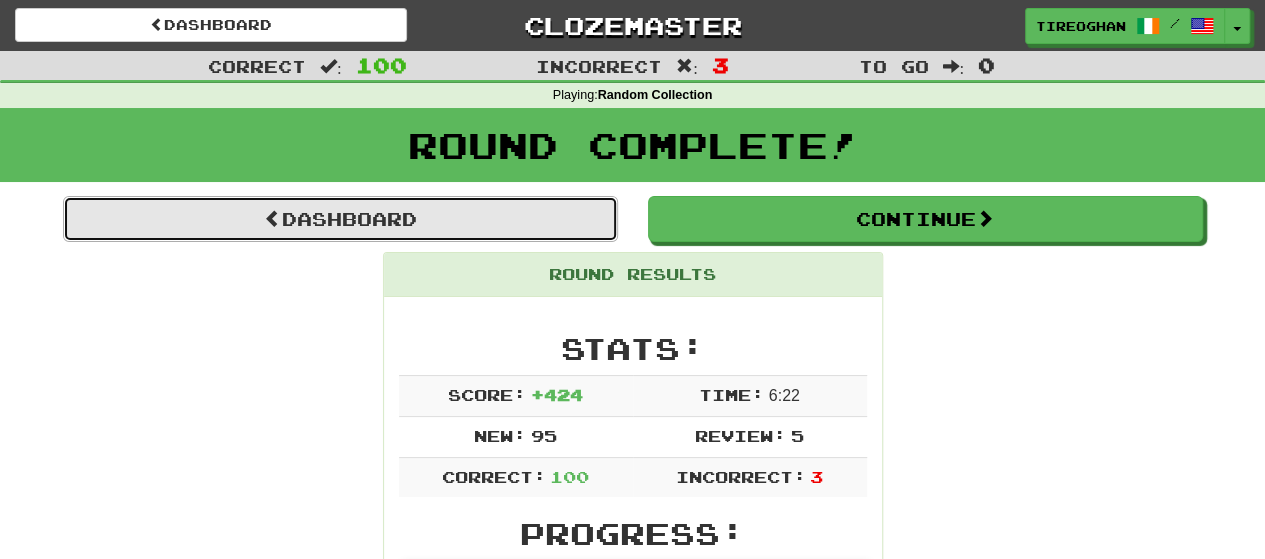 click on "Dashboard" at bounding box center (340, 219) 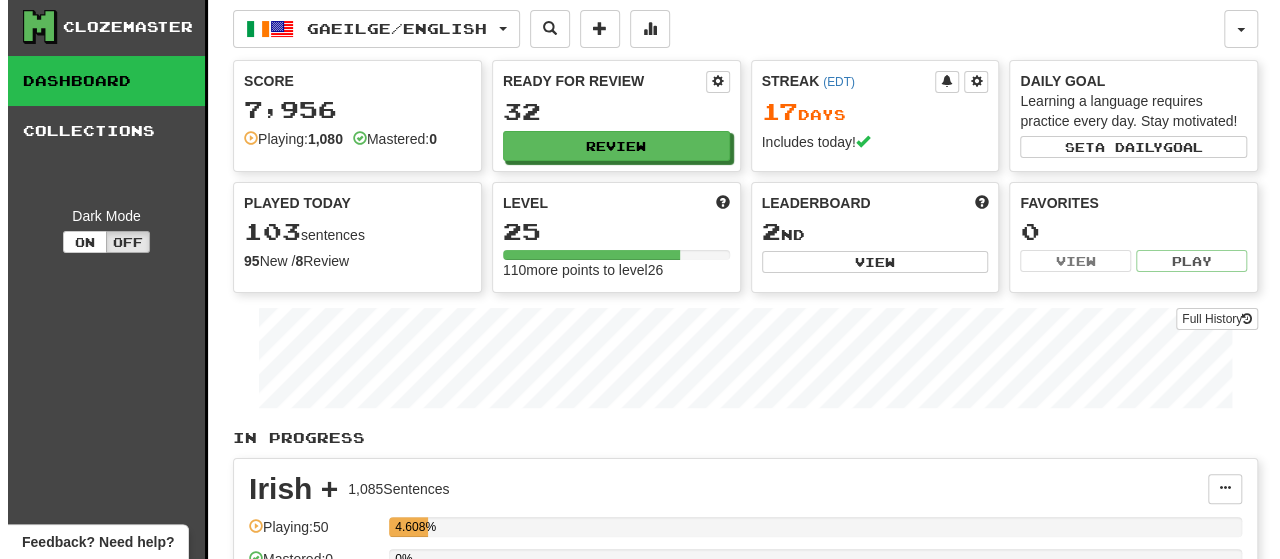 scroll, scrollTop: 0, scrollLeft: 0, axis: both 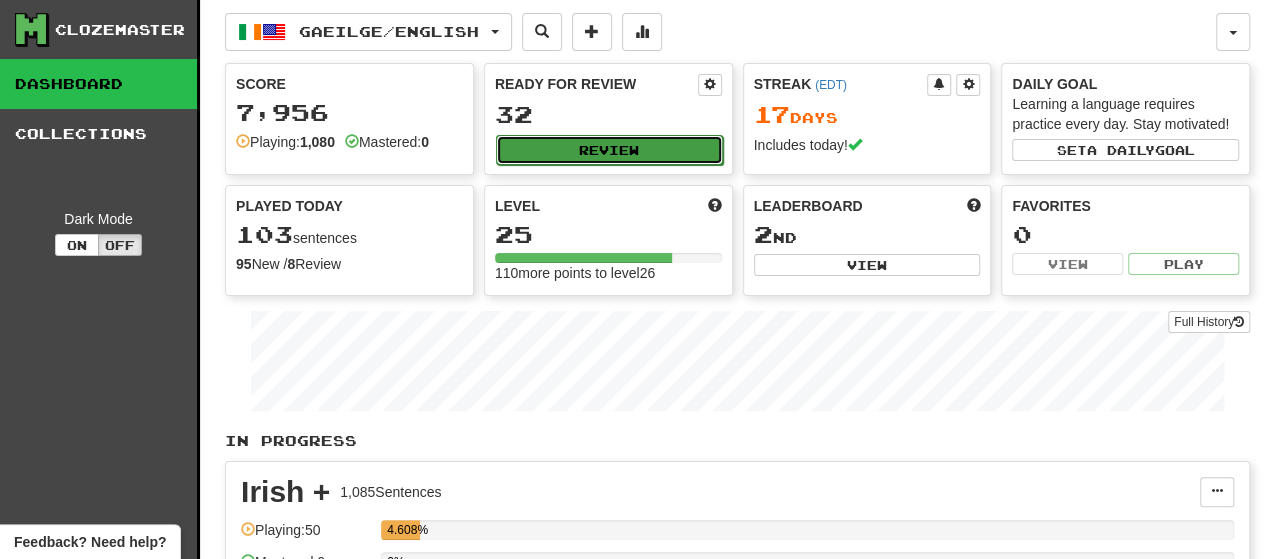 click on "Review" at bounding box center [609, 150] 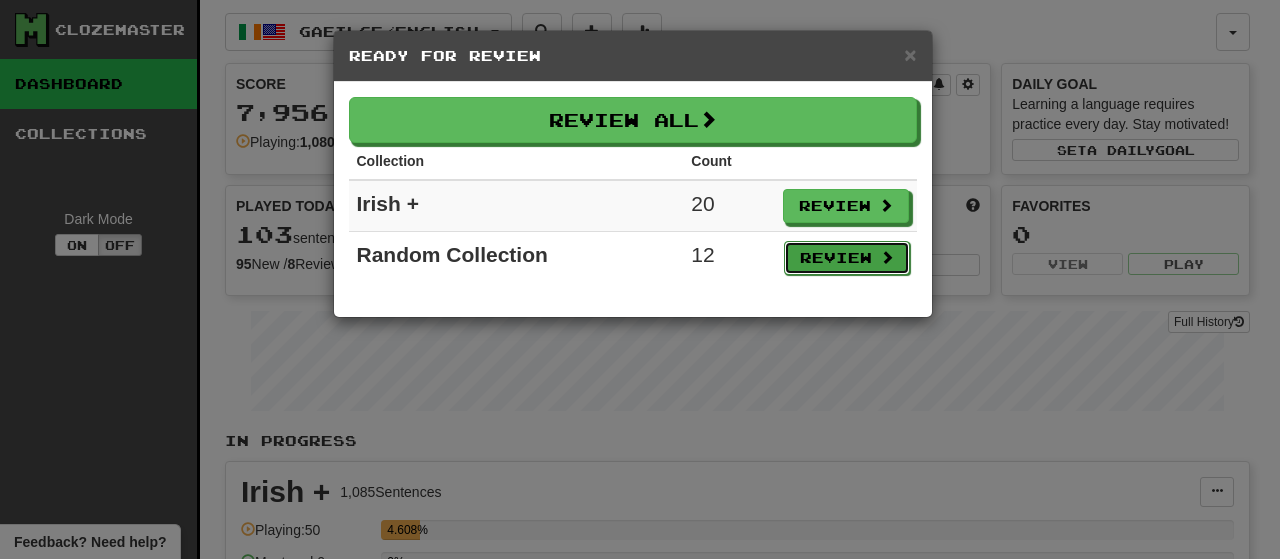 click on "Review" at bounding box center [847, 258] 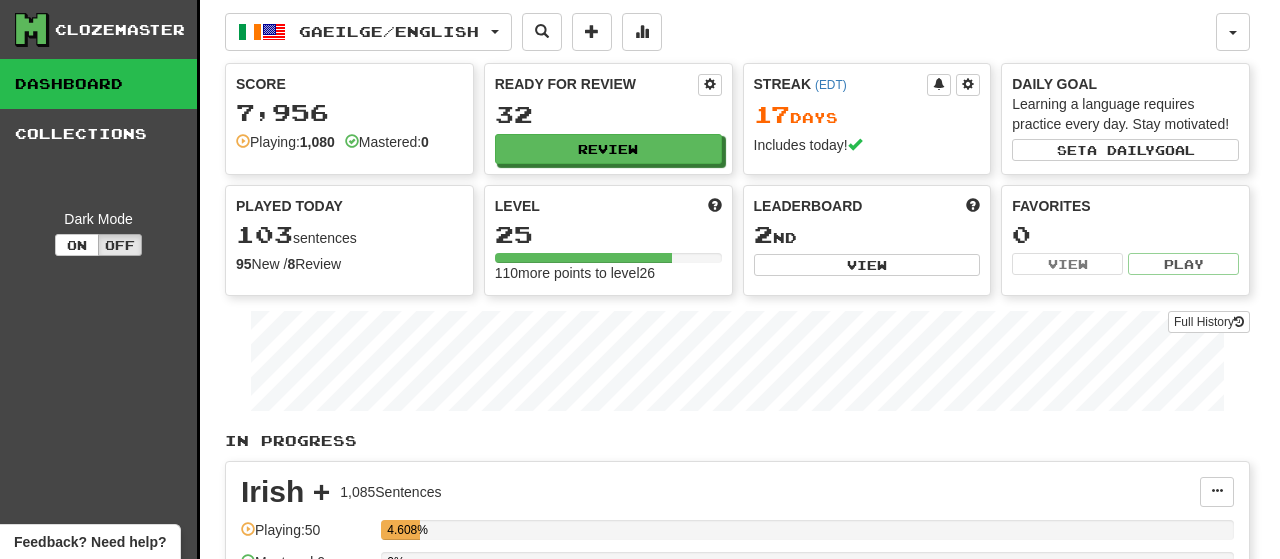 select on "***" 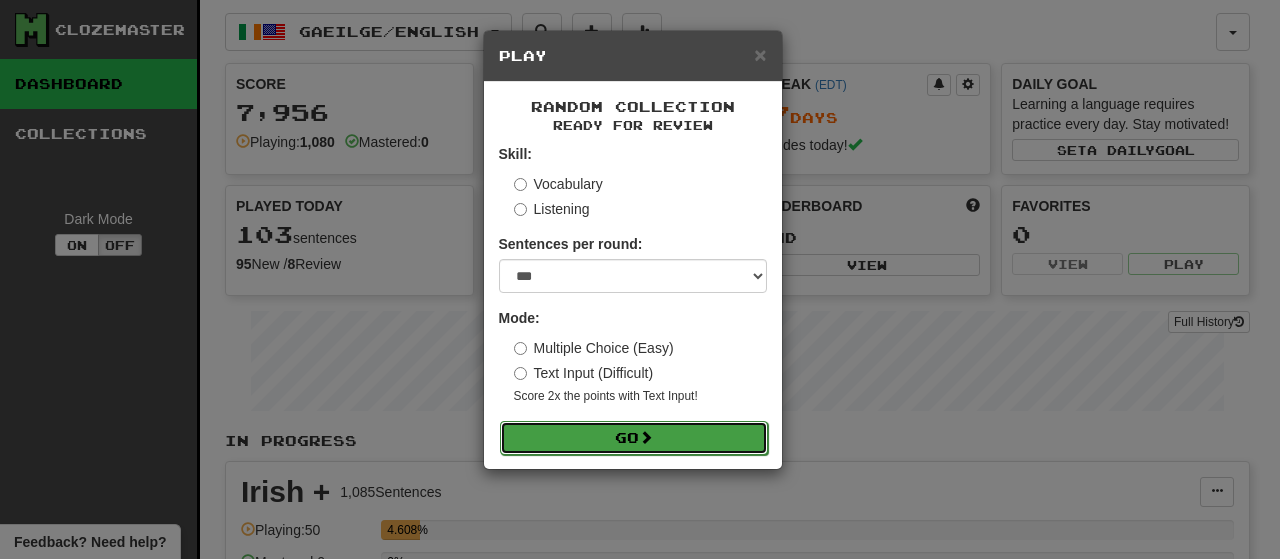 click on "Go" at bounding box center (634, 438) 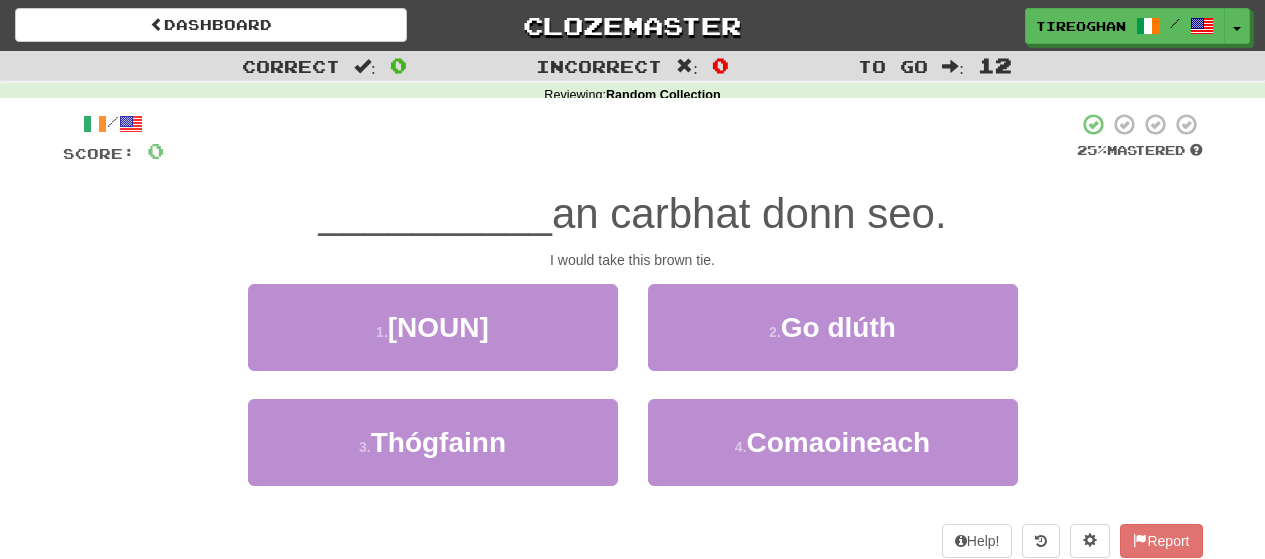 scroll, scrollTop: 0, scrollLeft: 0, axis: both 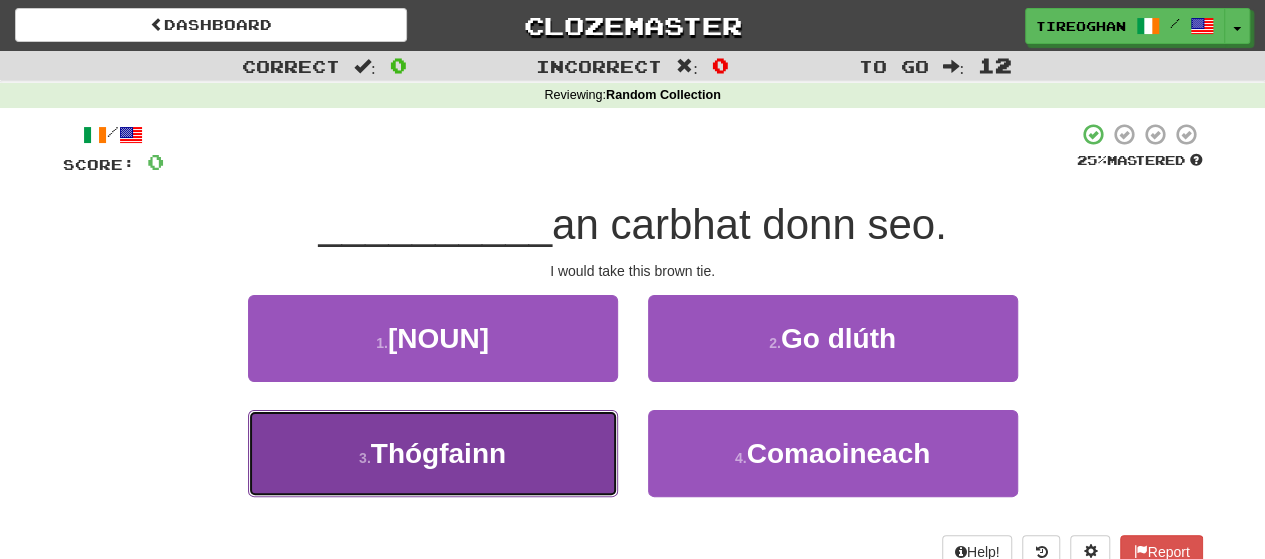click on "3 .  Thógfainn" at bounding box center (433, 453) 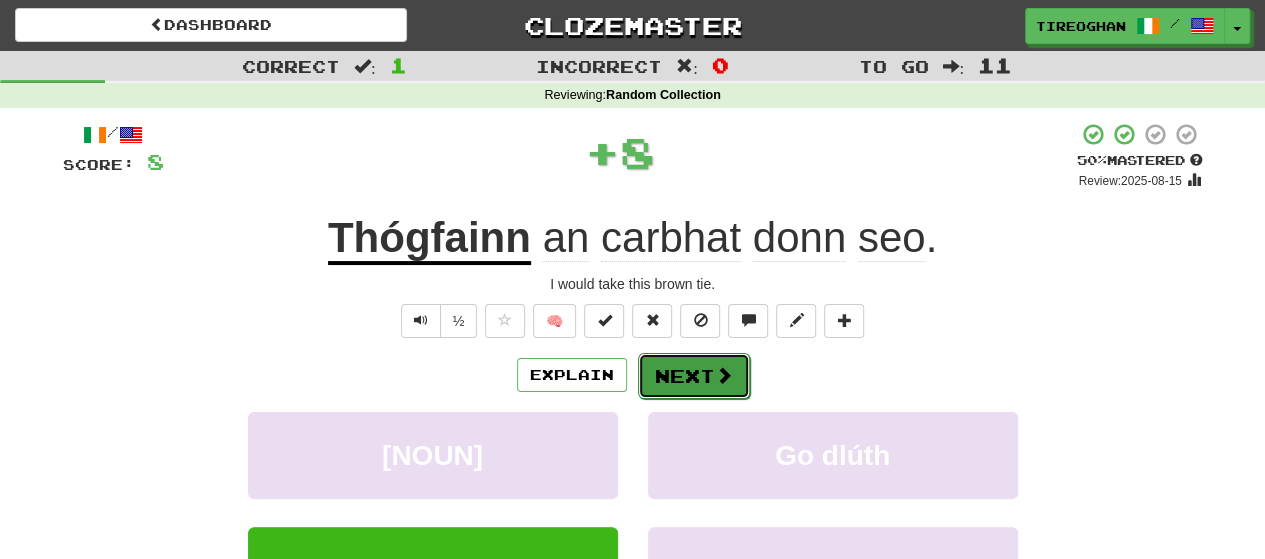 click on "Next" at bounding box center [694, 376] 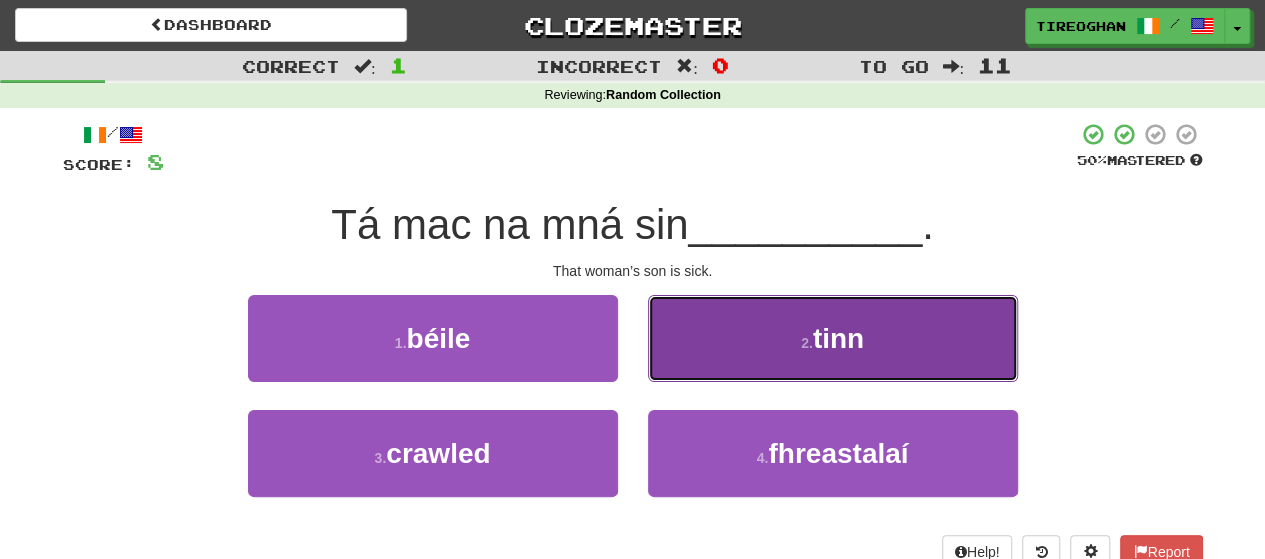 click on "2 .  tinn" at bounding box center [833, 338] 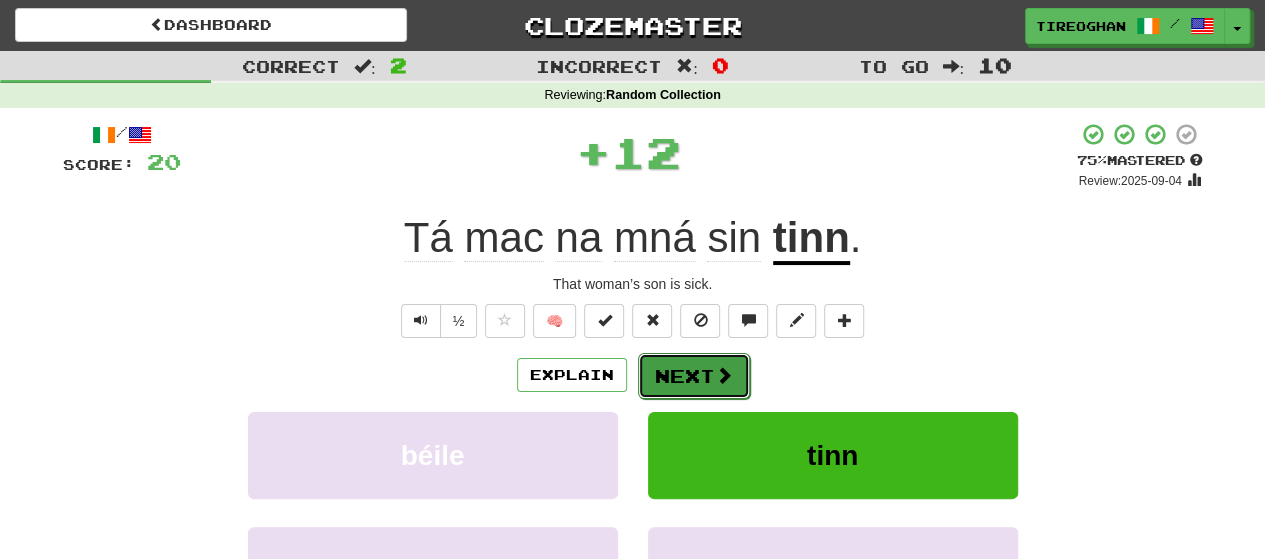 click on "Next" at bounding box center [694, 376] 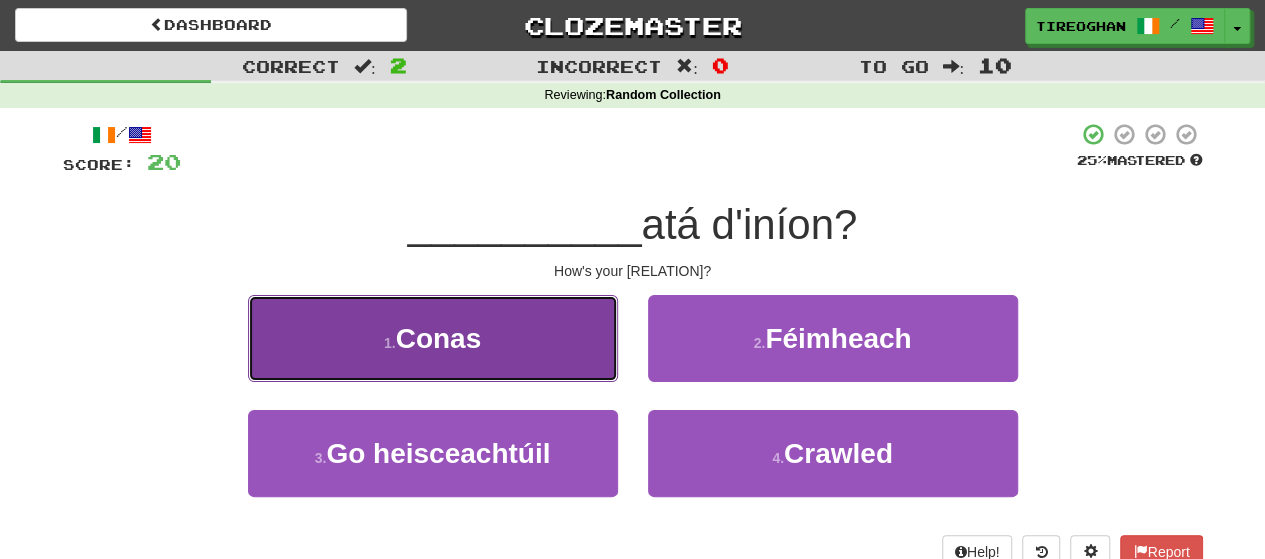 click on "1 .  Conas" at bounding box center (433, 338) 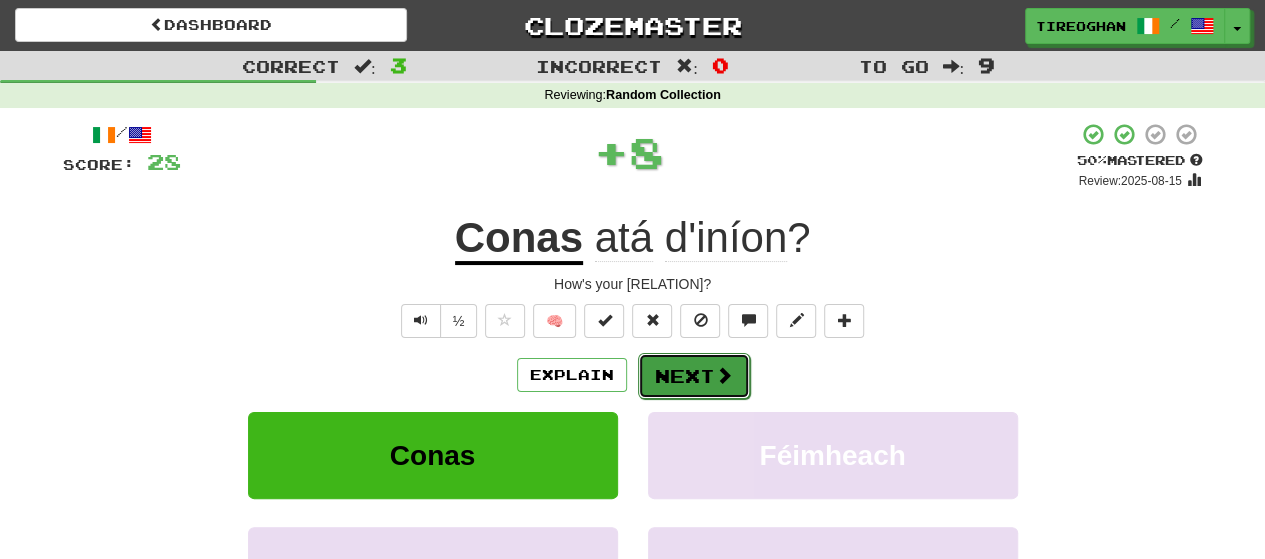 click on "Next" at bounding box center (694, 376) 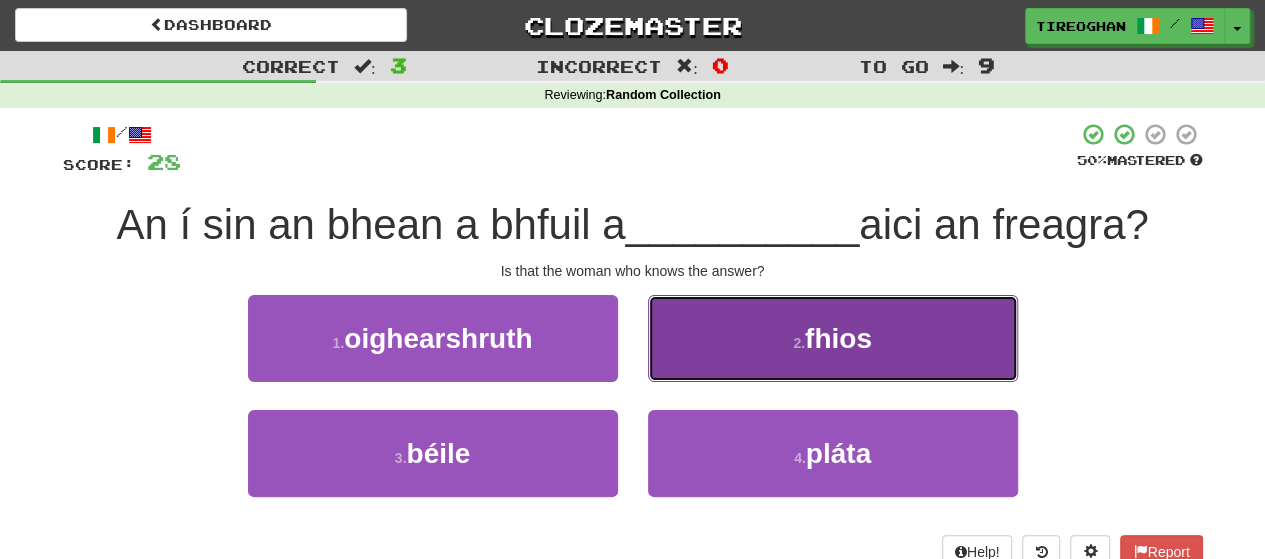 click on "2 .  fhios" at bounding box center [833, 338] 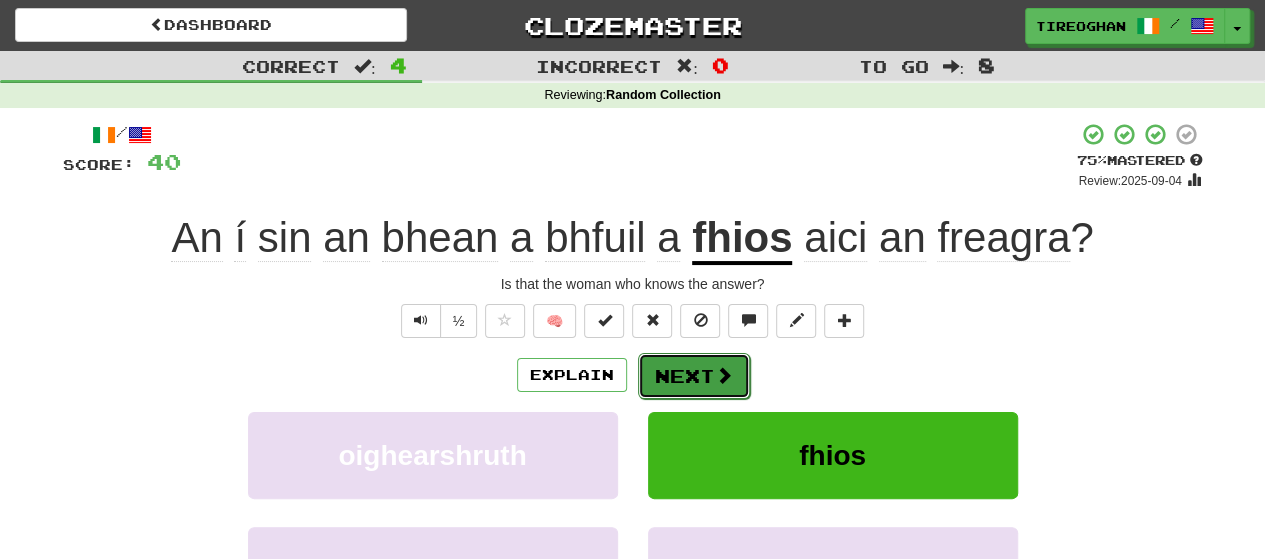 click on "Next" at bounding box center (694, 376) 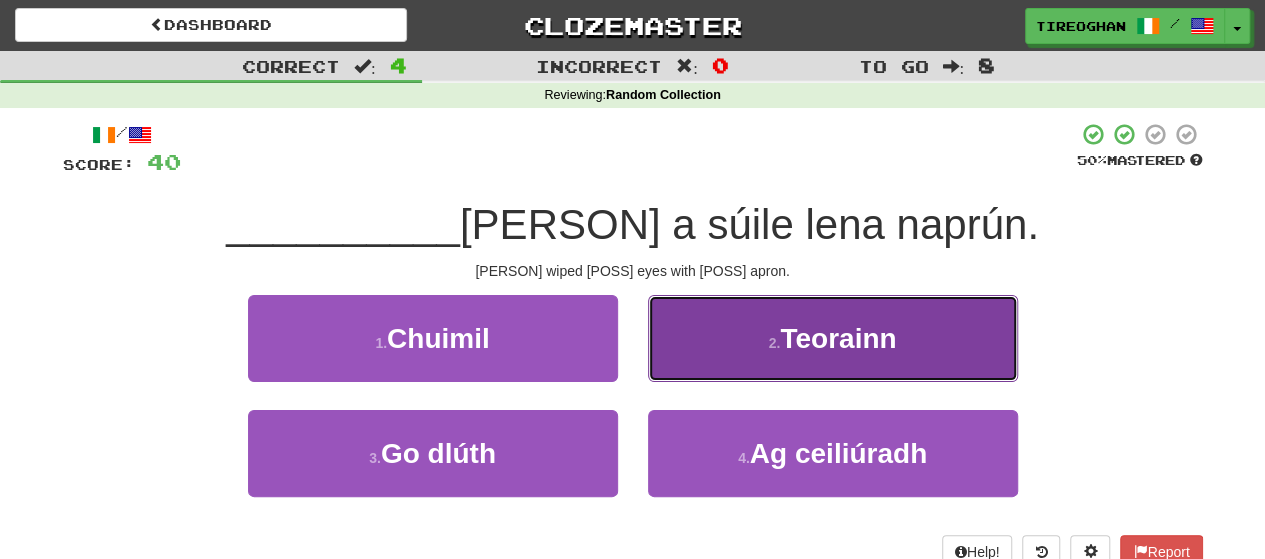 click on "2 ." at bounding box center (775, 343) 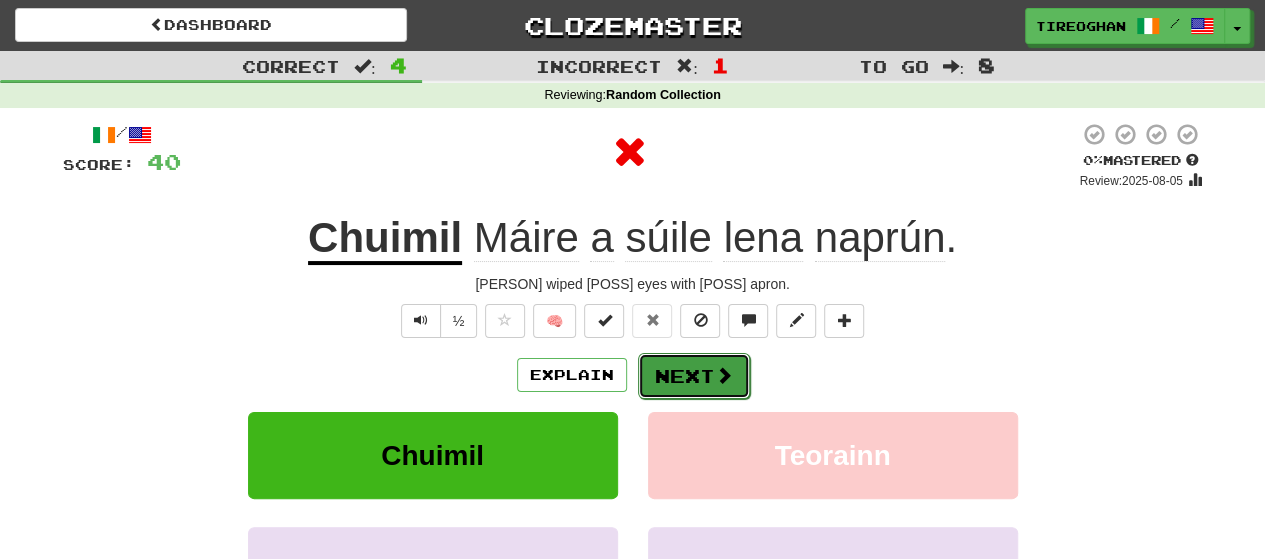 click on "Next" at bounding box center [694, 376] 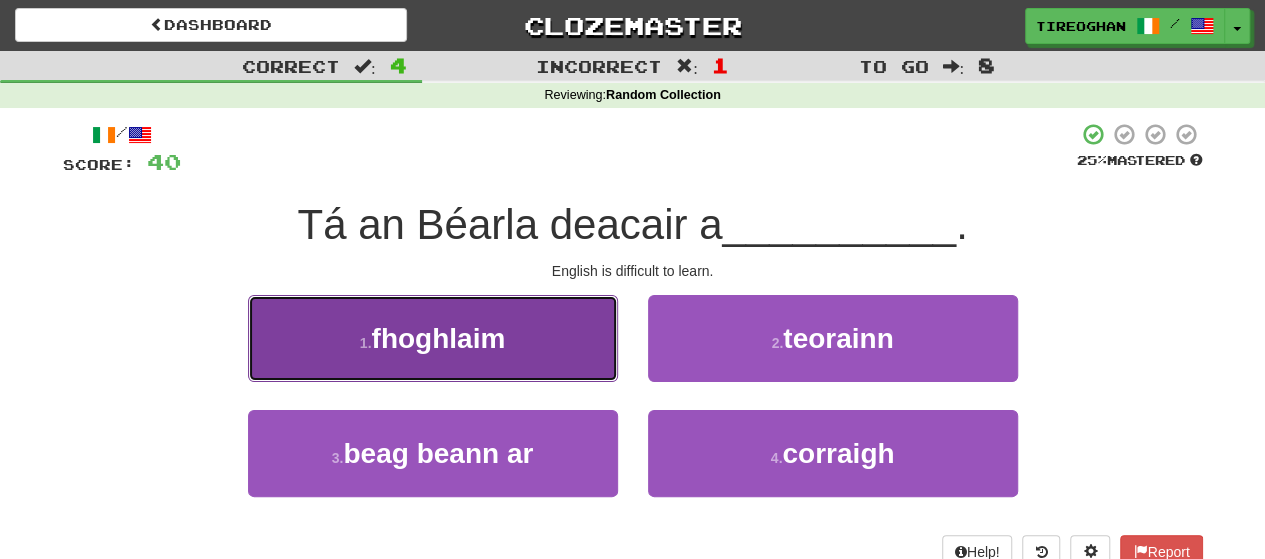 click on "1 .  fhoghlaim" at bounding box center (433, 338) 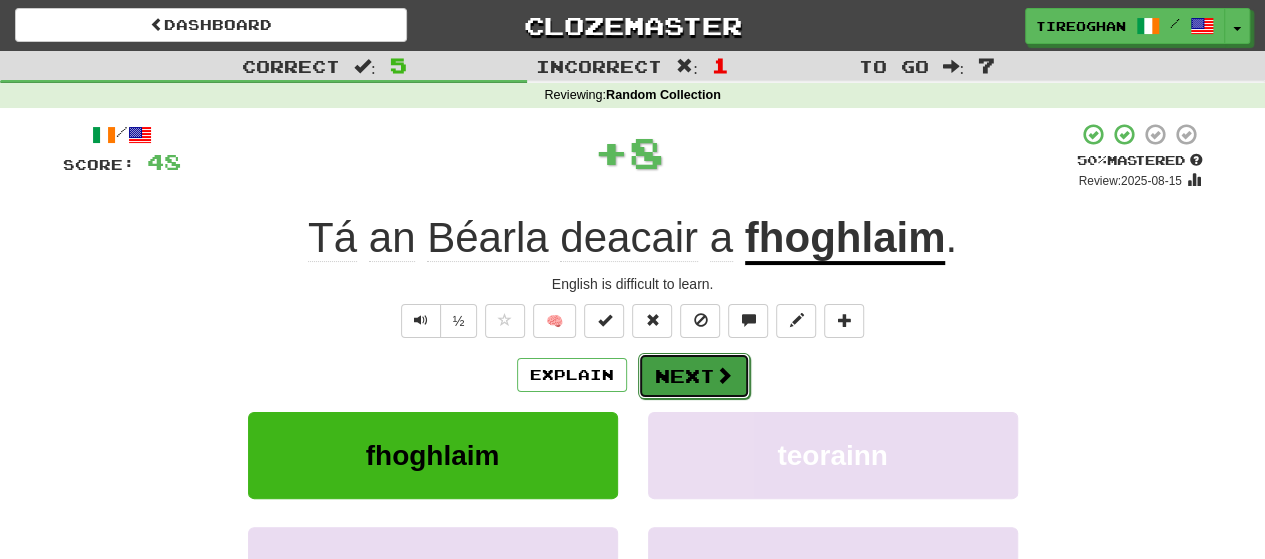click on "Next" at bounding box center [694, 376] 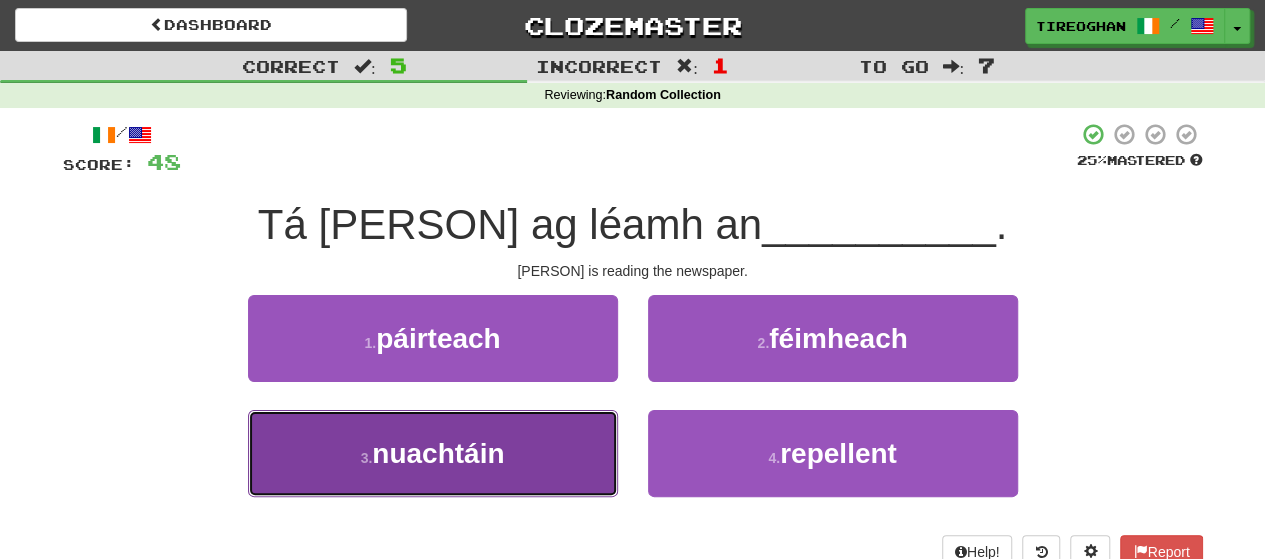 click on "nuachtáin" at bounding box center [438, 453] 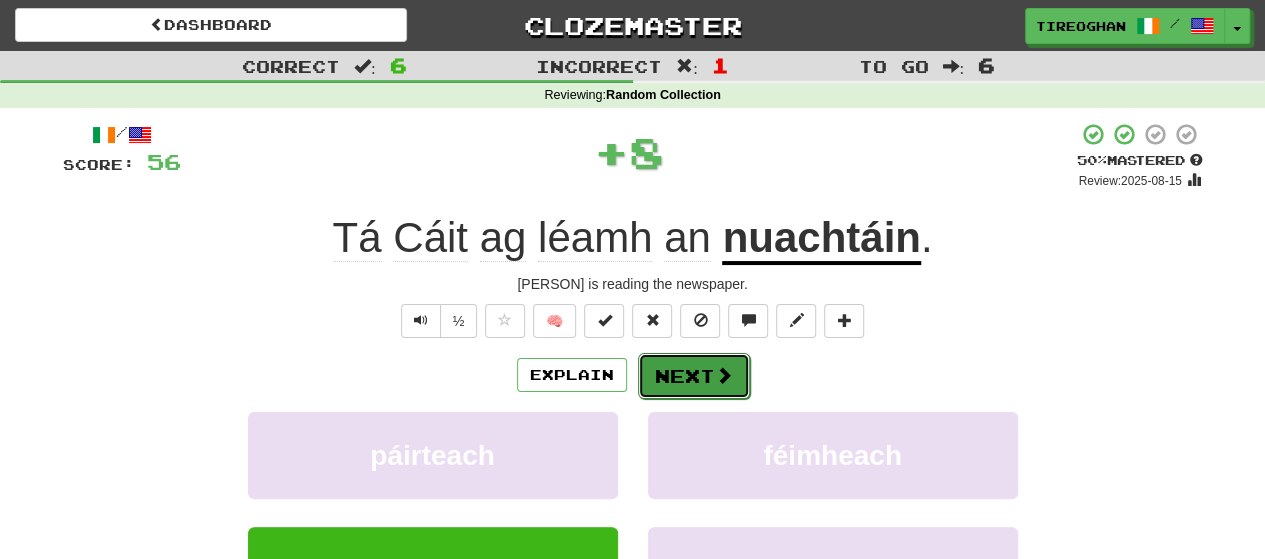 click on "Next" at bounding box center [694, 376] 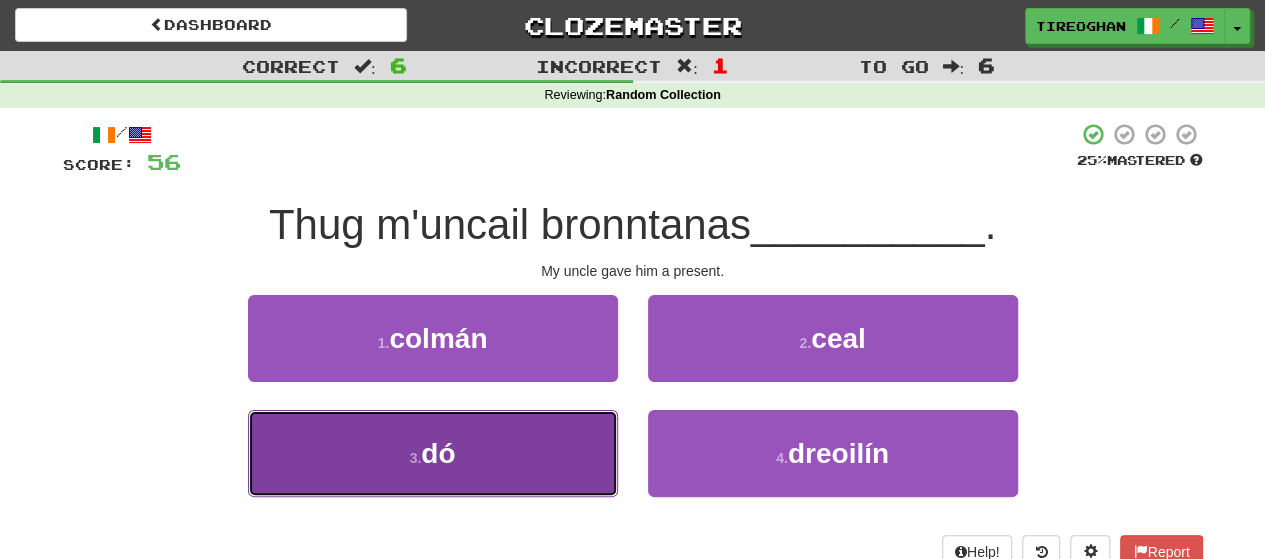 click on "3 .  dó" at bounding box center (433, 453) 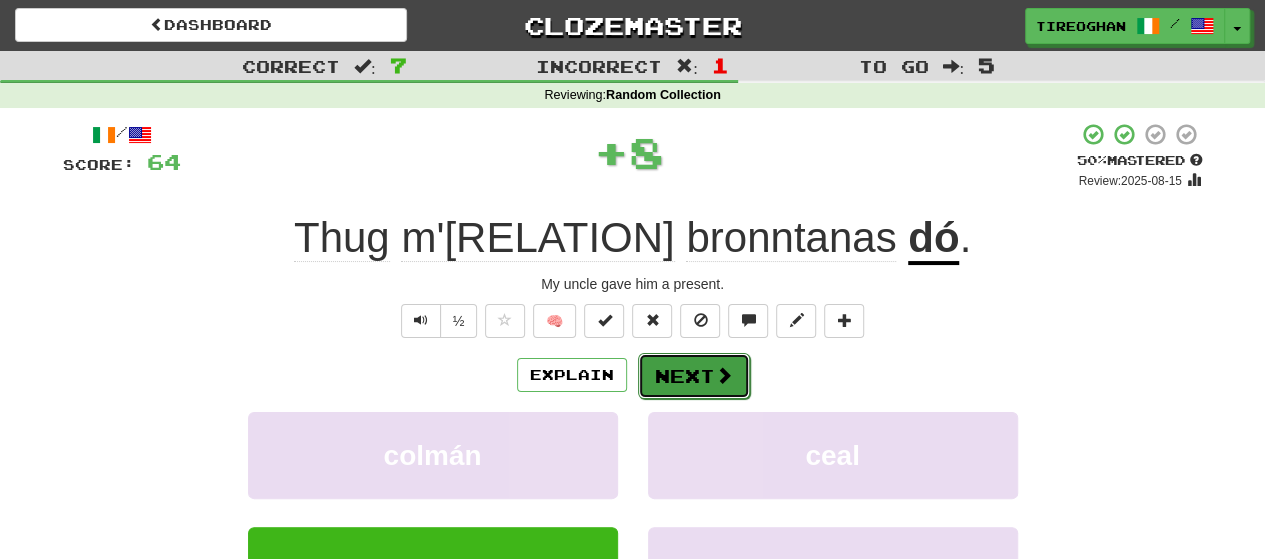 click on "Next" at bounding box center (694, 376) 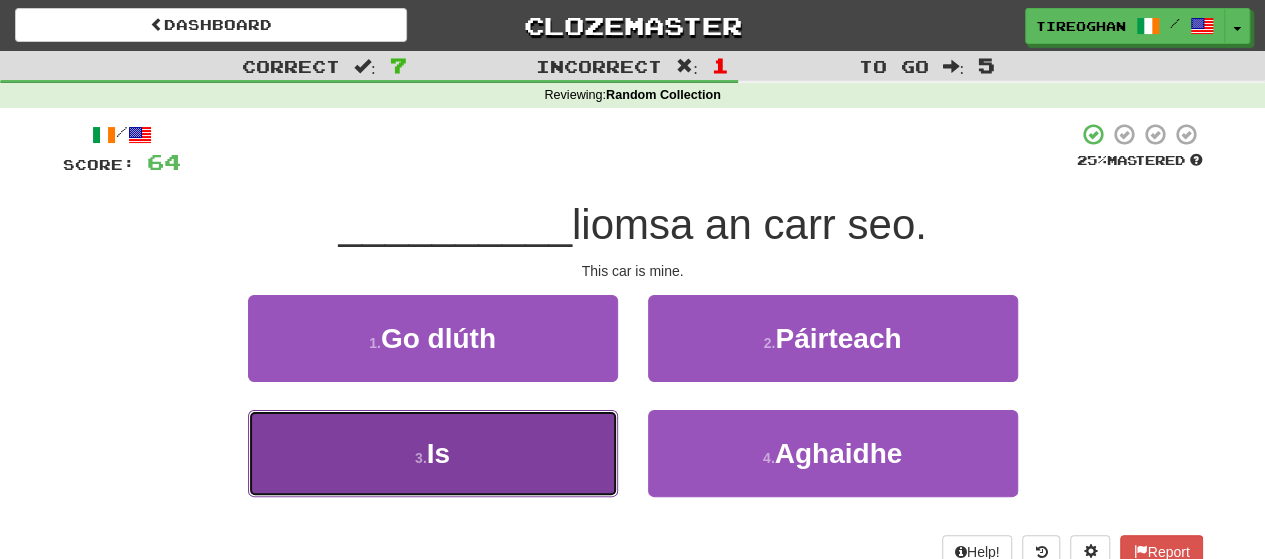 click on "3 .  Is" at bounding box center [433, 453] 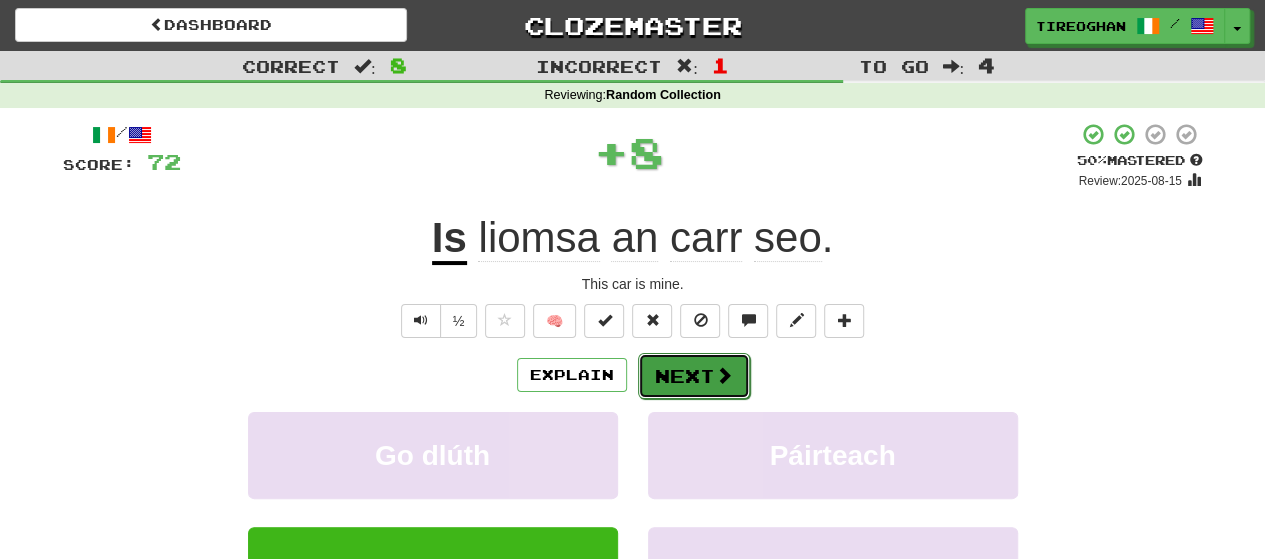 click on "Next" at bounding box center (694, 376) 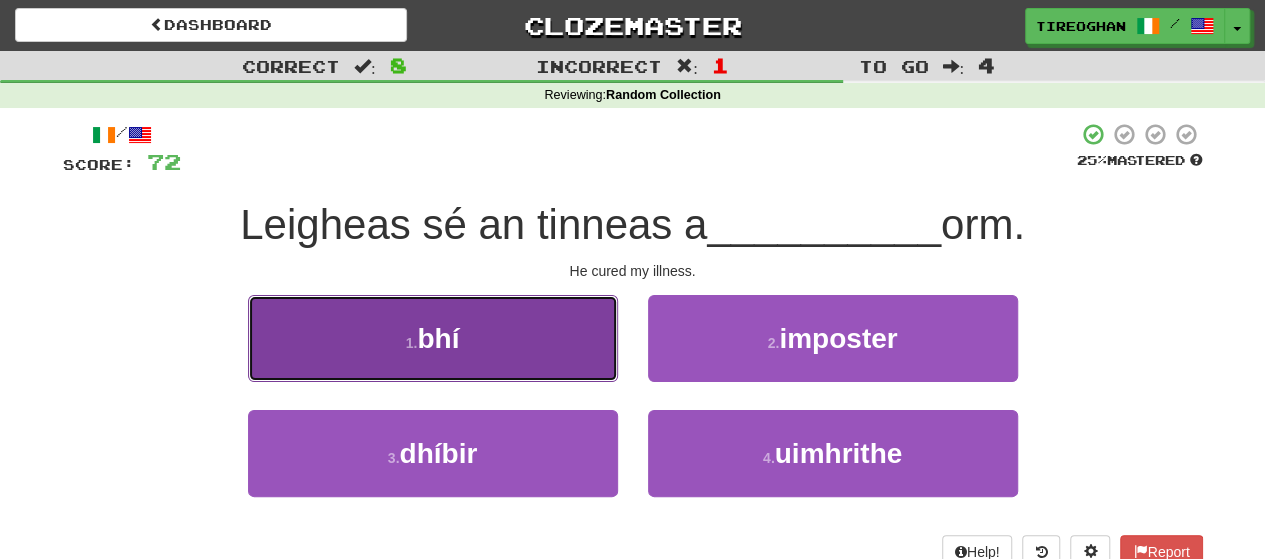 click on "1 .  bhí" at bounding box center [433, 338] 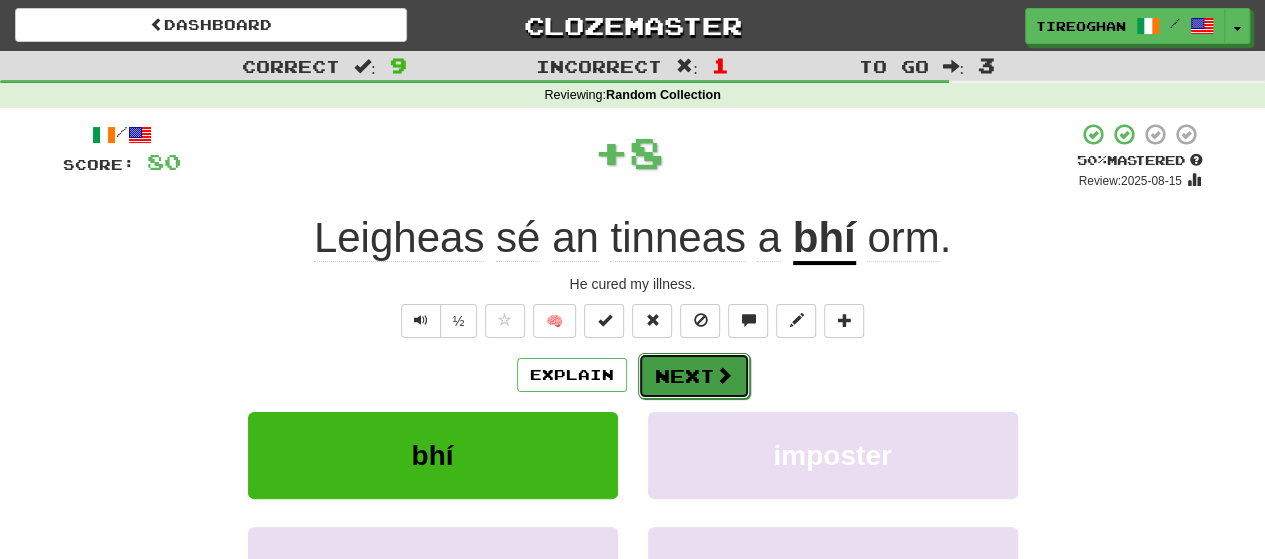 click on "Next" at bounding box center [694, 376] 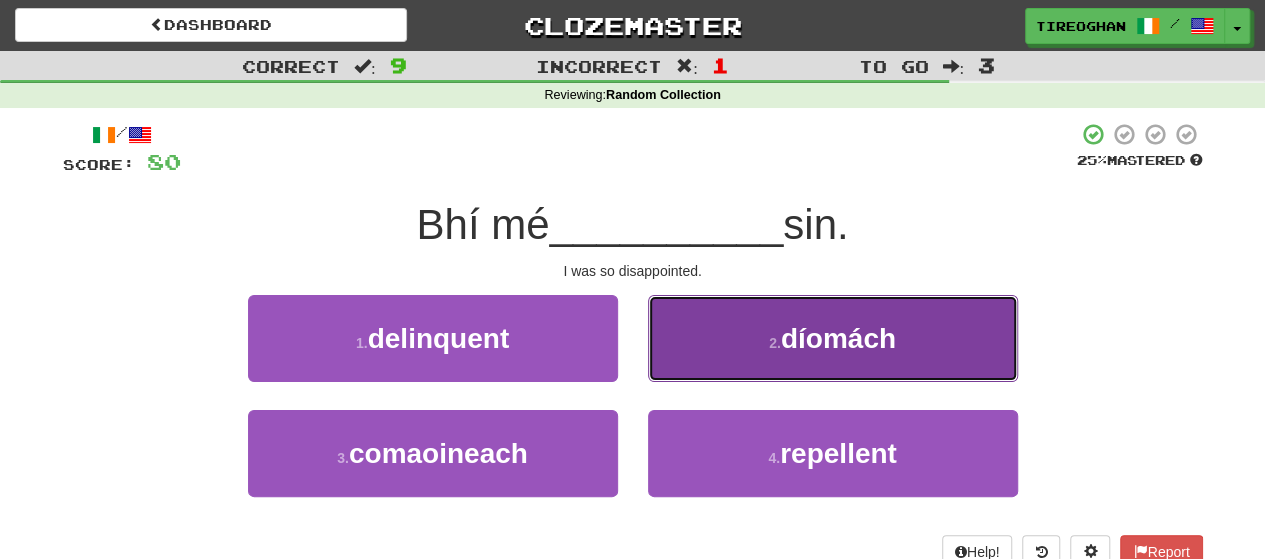 click on "2 .  díomách" at bounding box center (833, 338) 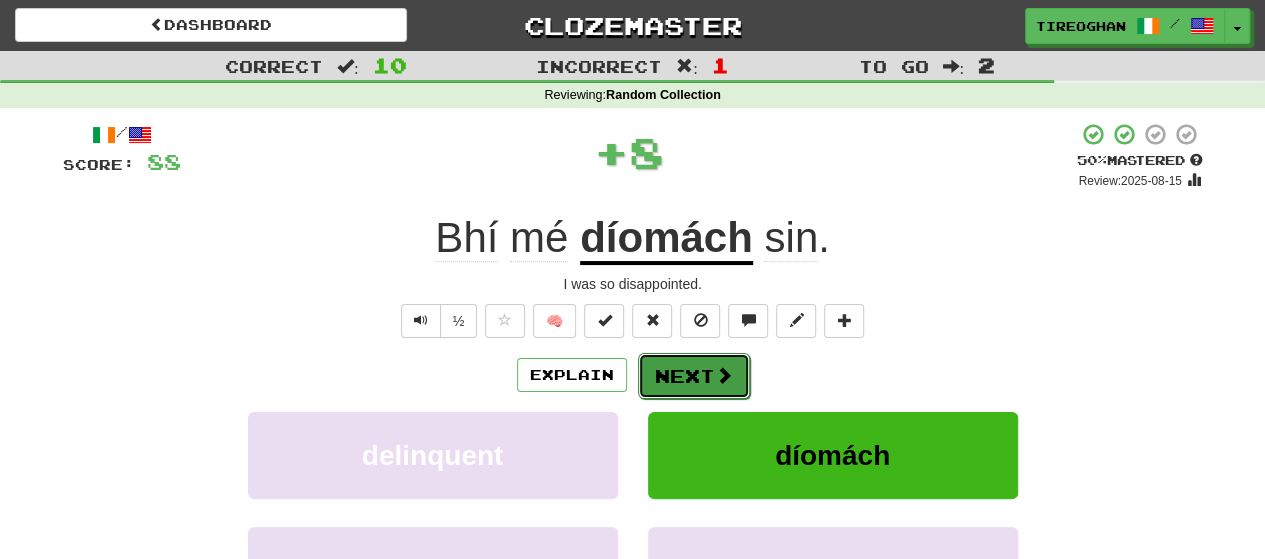 click on "Next" at bounding box center [694, 376] 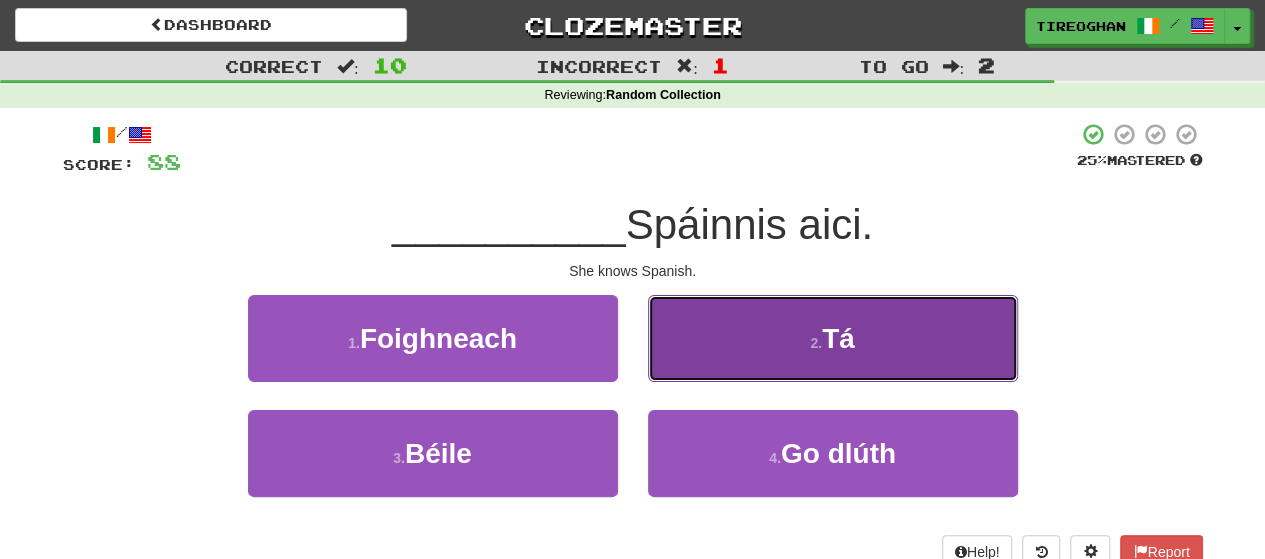 click on "2 .  Tá" at bounding box center (833, 338) 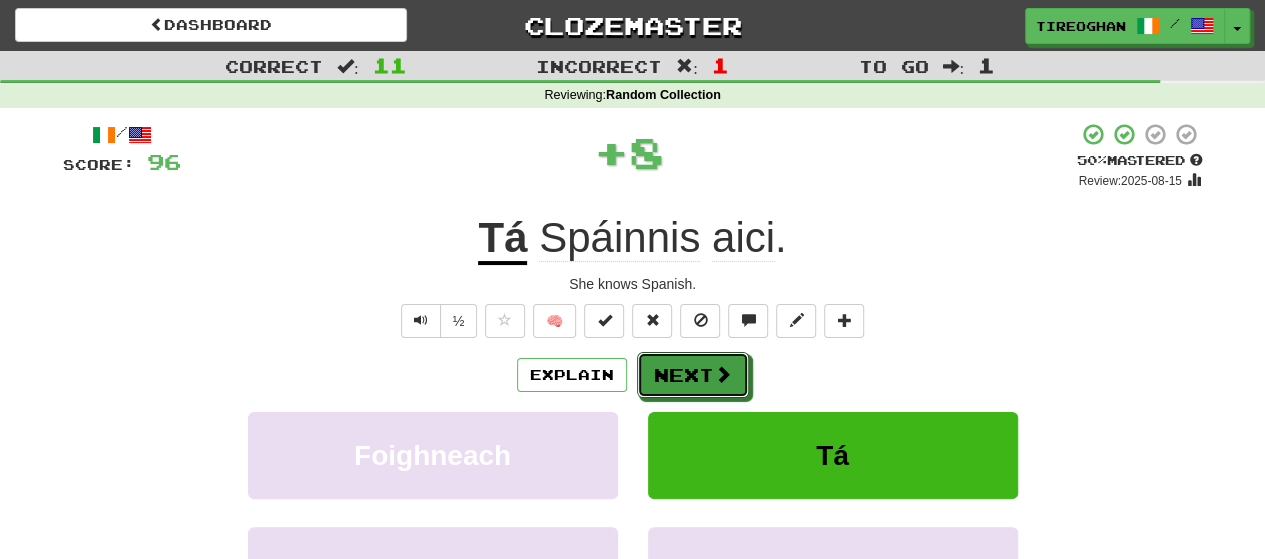 click at bounding box center [723, 374] 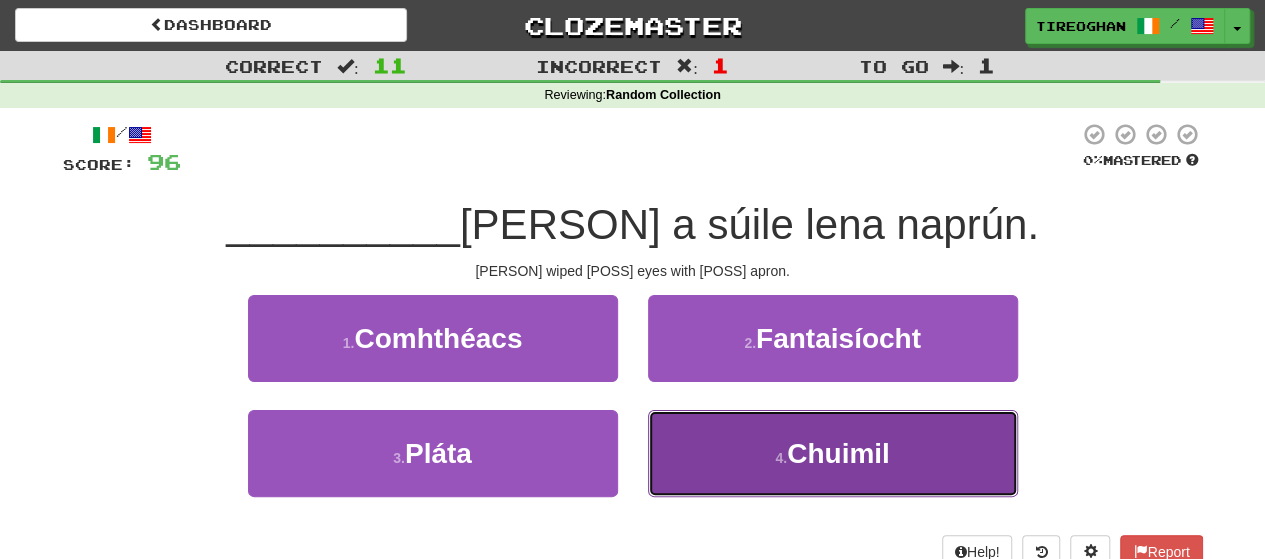 click on "4 .  Chuimil" at bounding box center [833, 453] 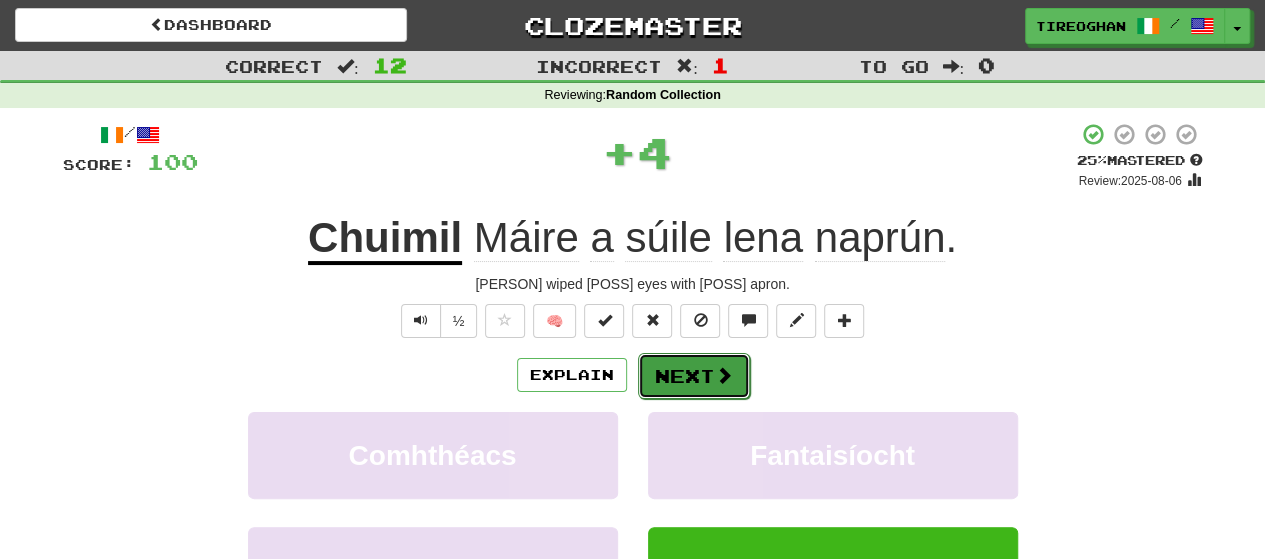 click on "Next" at bounding box center (694, 376) 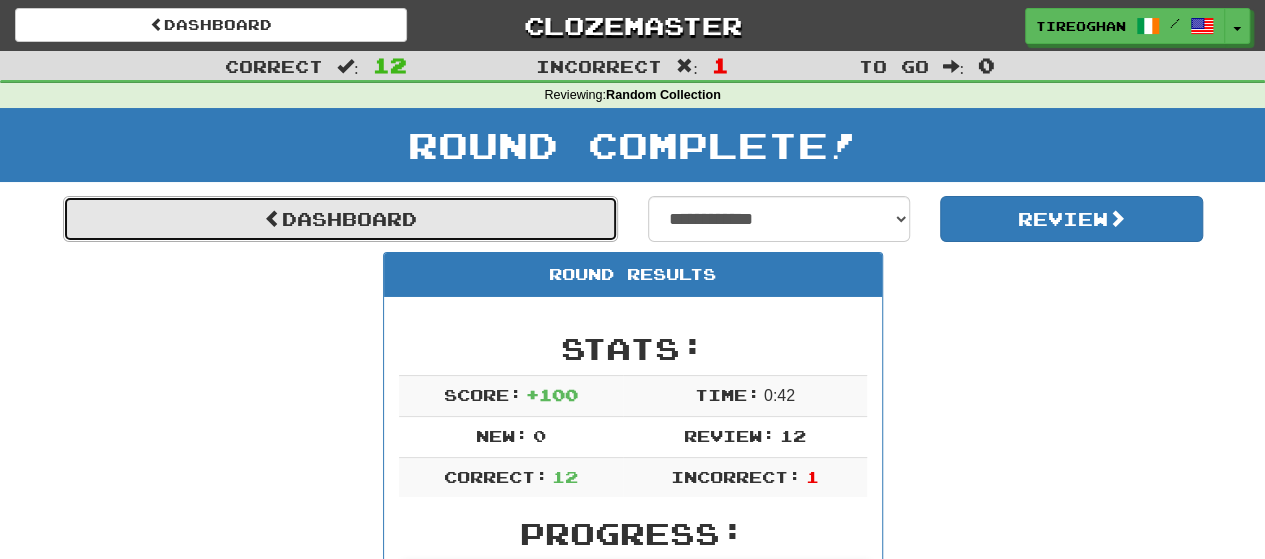 click on "Dashboard" at bounding box center (340, 219) 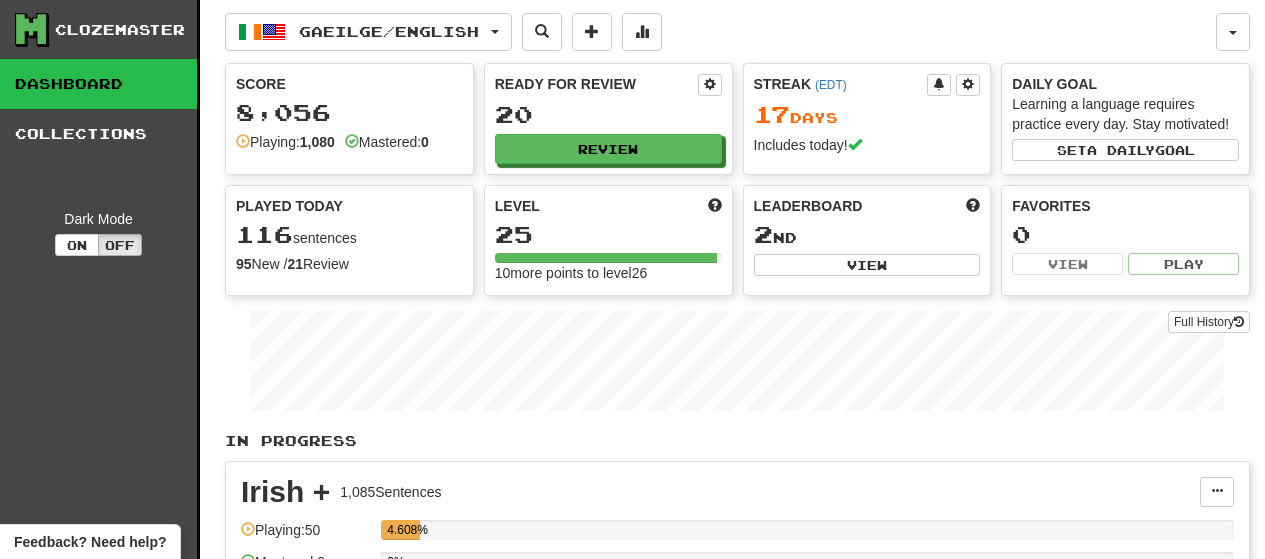 scroll, scrollTop: 0, scrollLeft: 0, axis: both 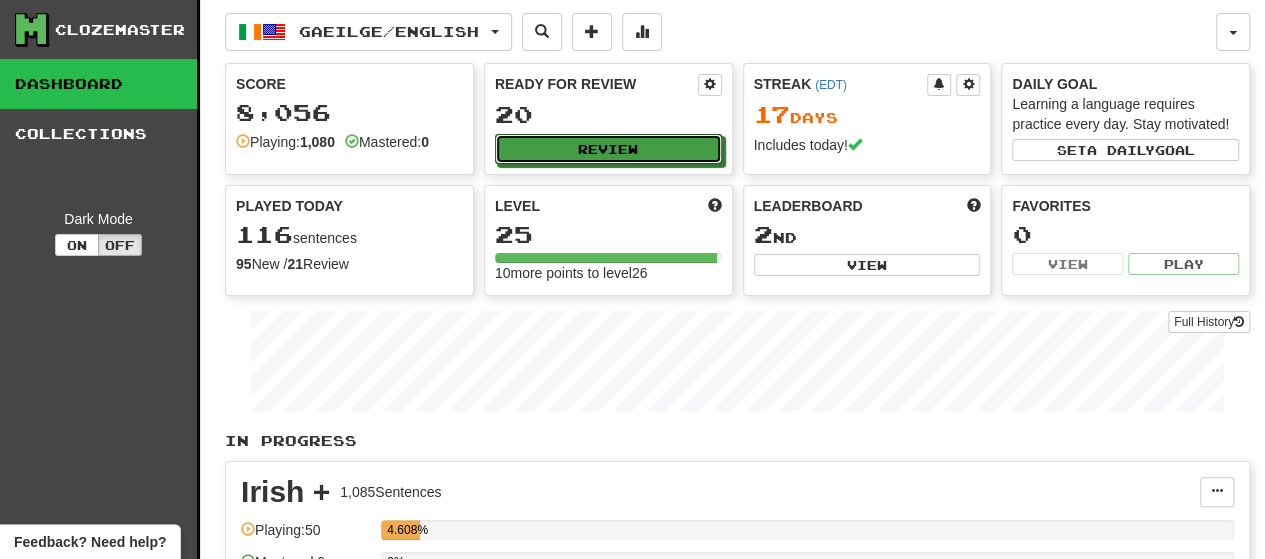 drag, startPoint x: 656, startPoint y: 153, endPoint x: 641, endPoint y: 97, distance: 57.974133 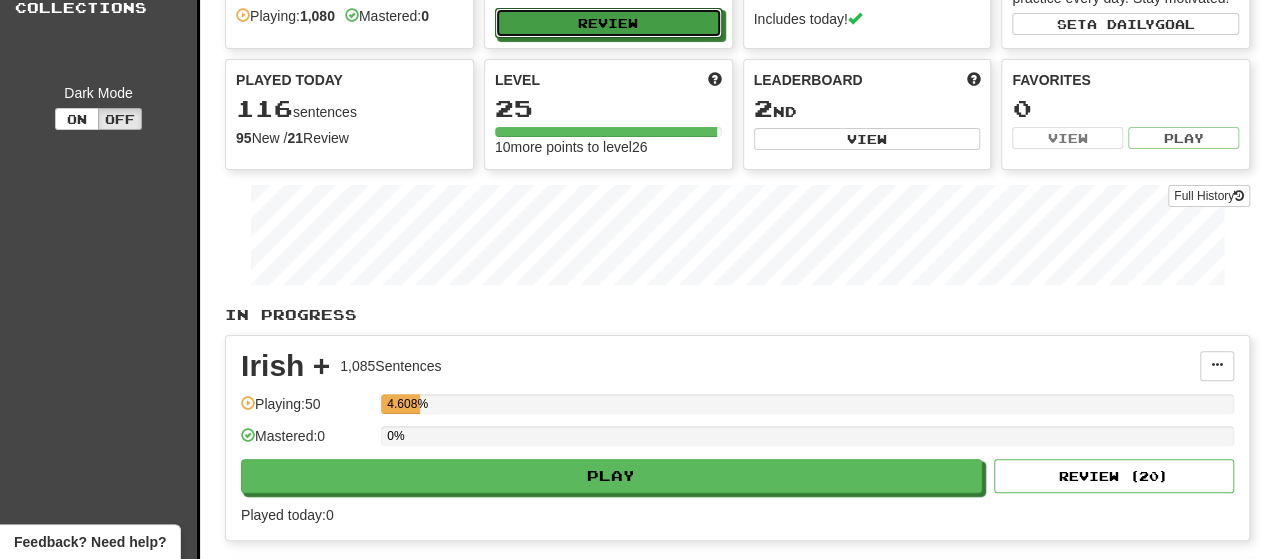 scroll, scrollTop: 127, scrollLeft: 0, axis: vertical 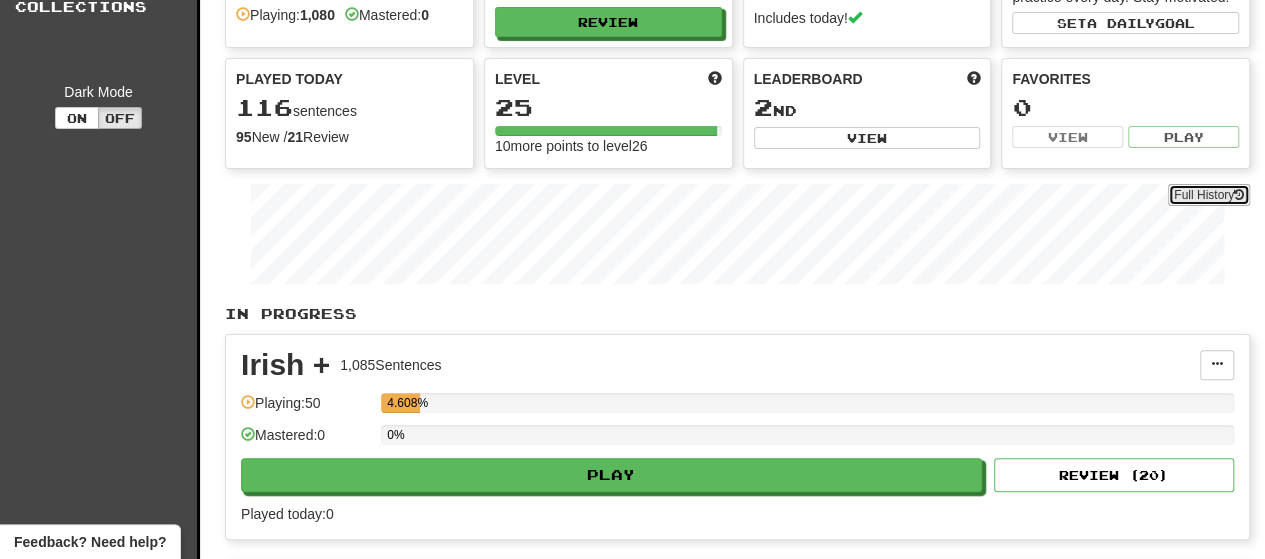 click on "Full History" at bounding box center (1209, 195) 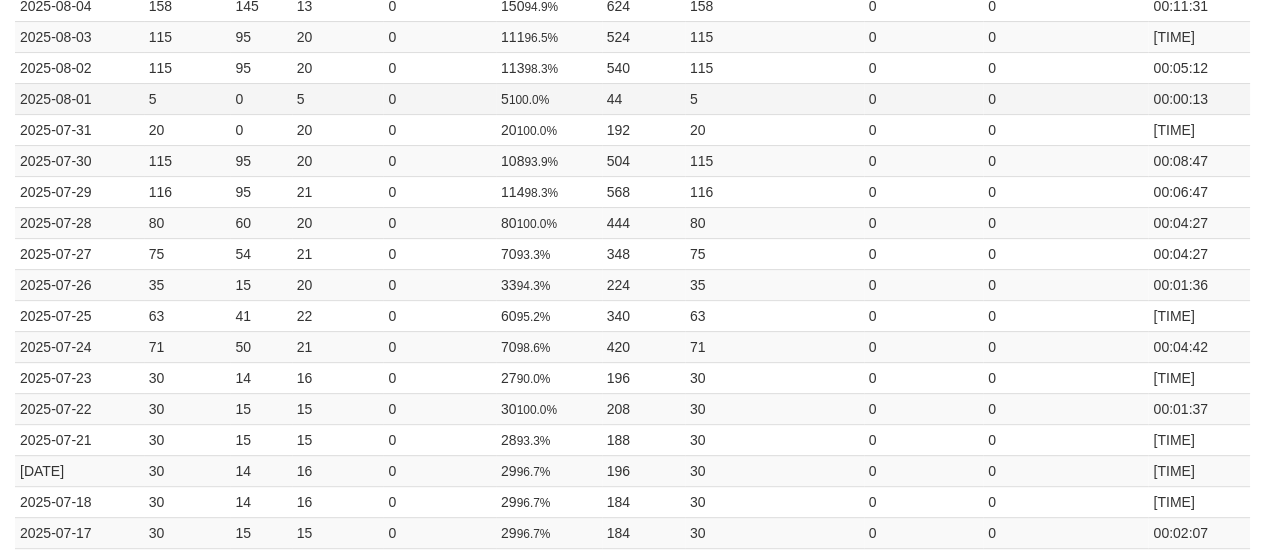 scroll, scrollTop: 0, scrollLeft: 0, axis: both 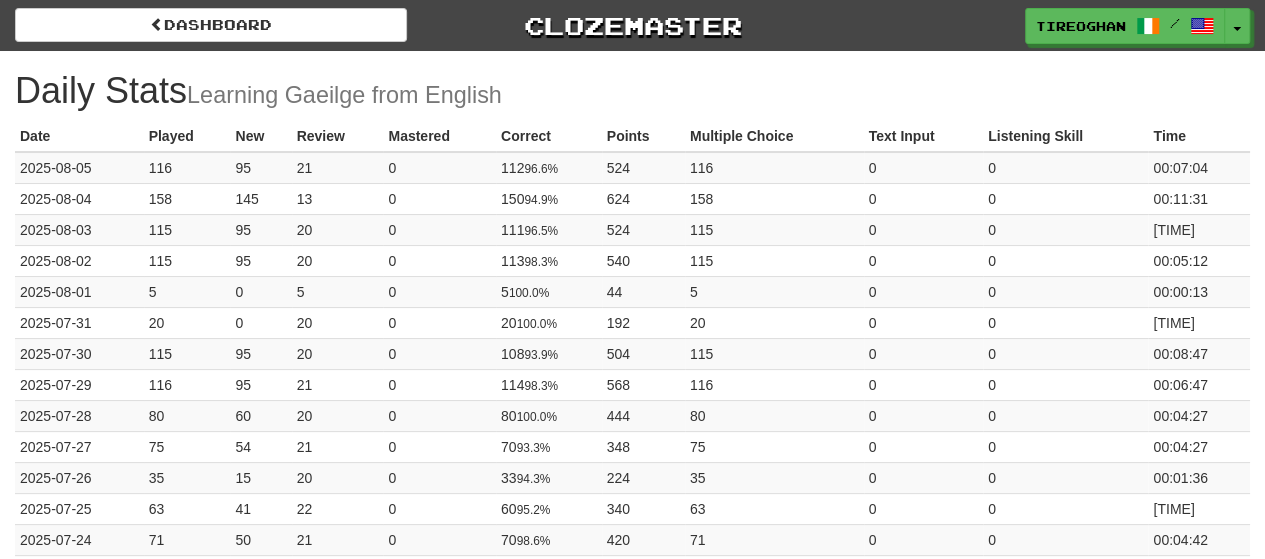 click on "Dashboard
Clozemaster
[USERNAME]
/
Toggle Dropdown
Dashboard
Leaderboard
Activity Feed
Notifications
Profile
Discussions
Gaeilge
/
English
Streak:
17
Review:
20
Points Today: 524
Languages
Account
Logout
[USERNAME]
/
Toggle Dropdown
Dashboard
Leaderboard
Activity Feed
Notifications
Profile
Discussions
Gaeilge
/
English
Streak:
17
Review:
20
Points Today: 524
Languages
Account
Logout
clozemaster" at bounding box center (632, 22) 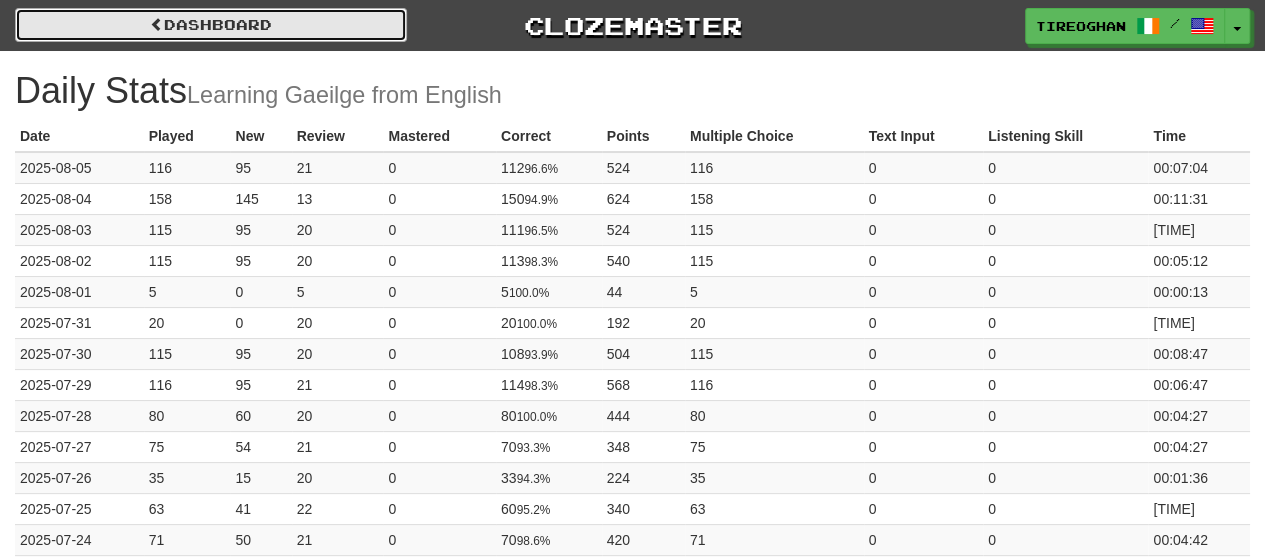 click on "Dashboard" at bounding box center [211, 25] 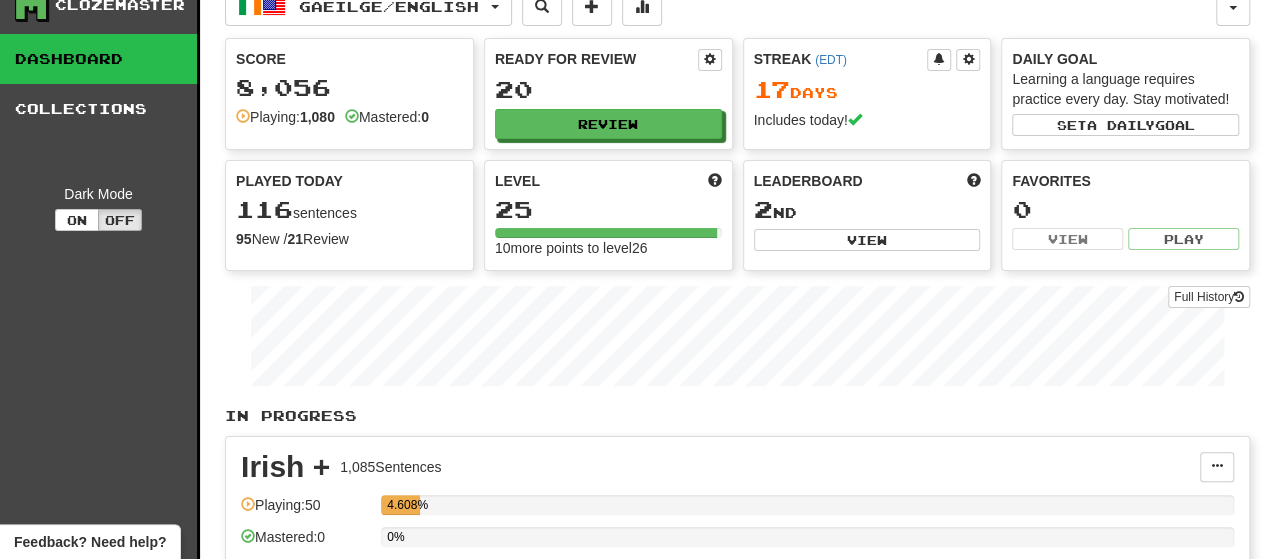 scroll, scrollTop: 0, scrollLeft: 0, axis: both 